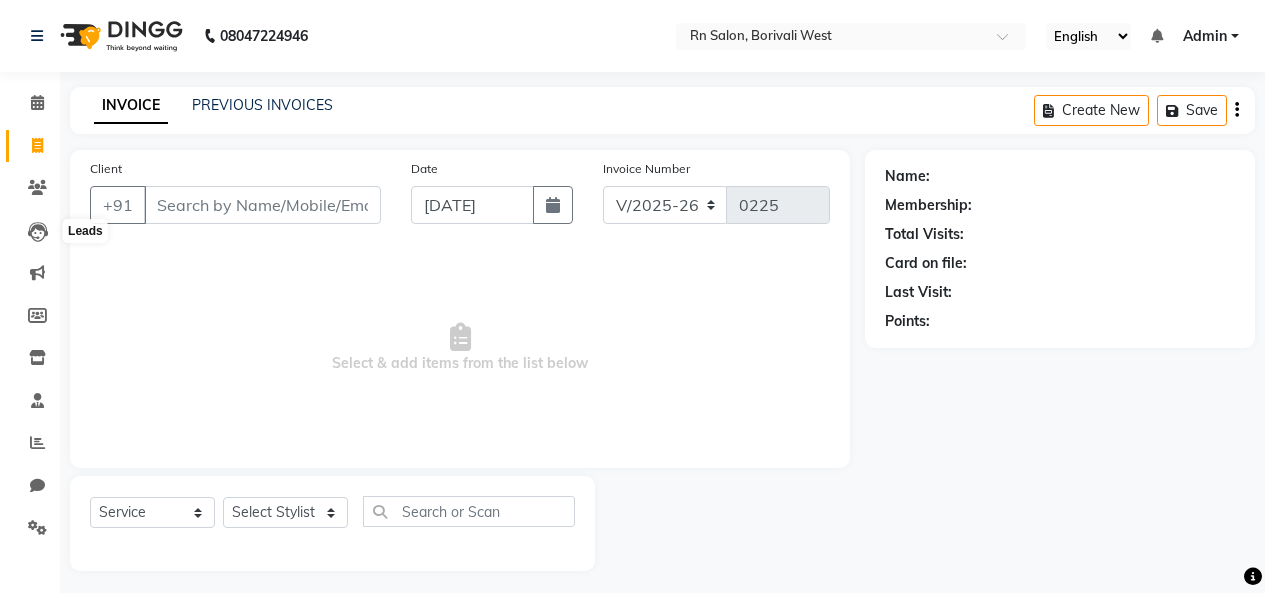 select on "8515" 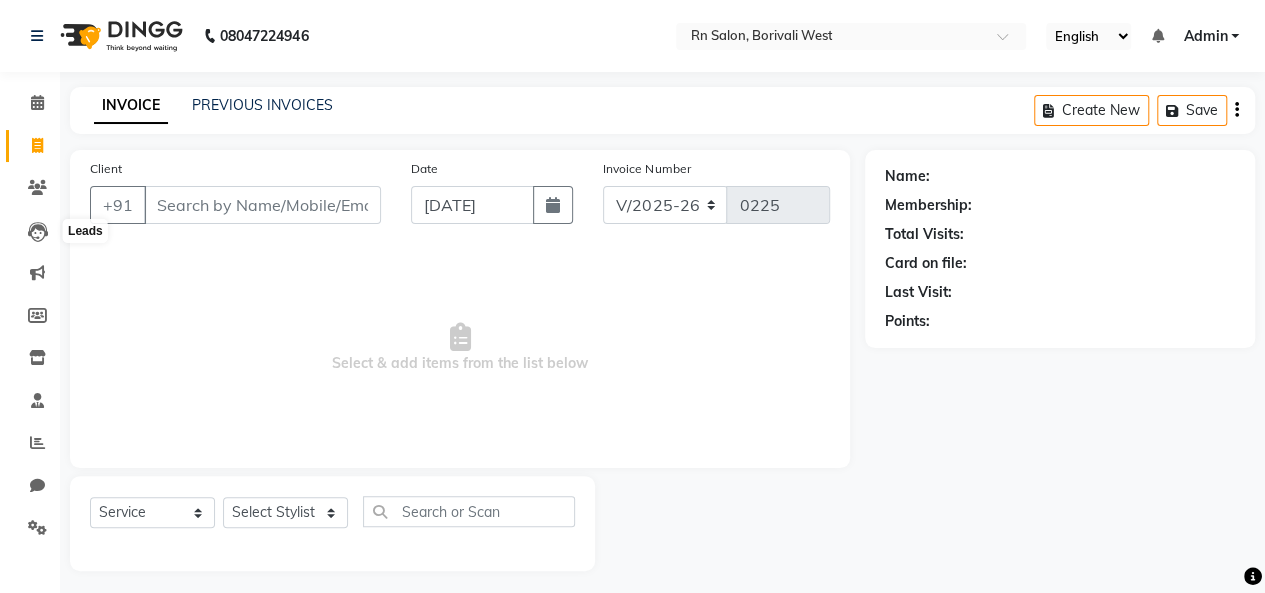 scroll, scrollTop: 0, scrollLeft: 0, axis: both 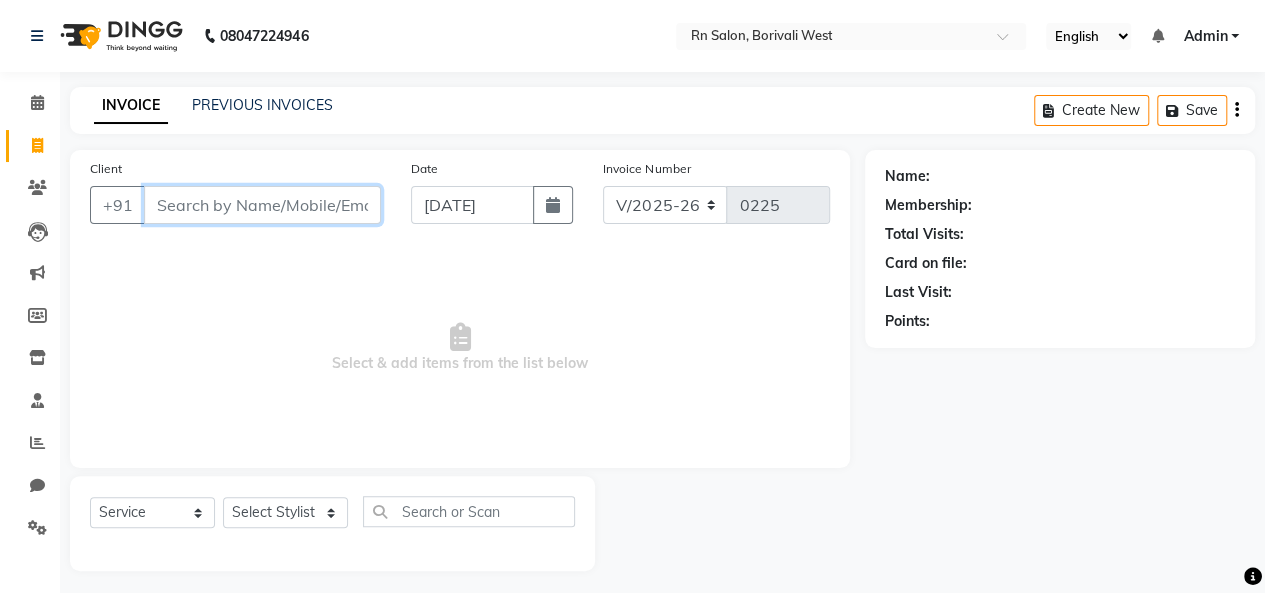click on "Client" at bounding box center [262, 205] 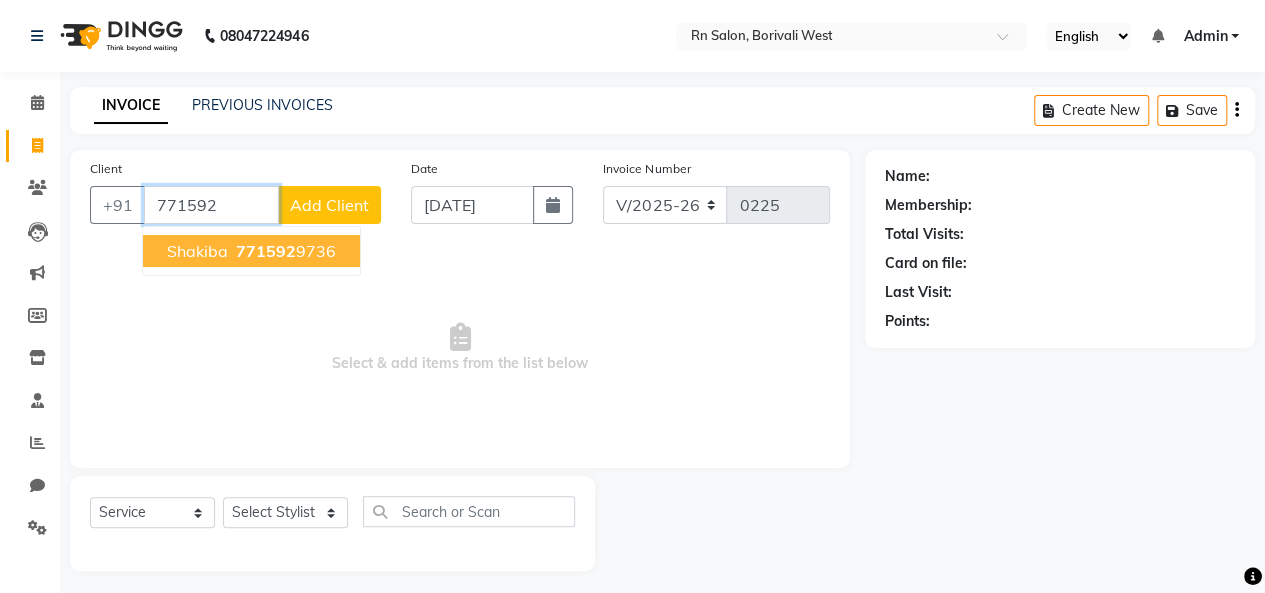 click on "shakiba" at bounding box center (197, 251) 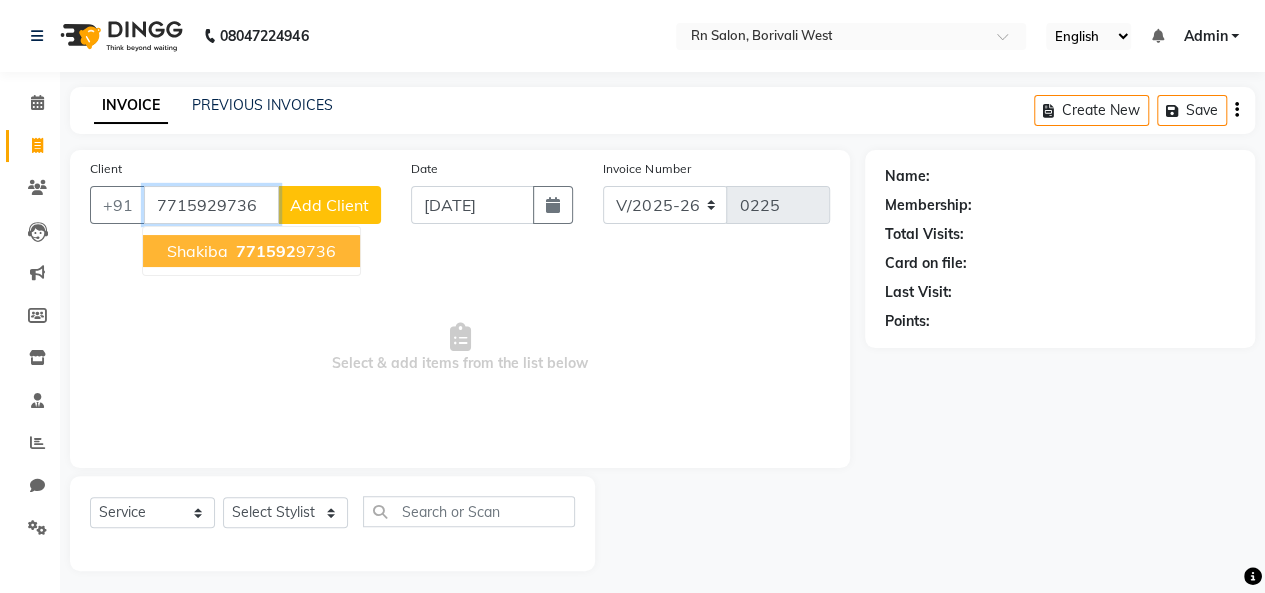 type on "7715929736" 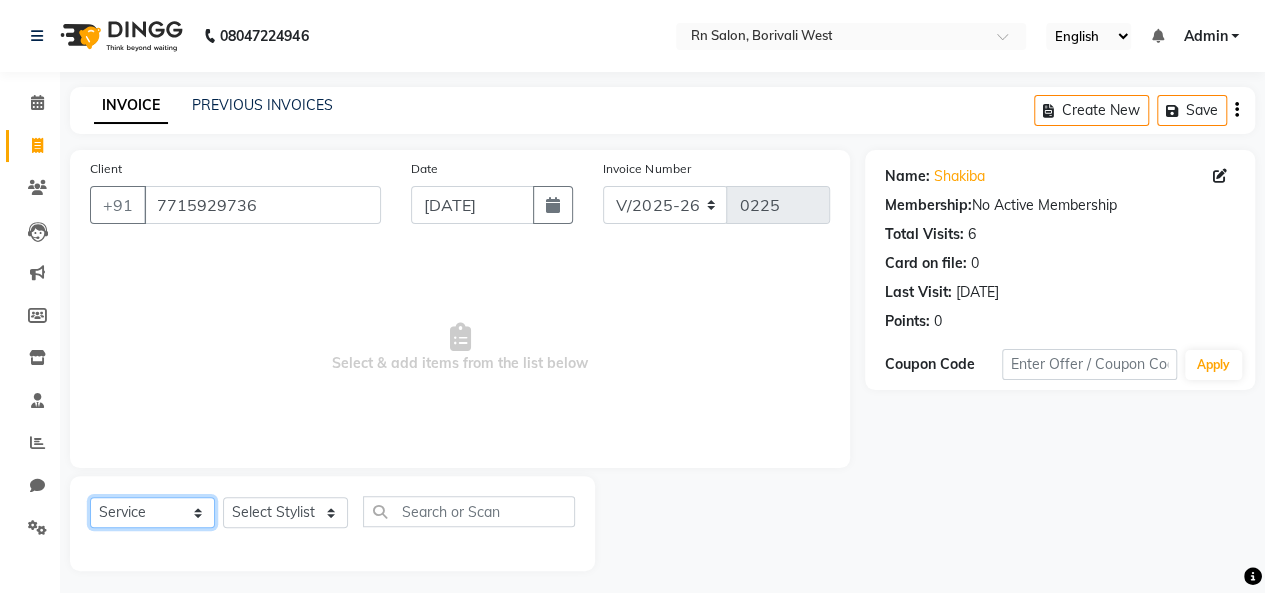 click on "Select  Service  Product  Membership  Package Voucher Prepaid Gift Card" 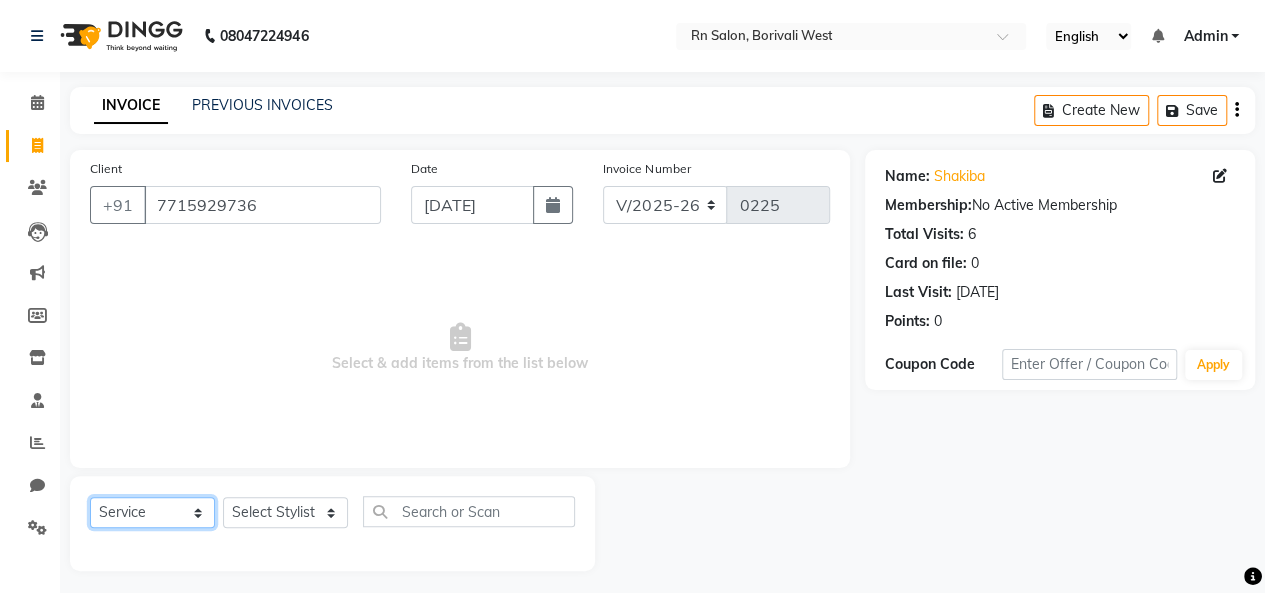 select on "product" 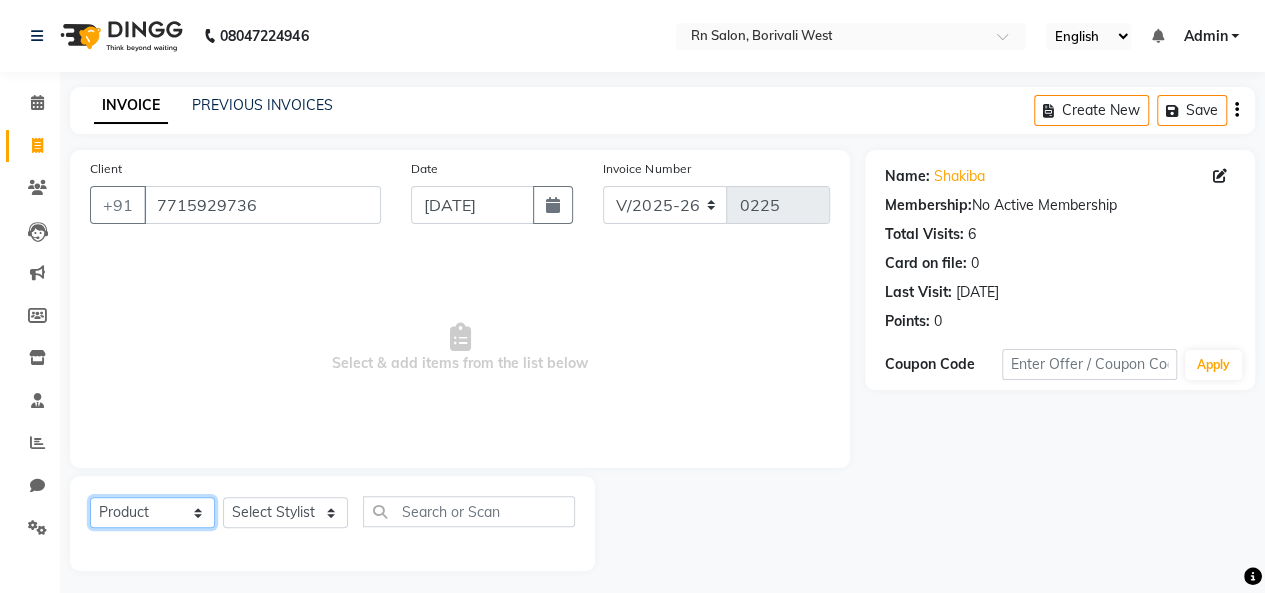 click on "Select  Service  Product  Membership  Package Voucher Prepaid Gift Card" 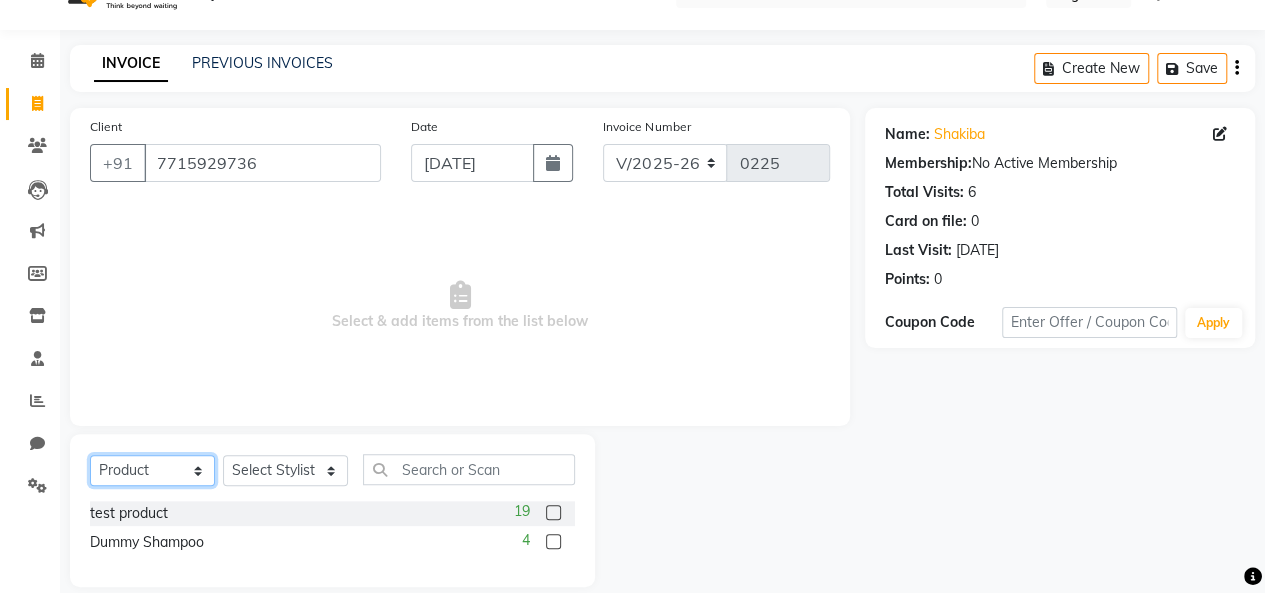 scroll, scrollTop: 65, scrollLeft: 0, axis: vertical 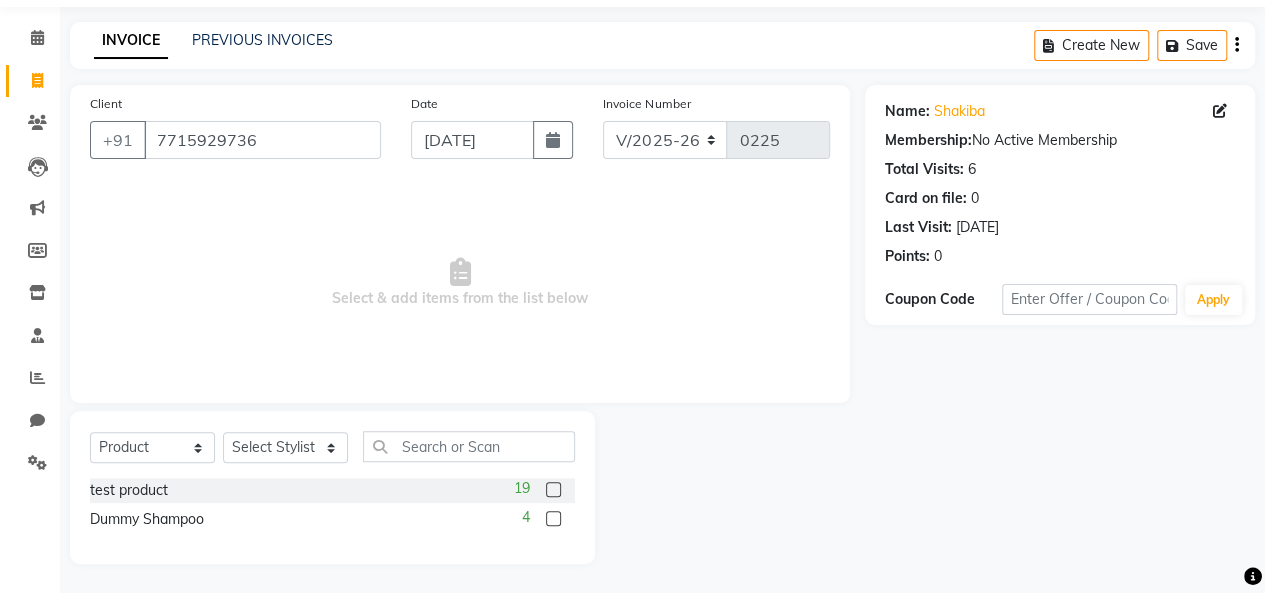 click 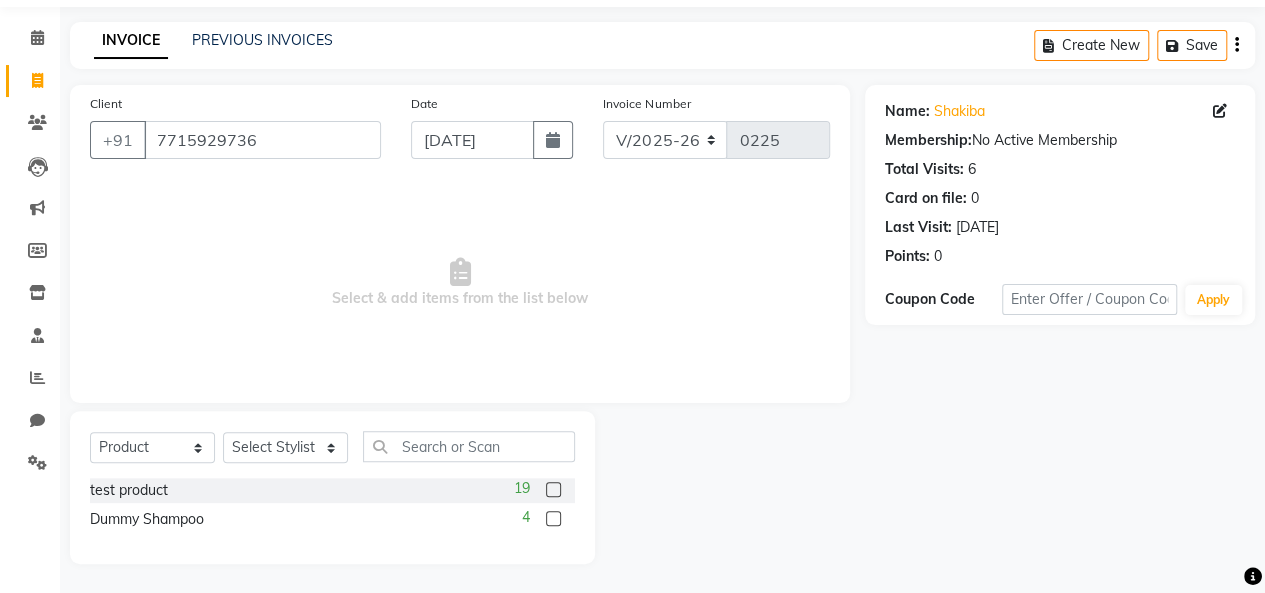 click 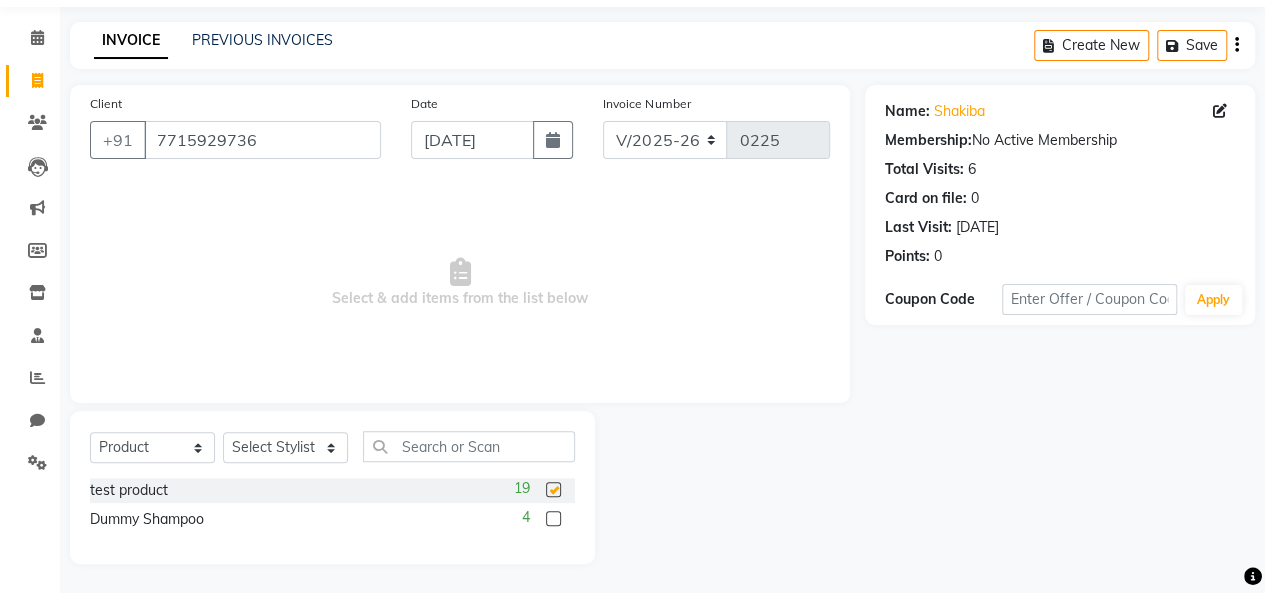 checkbox on "false" 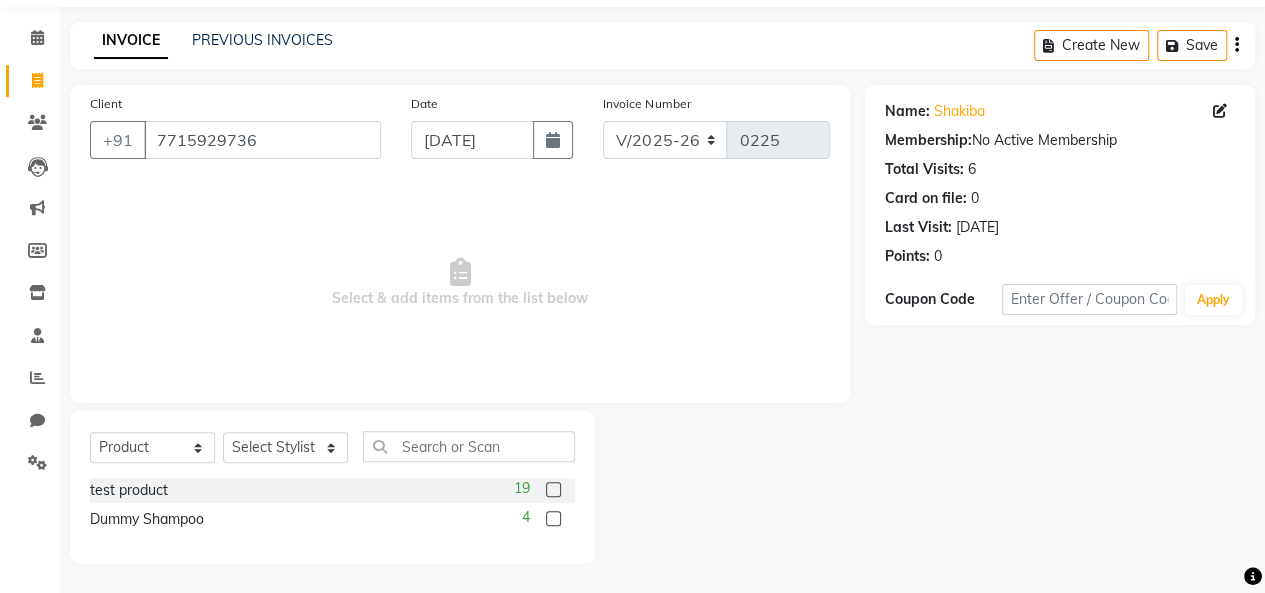 click on "Select & add items from the list below" at bounding box center (460, 283) 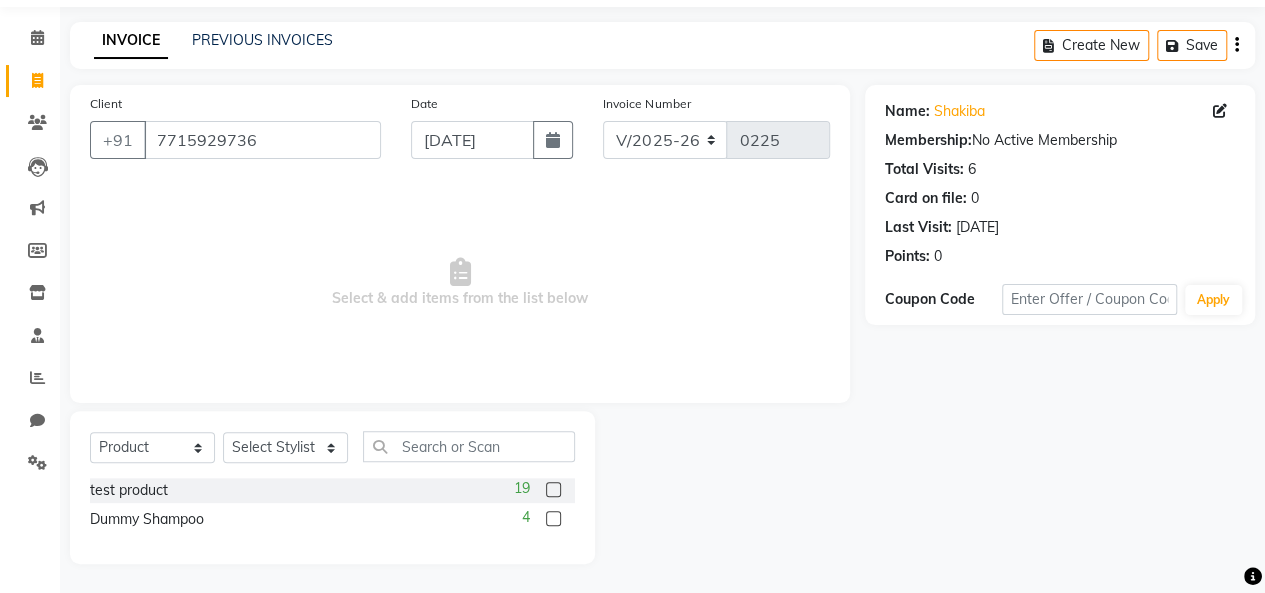 click on "Select & add items from the list below" at bounding box center (460, 283) 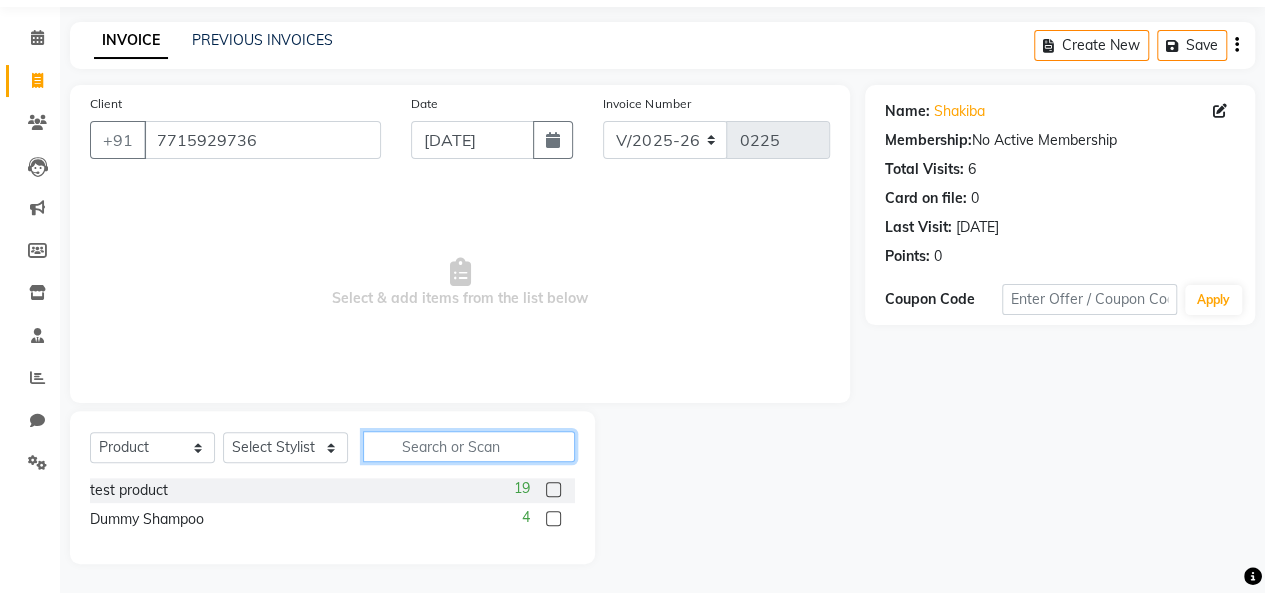 click 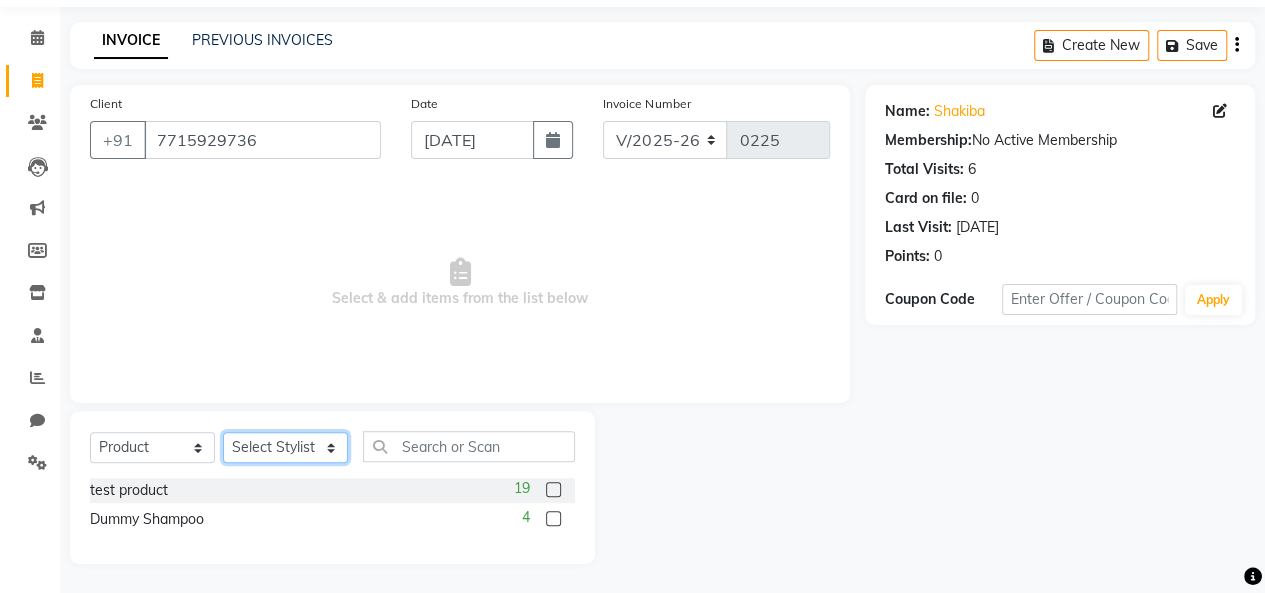 click on "Select Stylist [PERSON_NAME] [PERSON_NAME] parking [PERSON_NAME] master Luv kush tripathi [PERSON_NAME] [PERSON_NAME] [PERSON_NAME] [PERSON_NAME] [PERSON_NAME] Mali [PERSON_NAME]" 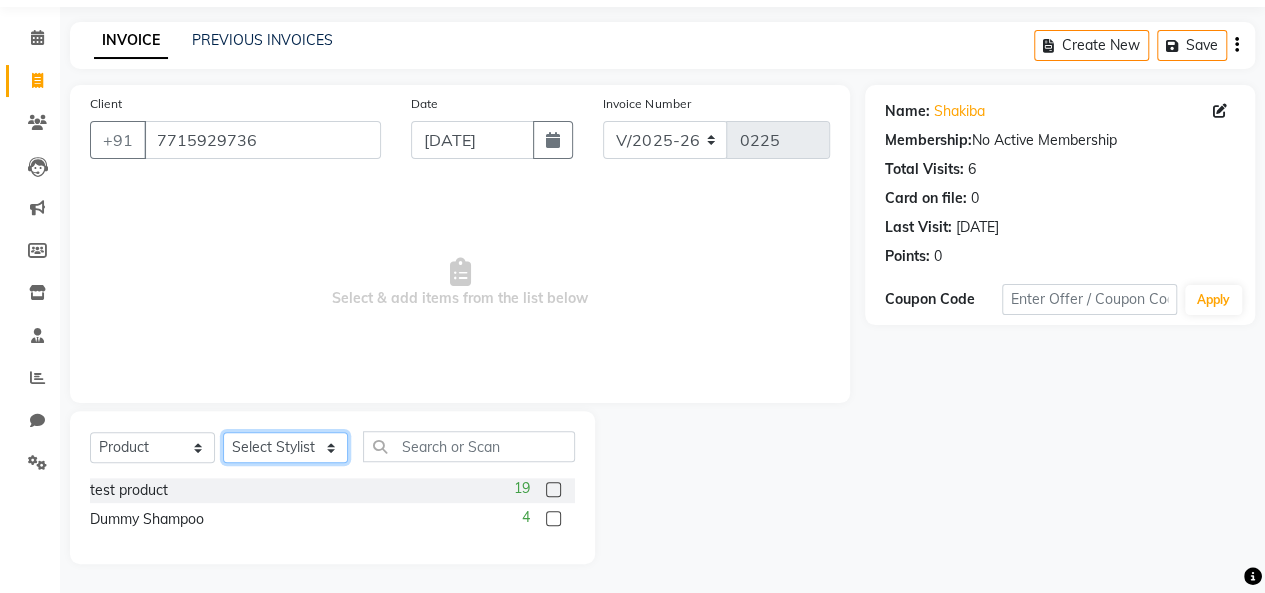 select on "84270" 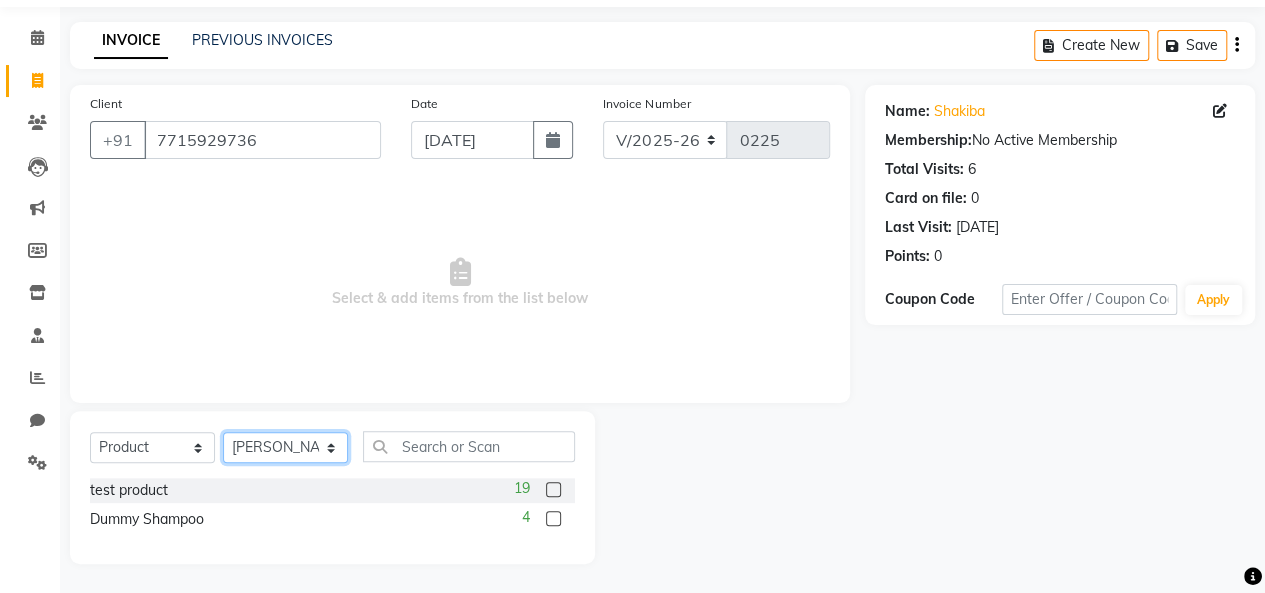 click on "Select Stylist [PERSON_NAME] [PERSON_NAME] parking [PERSON_NAME] master Luv kush tripathi [PERSON_NAME] [PERSON_NAME] [PERSON_NAME] [PERSON_NAME] [PERSON_NAME] Mali [PERSON_NAME]" 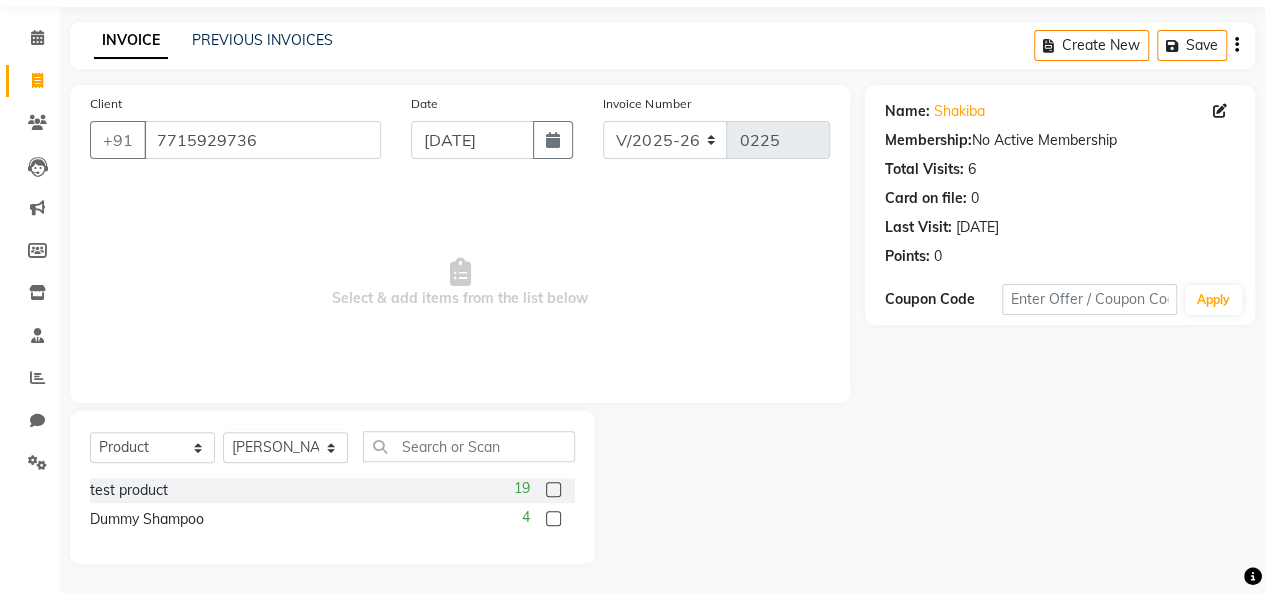 click 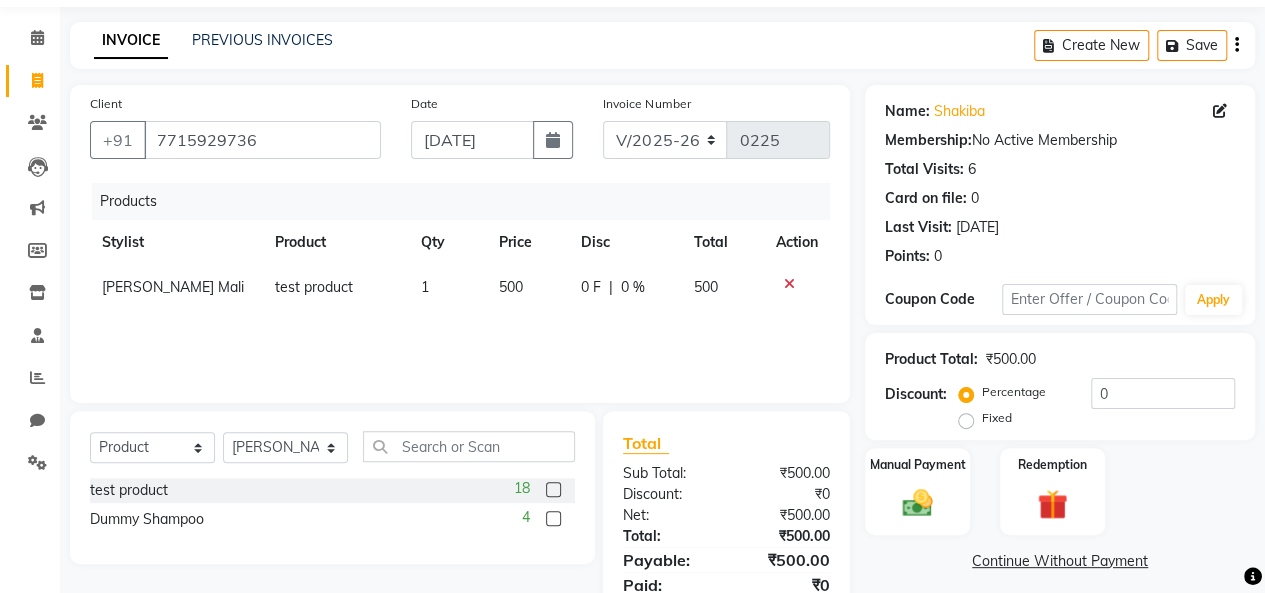 click 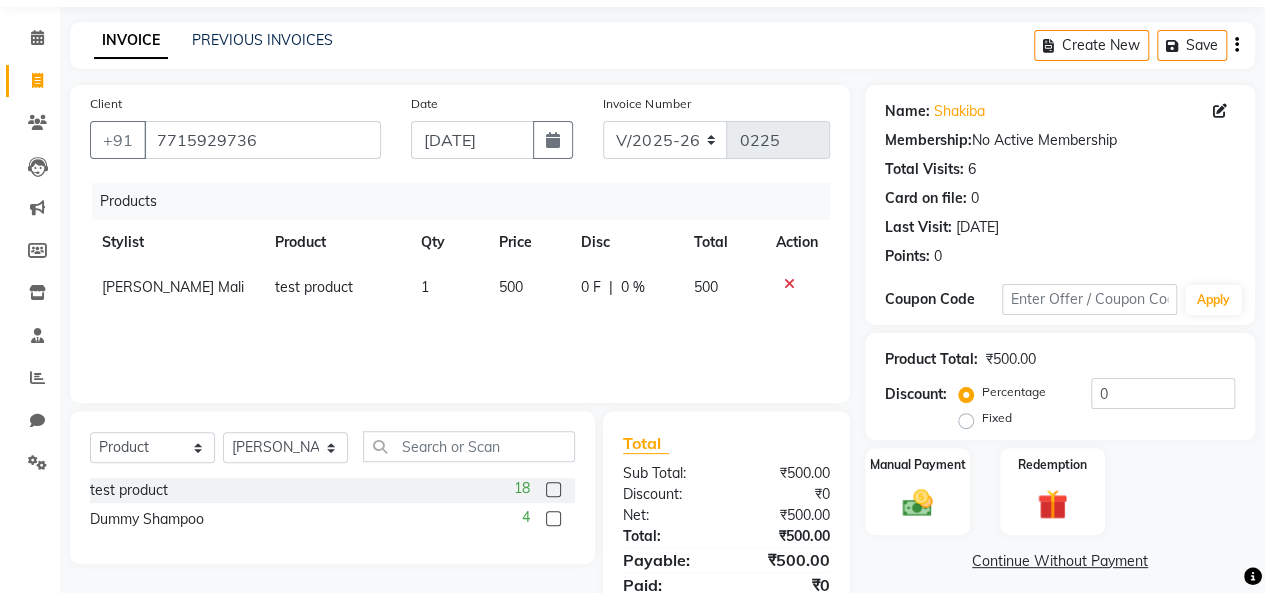 click at bounding box center [552, 490] 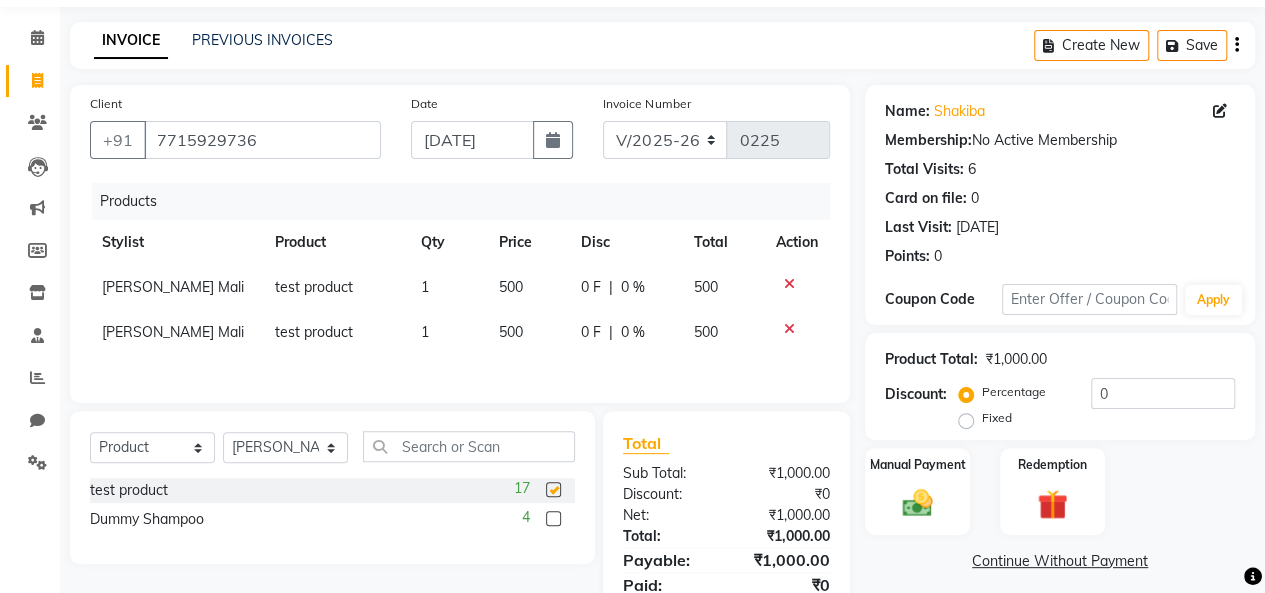checkbox on "false" 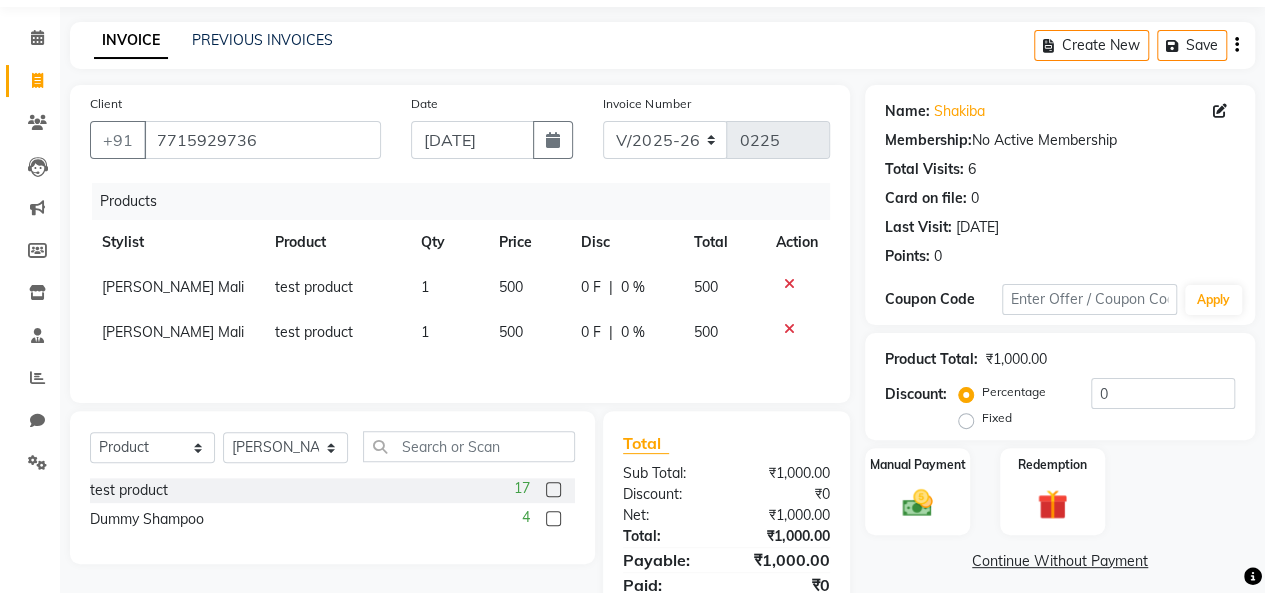 click on "500" 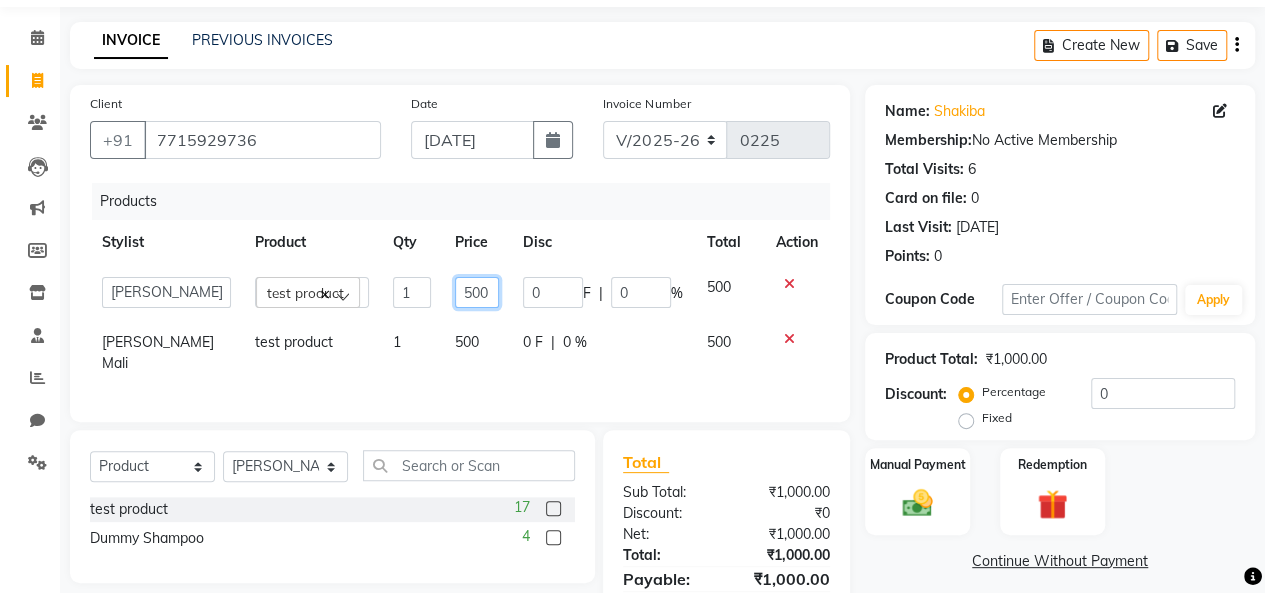 drag, startPoint x: 478, startPoint y: 288, endPoint x: 502, endPoint y: 285, distance: 24.186773 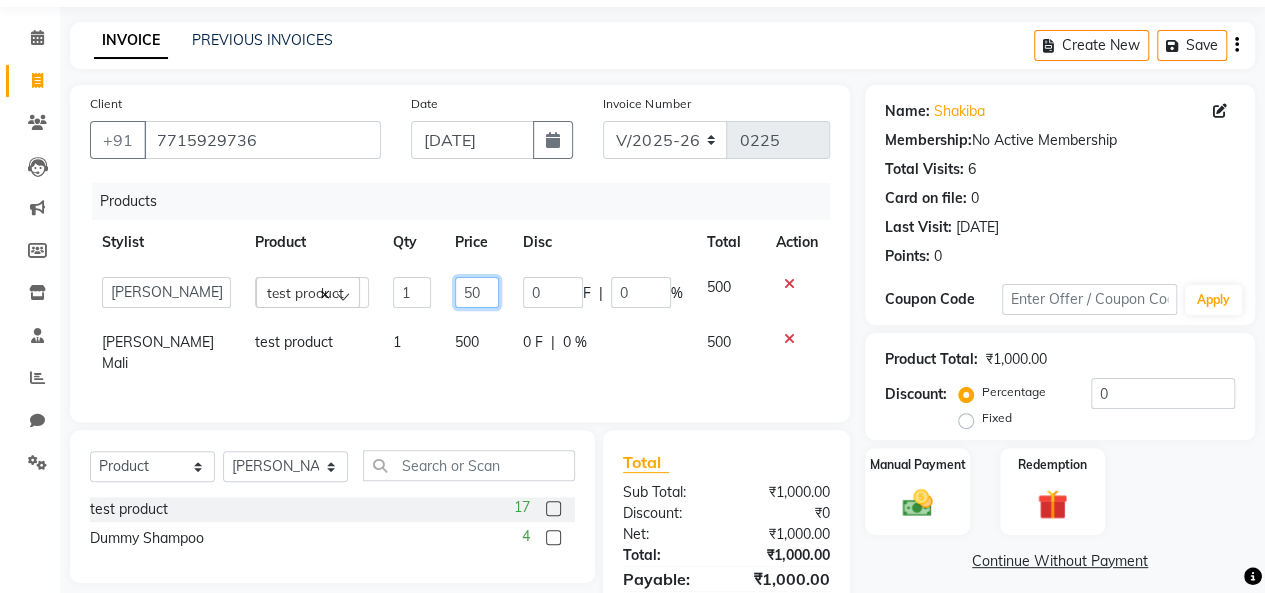 type on "5" 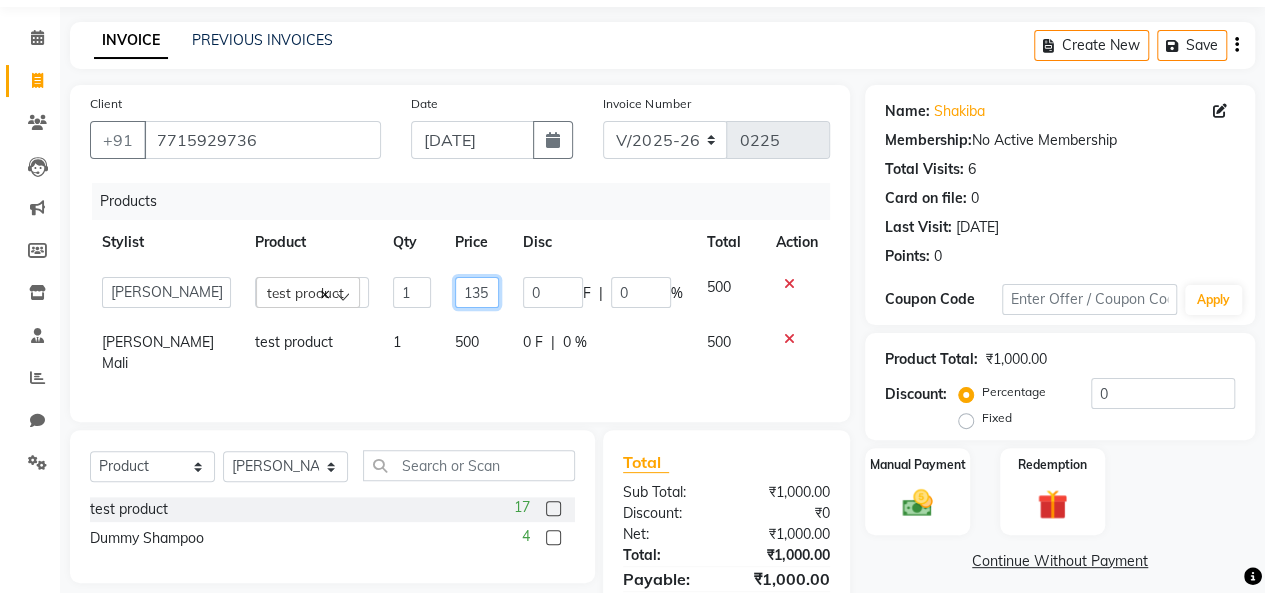 type on "1350" 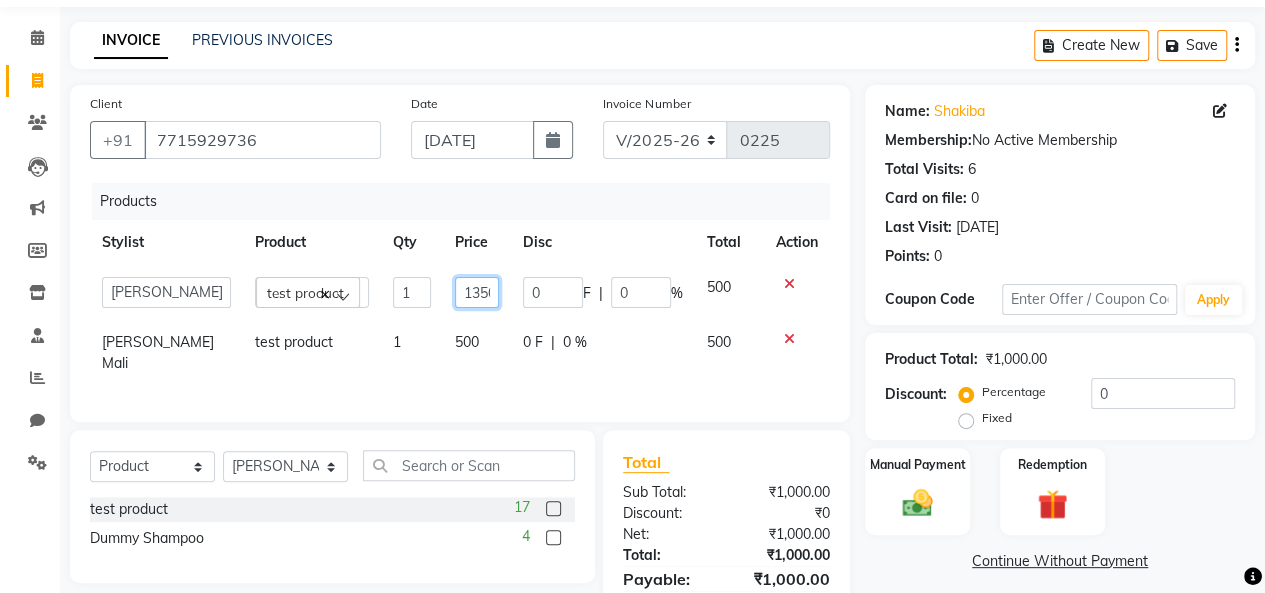 scroll, scrollTop: 0, scrollLeft: 2, axis: horizontal 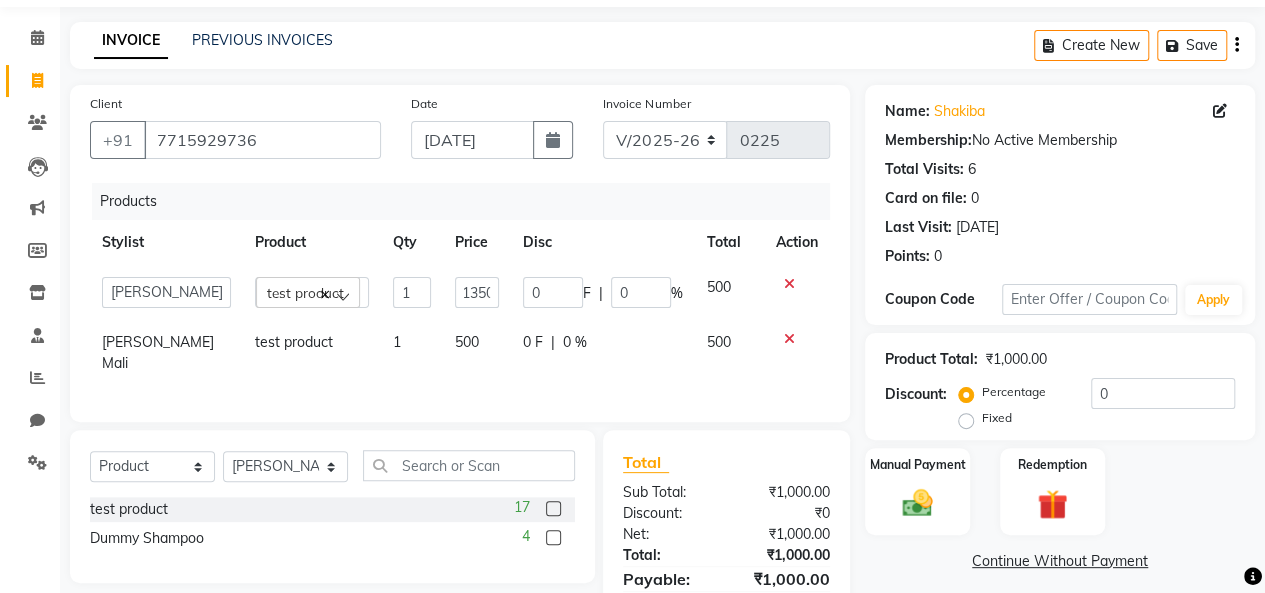 click on "[PERSON_NAME] Mali test product 1 500 0 F | 0 % 500" 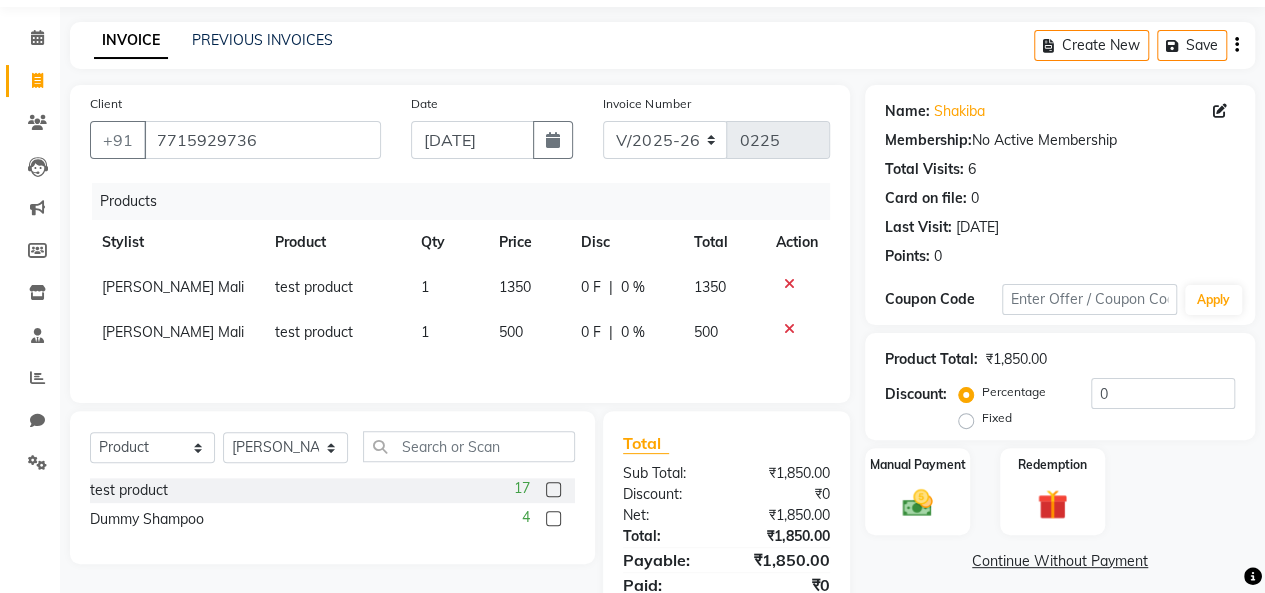 click on "500" 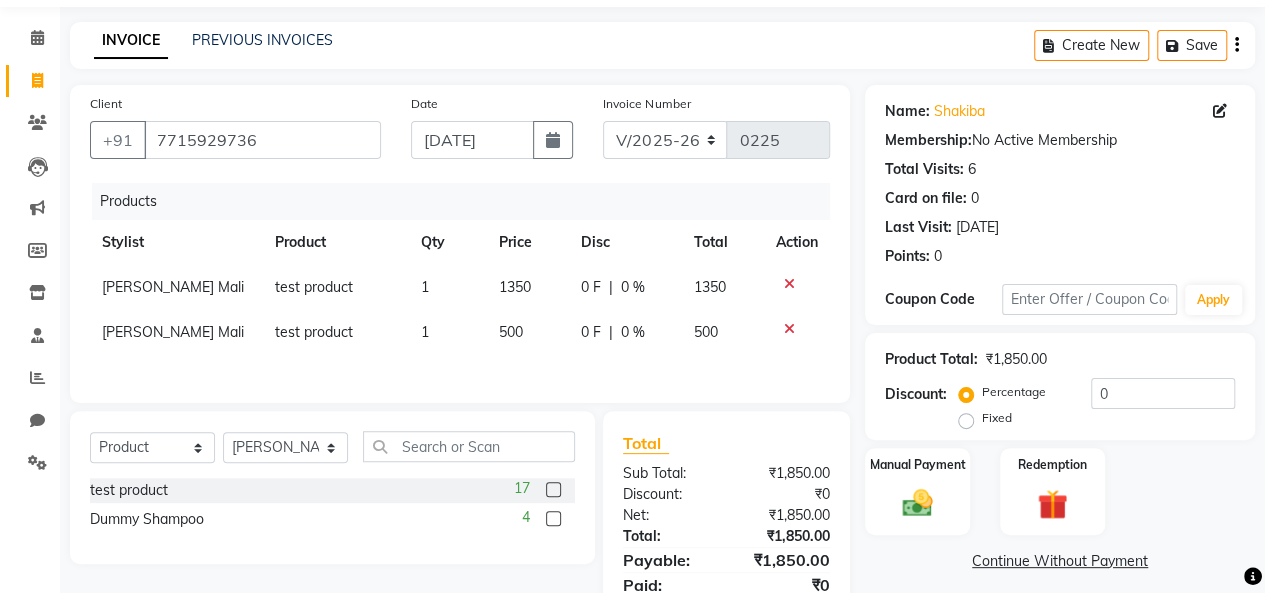 select on "84270" 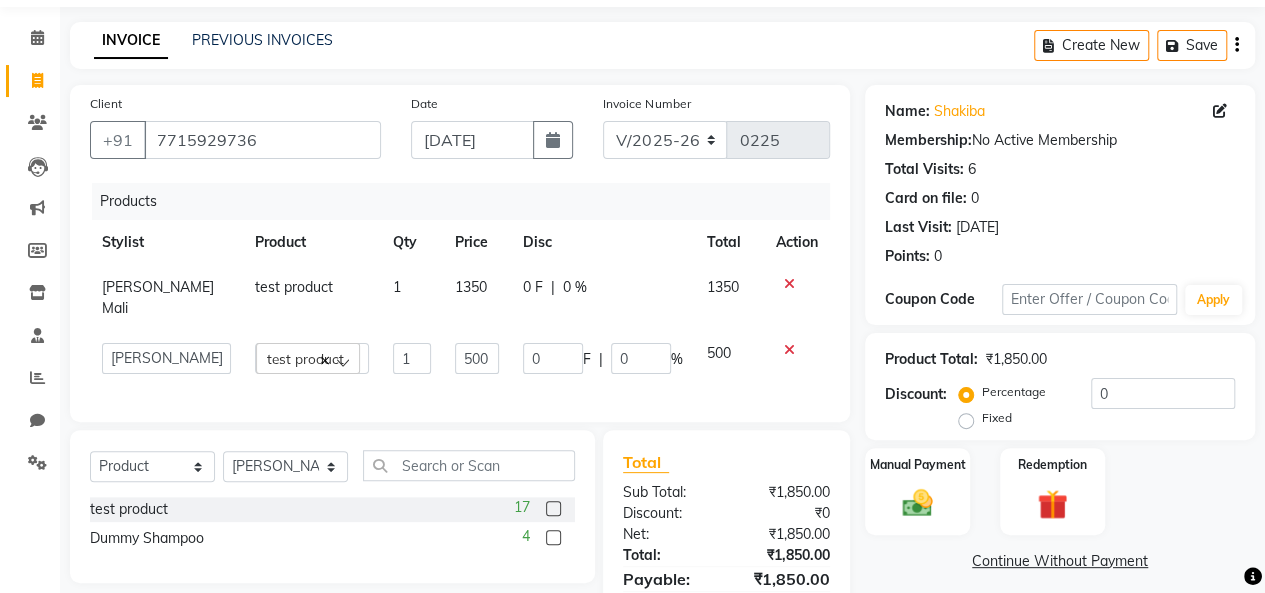 click on "500" 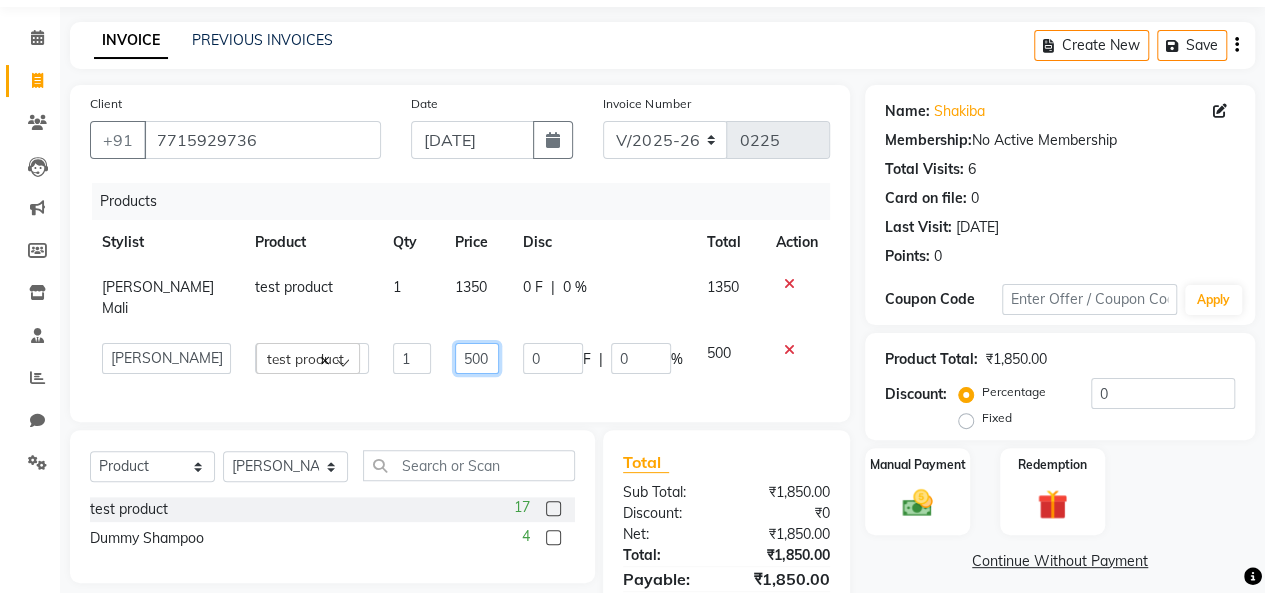click on "500" 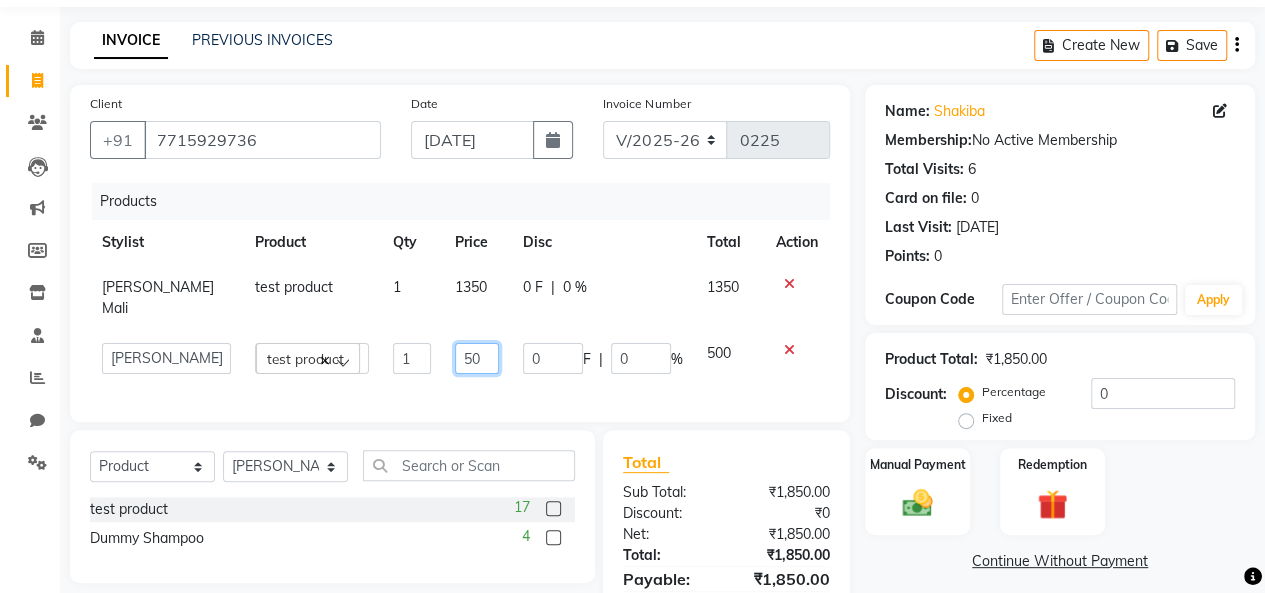 type on "5" 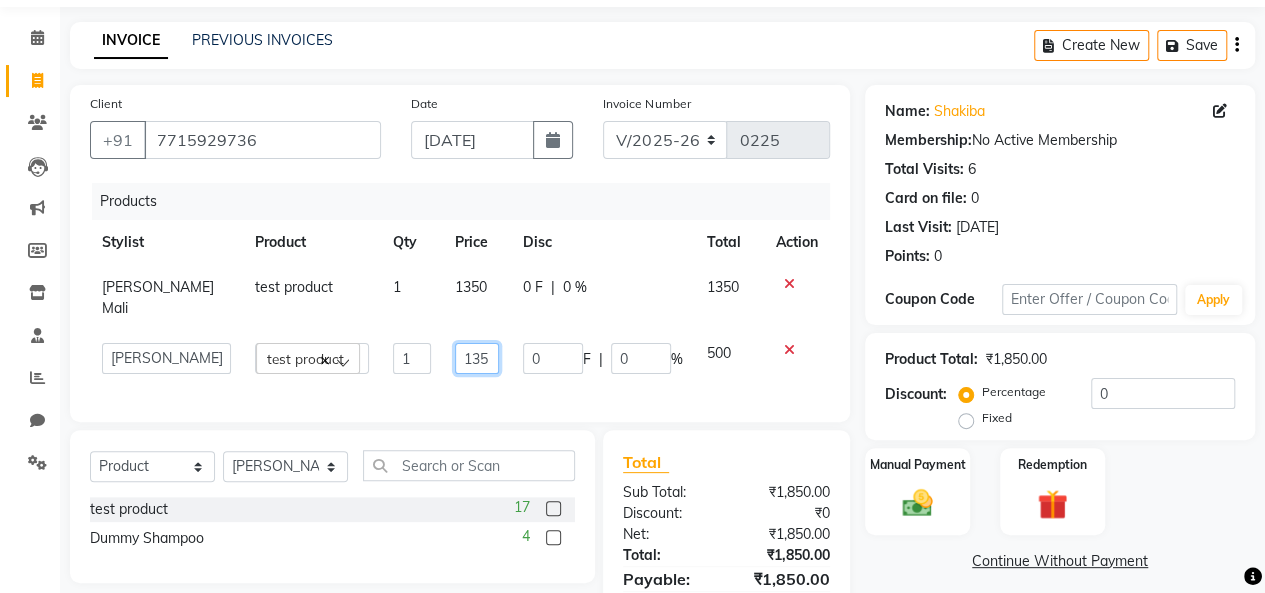 type on "1350" 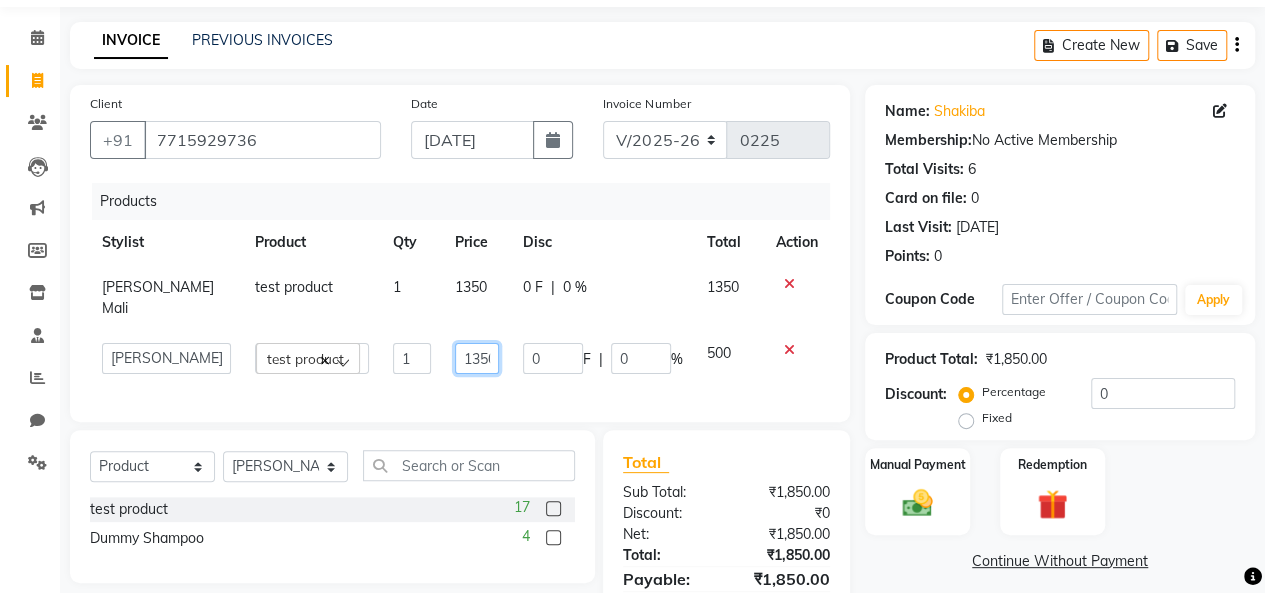 scroll, scrollTop: 0, scrollLeft: 2, axis: horizontal 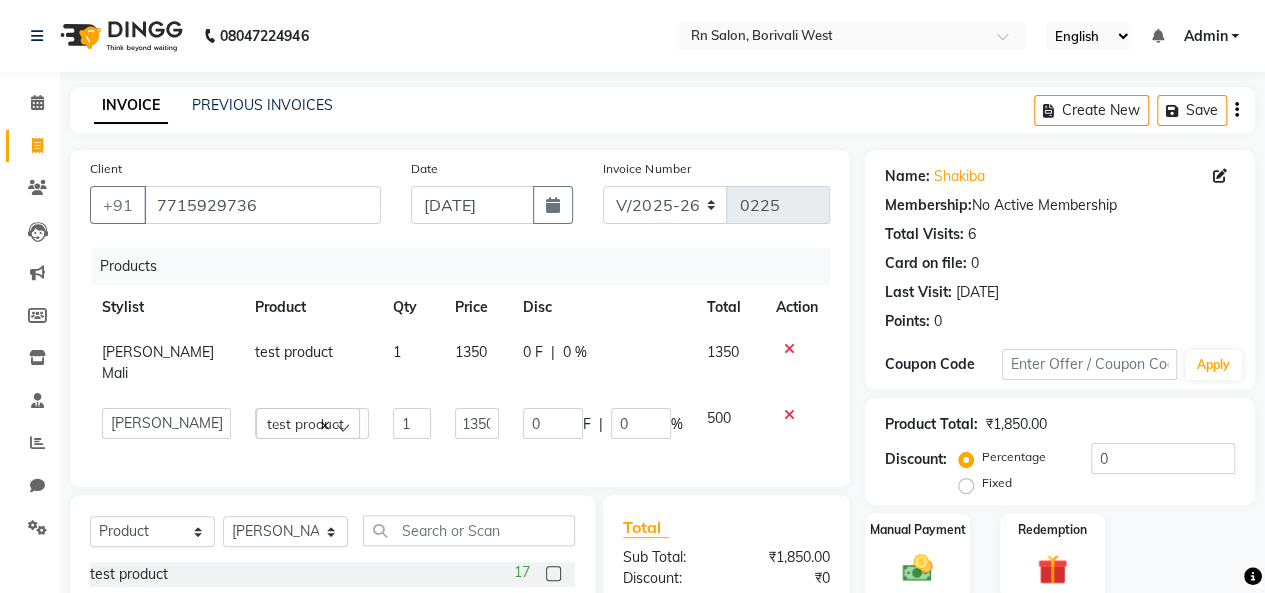 click 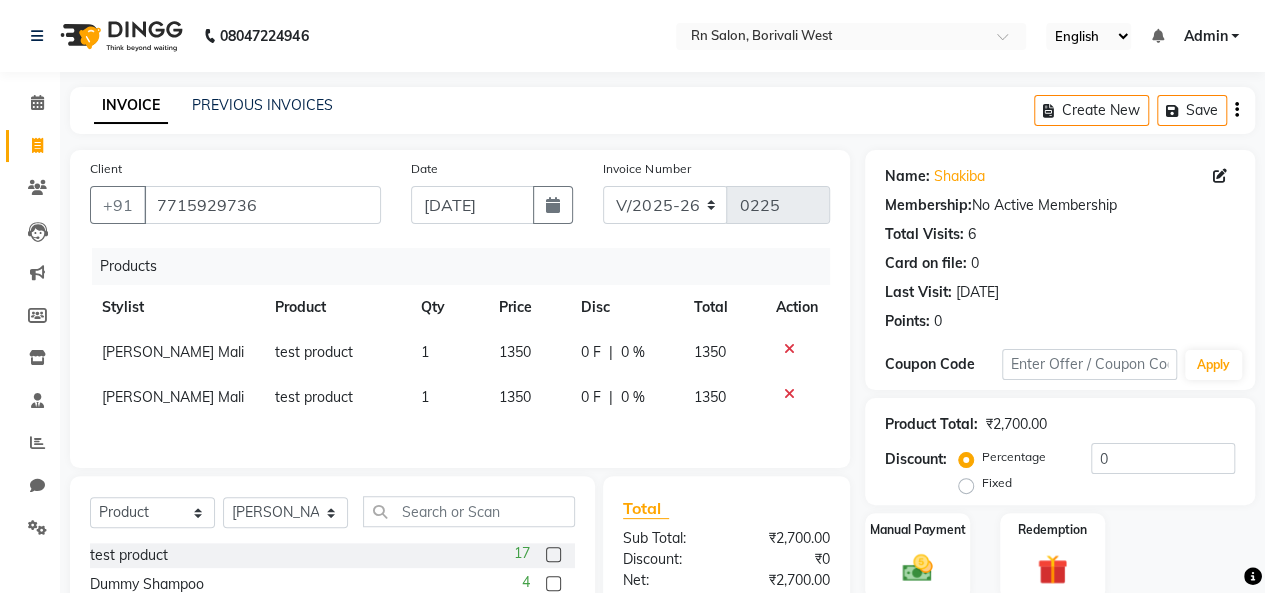 click 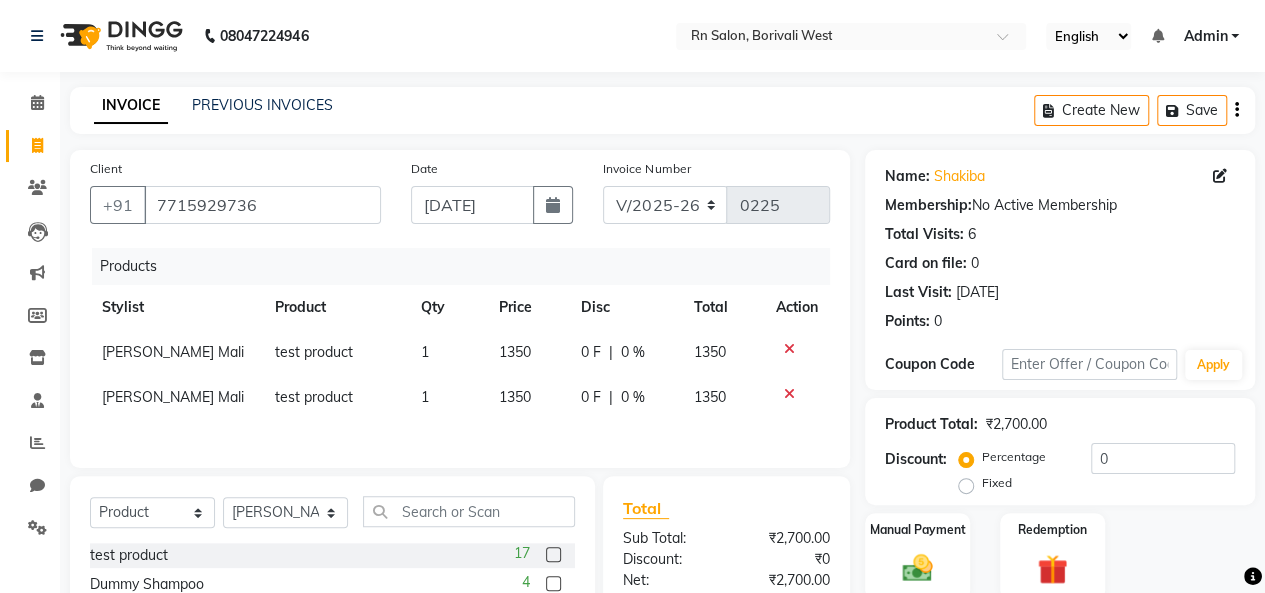 click at bounding box center [552, 555] 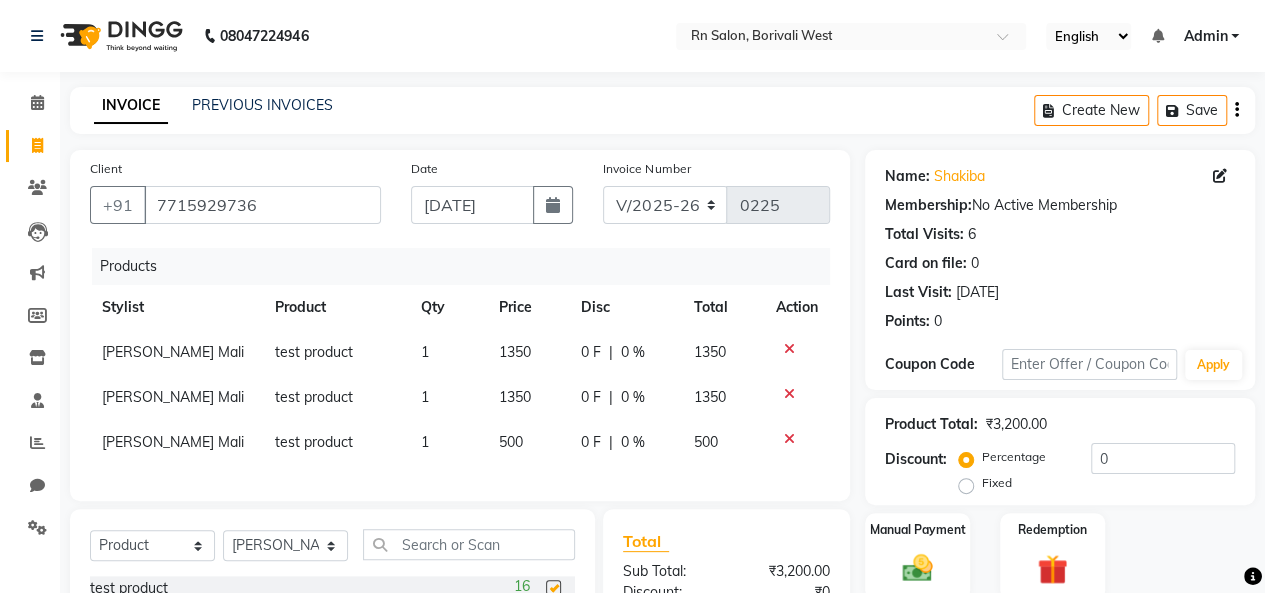 checkbox on "false" 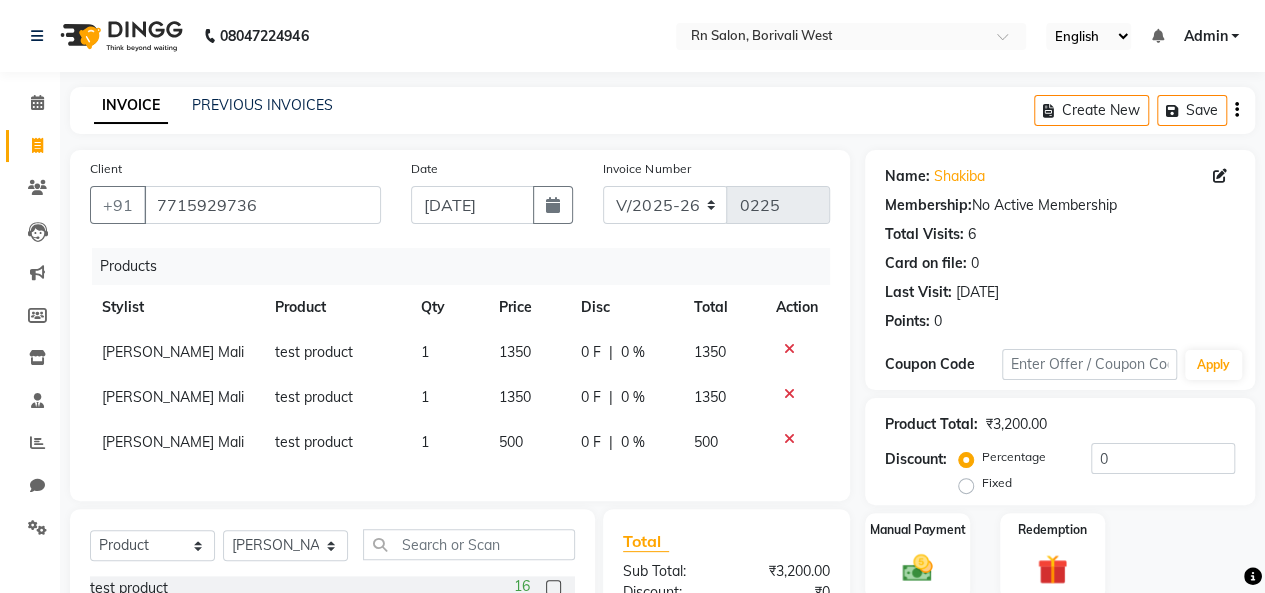 click on "500" 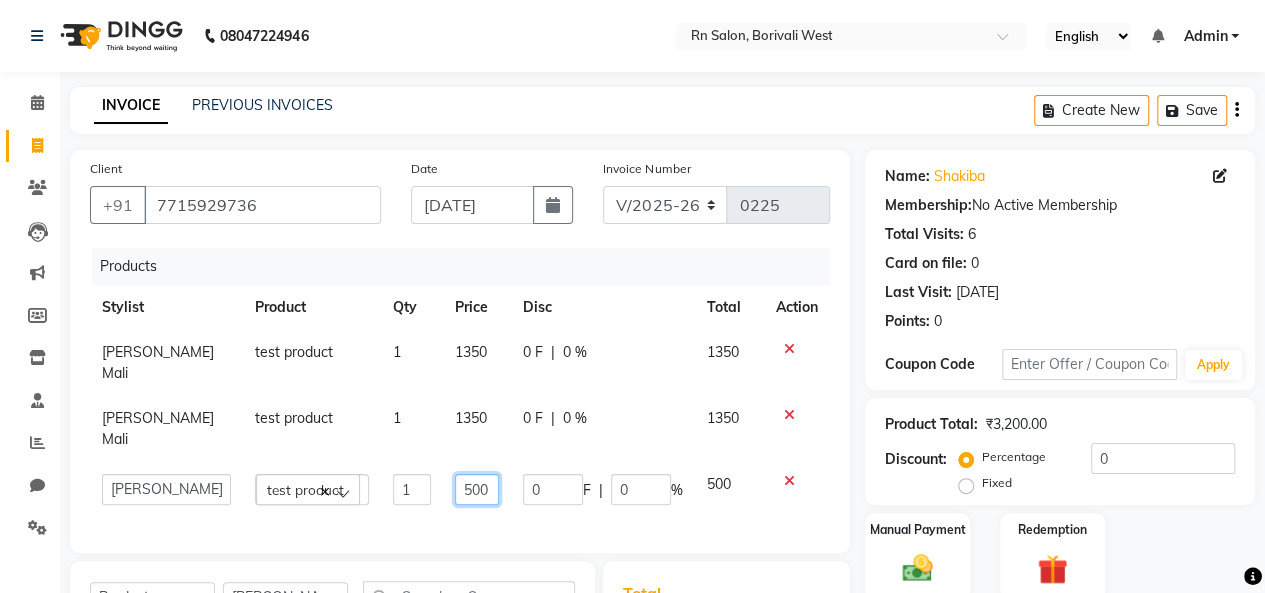 click on "500" 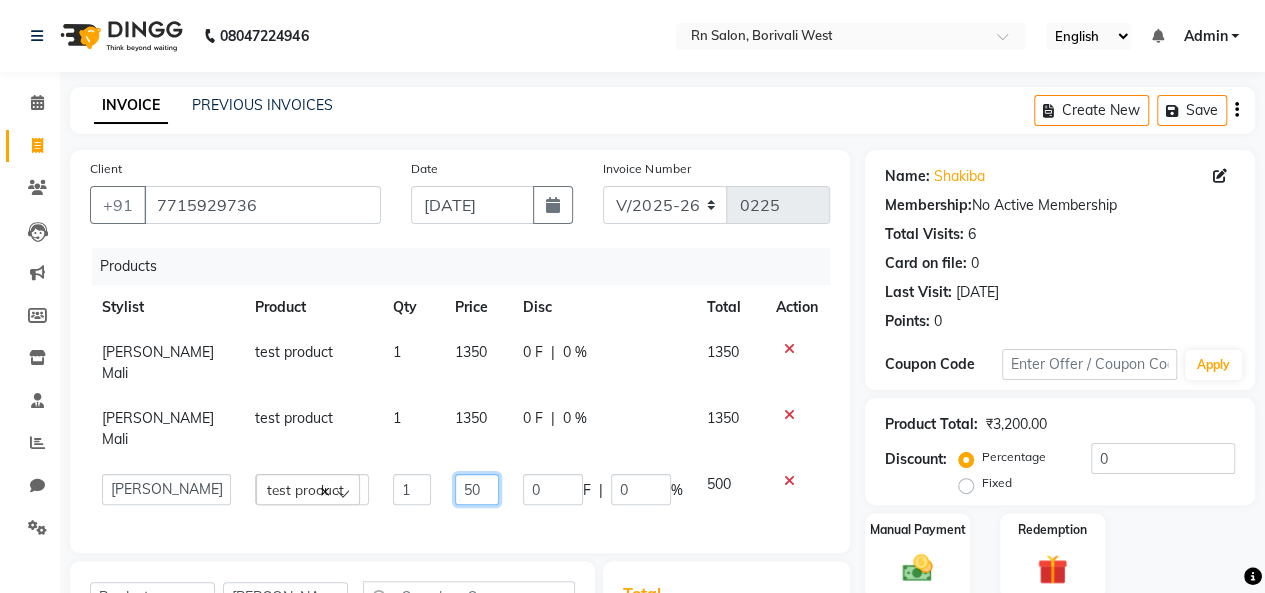 type on "5" 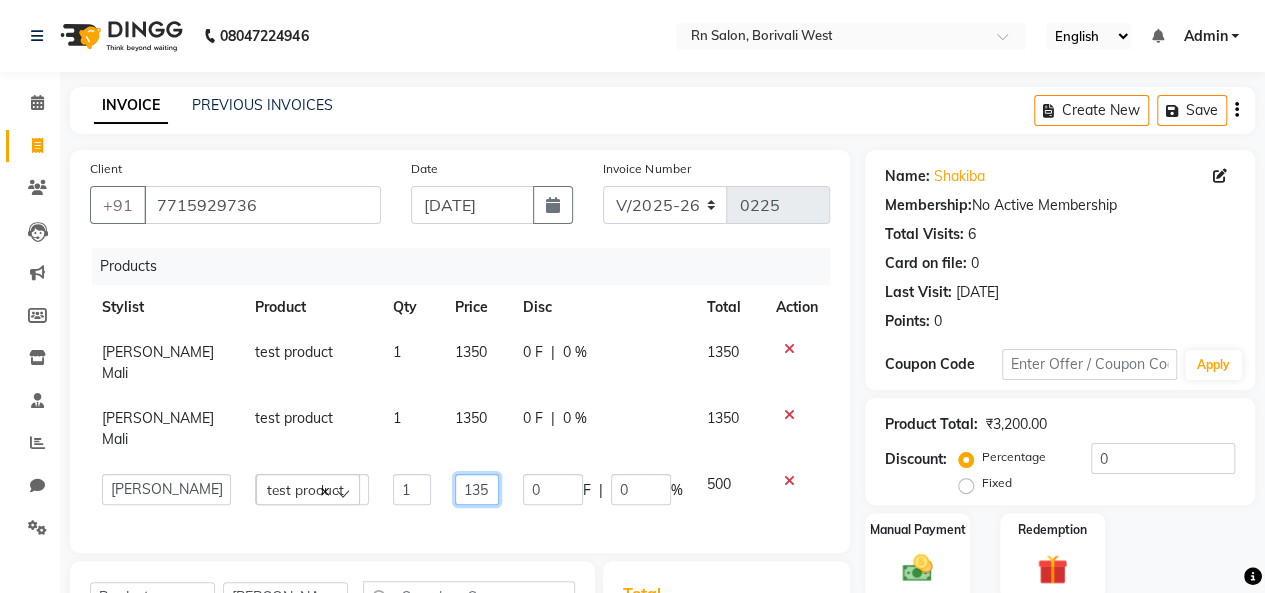 type on "1350" 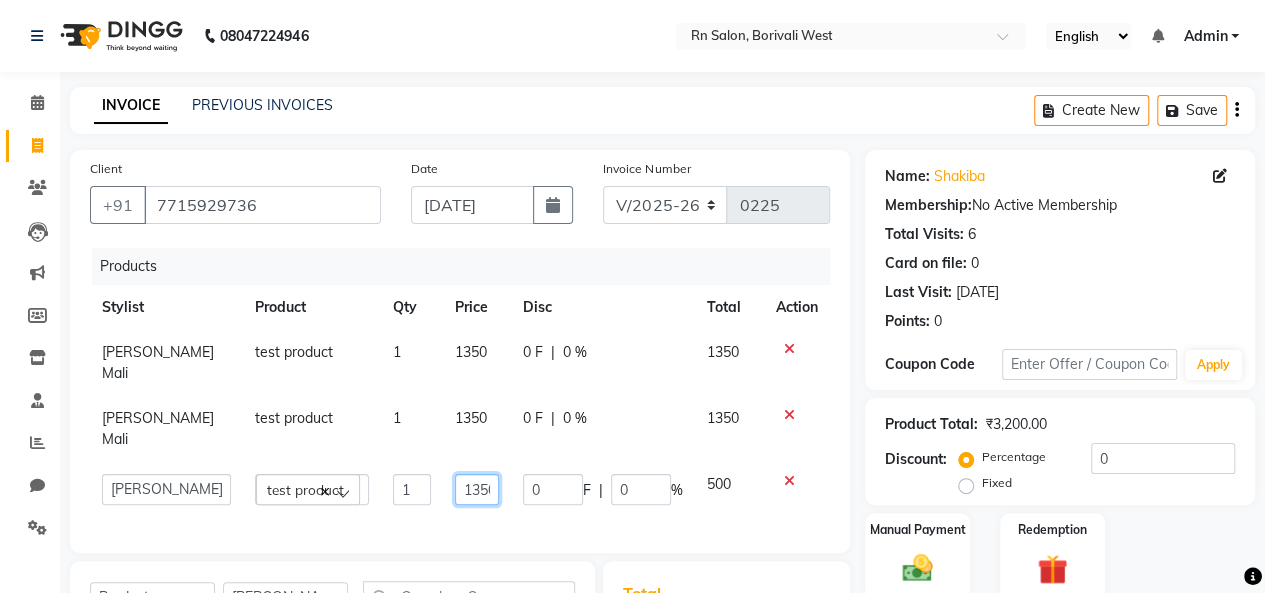 scroll, scrollTop: 0, scrollLeft: 2, axis: horizontal 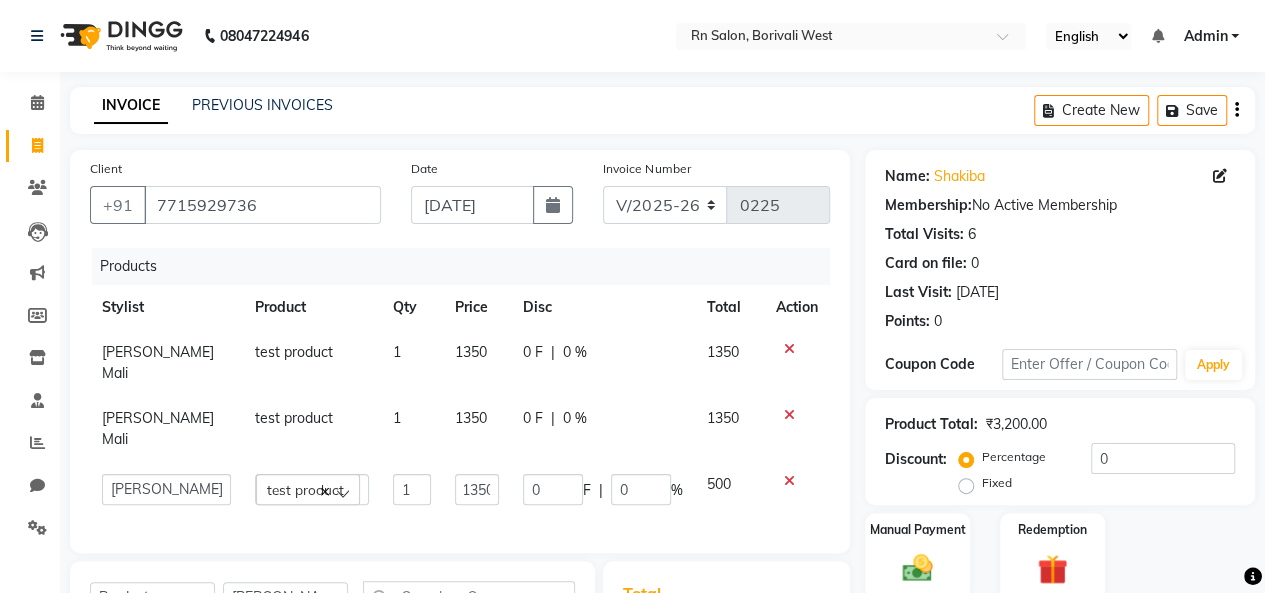 click on "Products Stylist Product Qty Price Disc Total Action [PERSON_NAME] Mali test product 1 1350 0 F | 0 % 1350 [PERSON_NAME] Mali test product 1 1350 0 F | 0 % 1350  [PERSON_NAME] [PERSON_NAME] parking   [PERSON_NAME] master   [PERSON_NAME]   [PERSON_NAME]   [PERSON_NAME]   [PERSON_NAME] [PERSON_NAME] Mali   [PERSON_NAME]   test product  1 1350 0 F | 0 % 500" 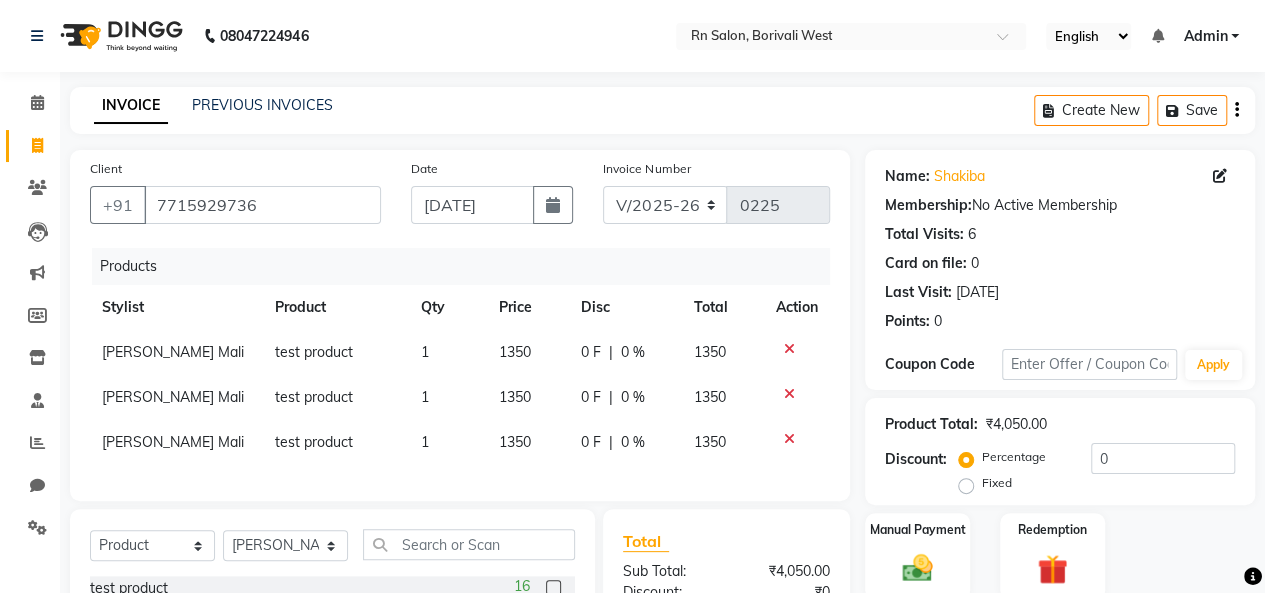 click on "1350" 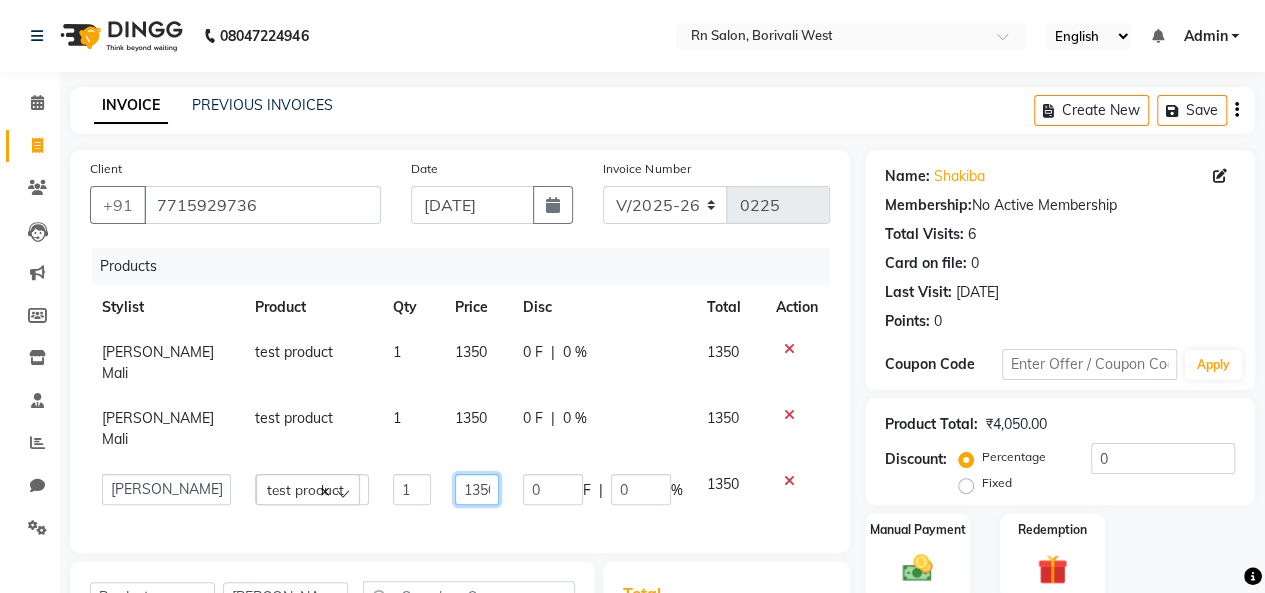 click on "1350" 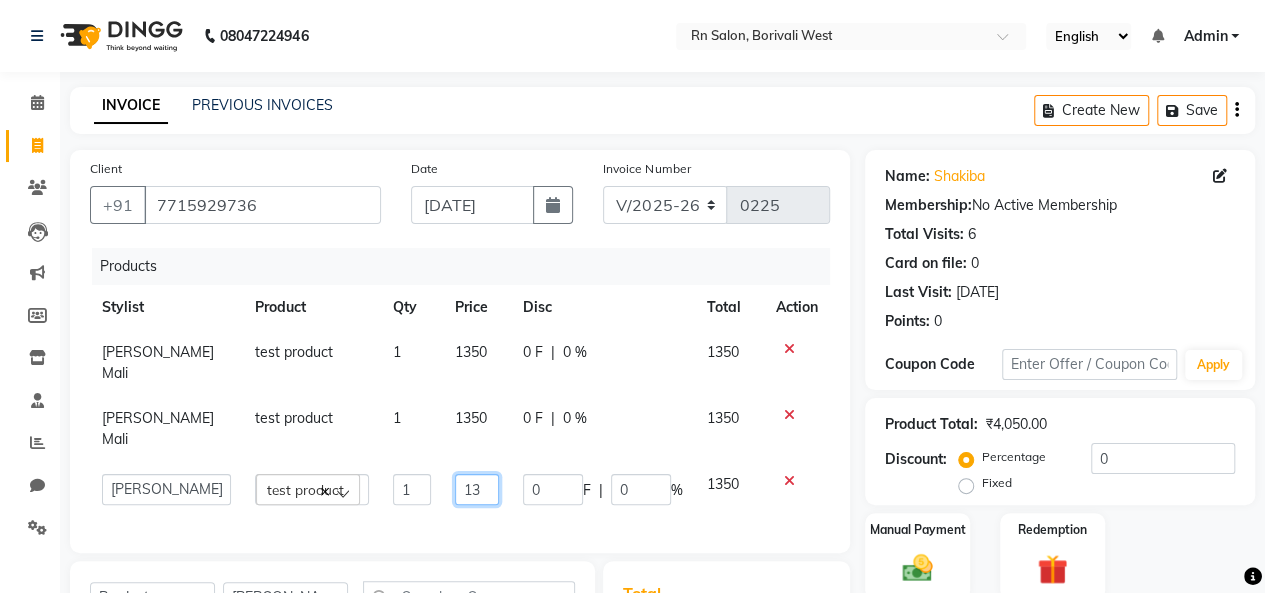 type on "1" 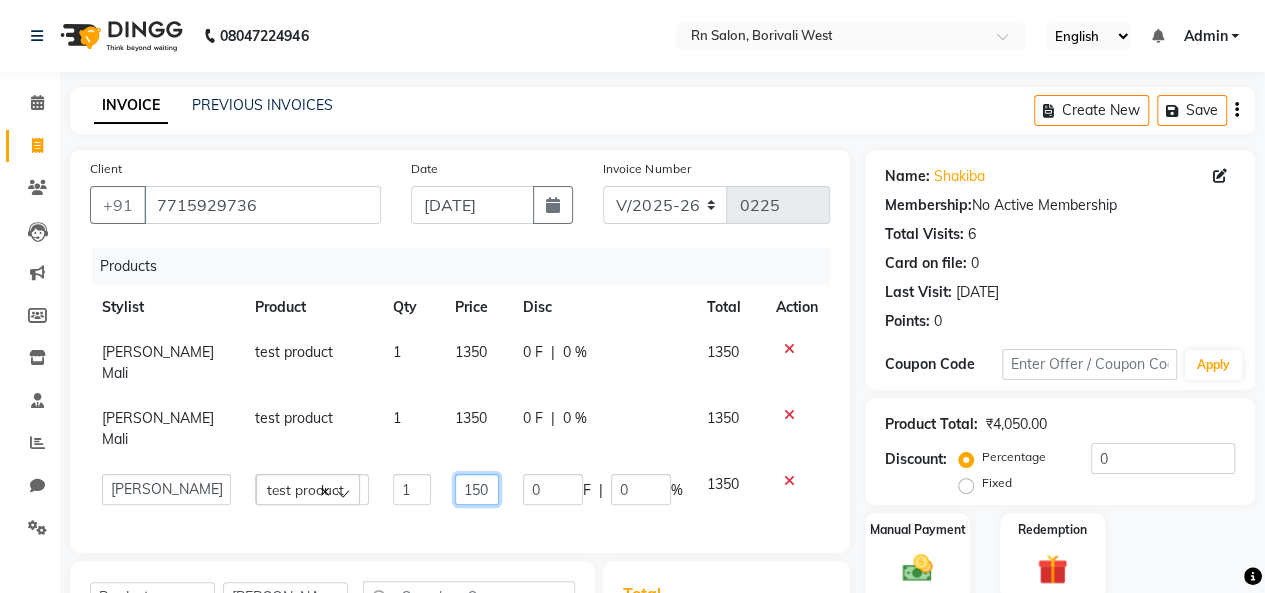 type on "1500" 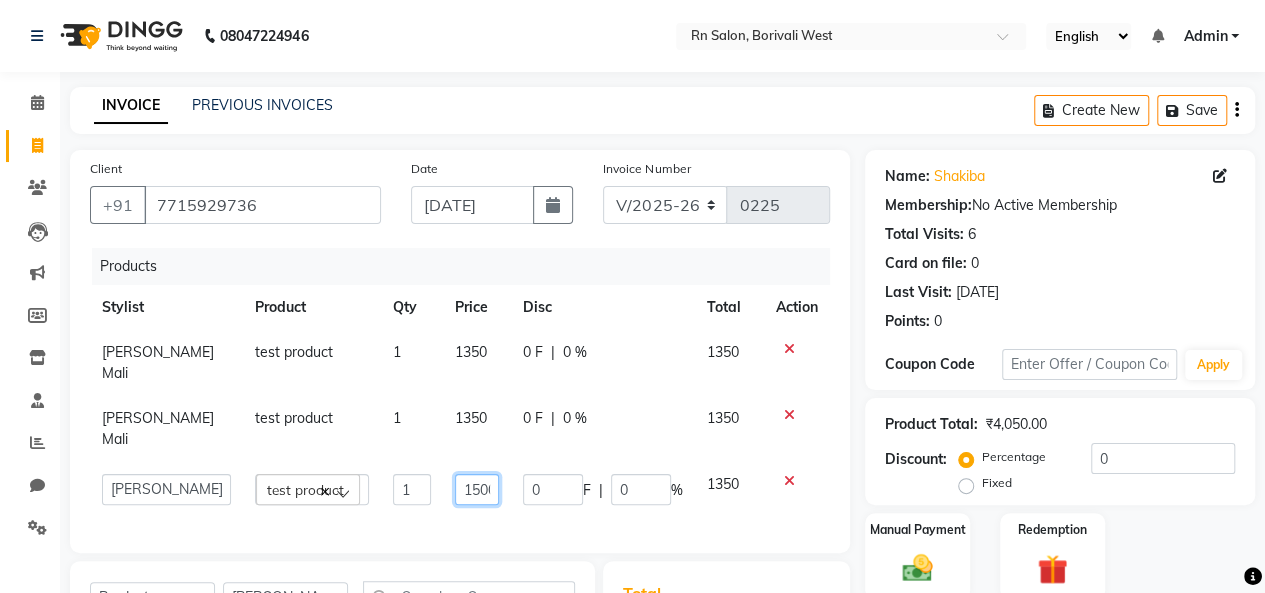 scroll, scrollTop: 0, scrollLeft: 2, axis: horizontal 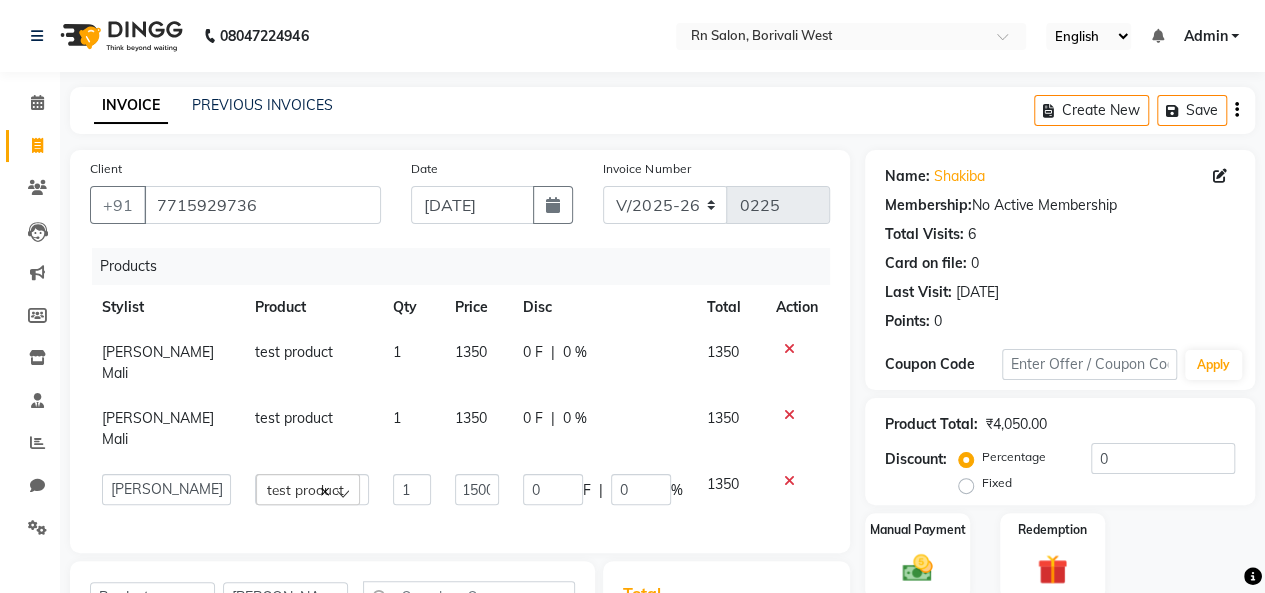 click on "Total Sub Total: ₹4,050.00 Discount: ₹0 Net: ₹4,050.00 Total: ₹4,050.00 Payable: ₹4,050.00 Paid: ₹0 Balance   : ₹4,050.00" 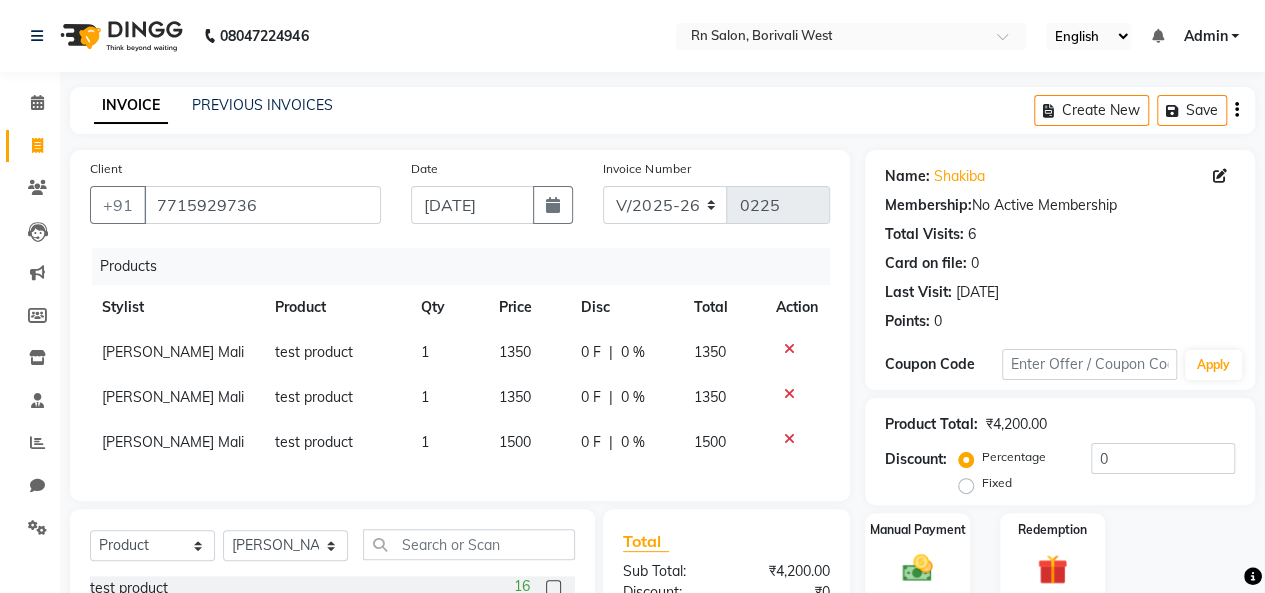 scroll, scrollTop: 190, scrollLeft: 0, axis: vertical 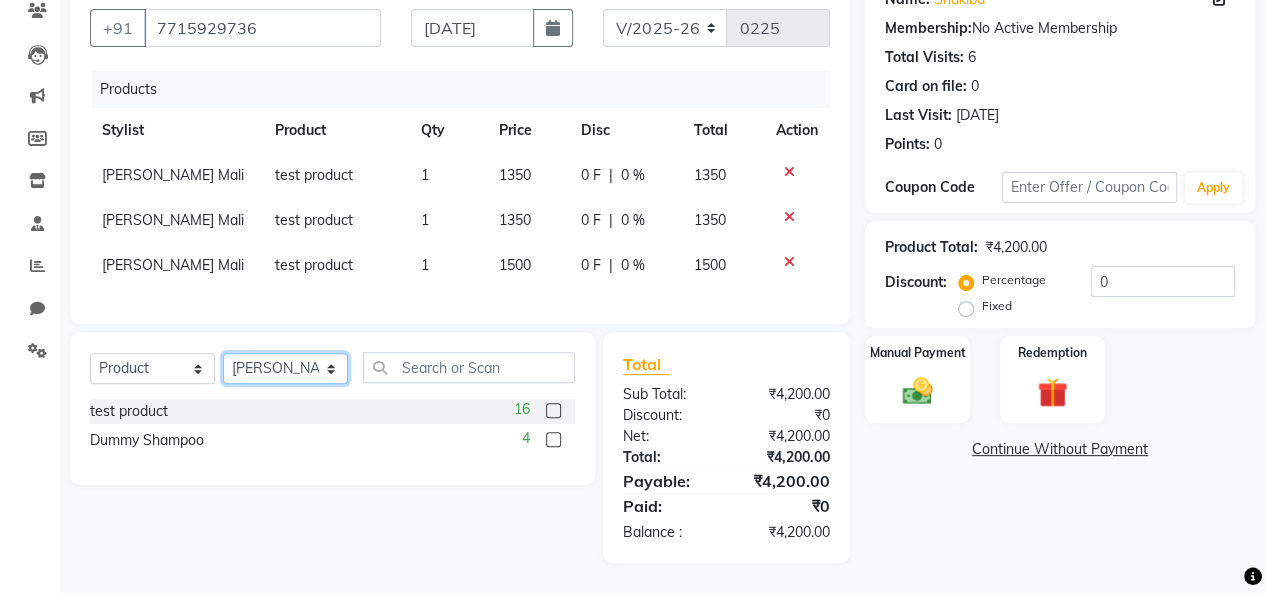 click on "Select Stylist [PERSON_NAME] [PERSON_NAME] parking [PERSON_NAME] master Luv kush tripathi [PERSON_NAME] [PERSON_NAME] [PERSON_NAME] [PERSON_NAME] [PERSON_NAME] Mali [PERSON_NAME]" 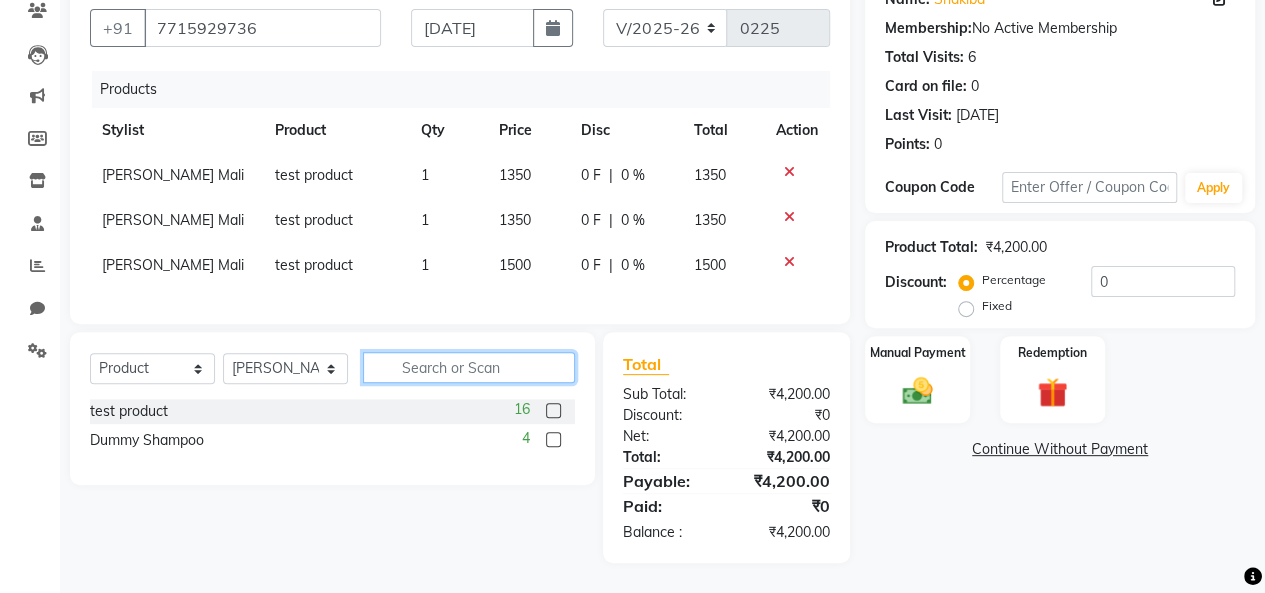 click 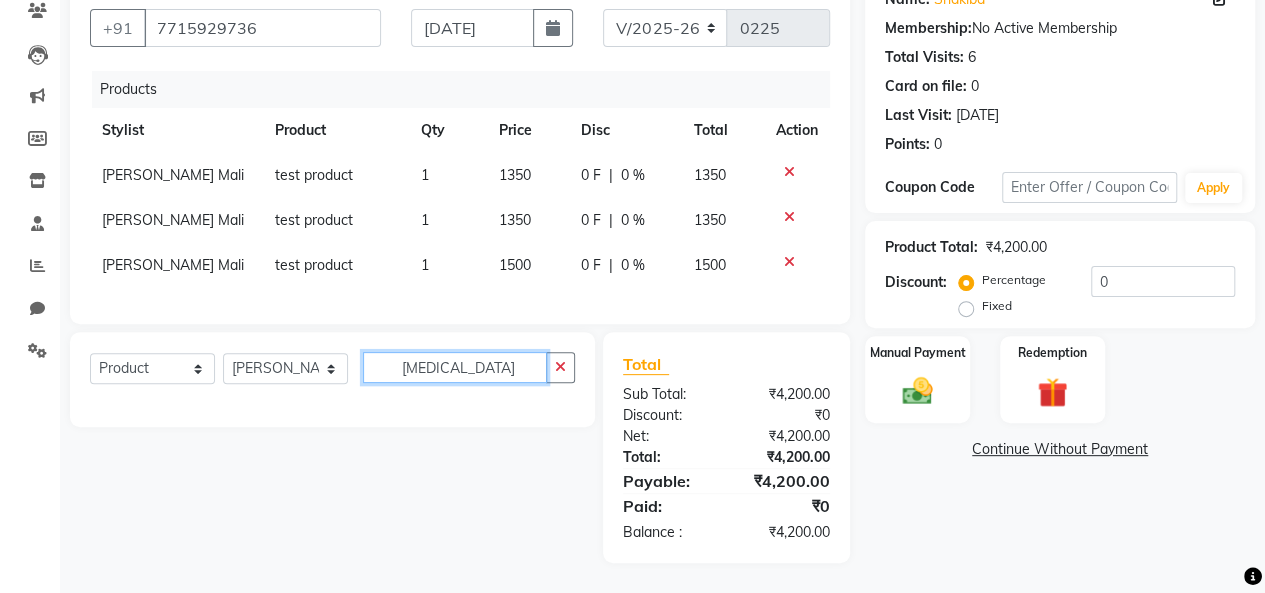 type on "[MEDICAL_DATA]" 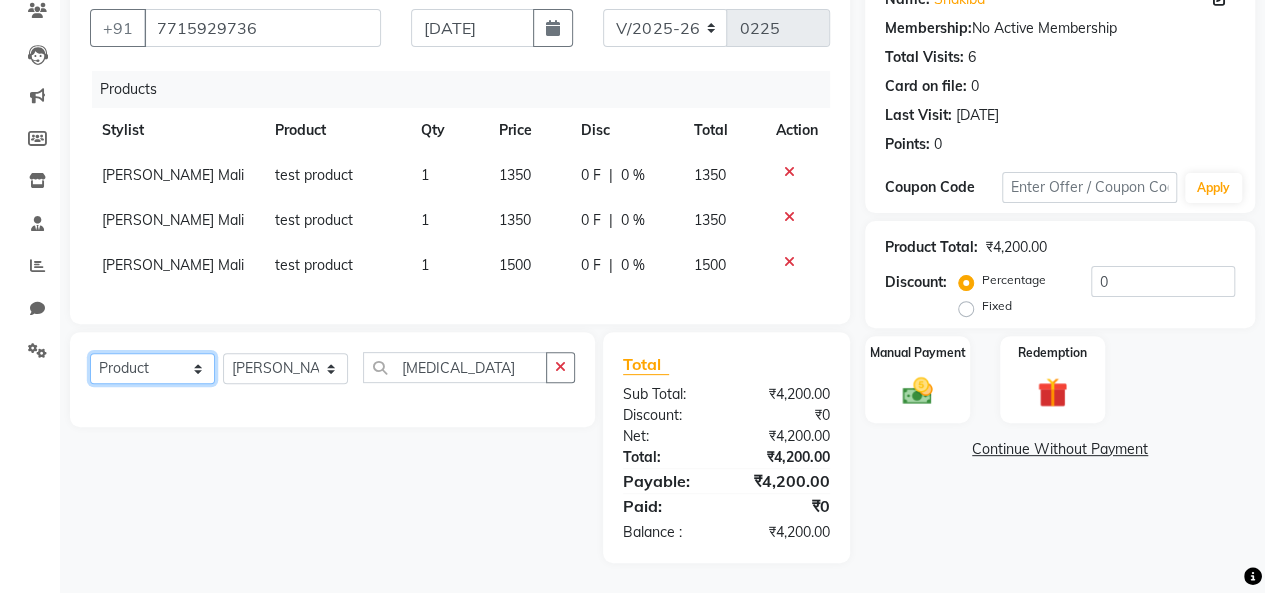 click on "Select  Service  Product  Membership  Package Voucher Prepaid Gift Card" 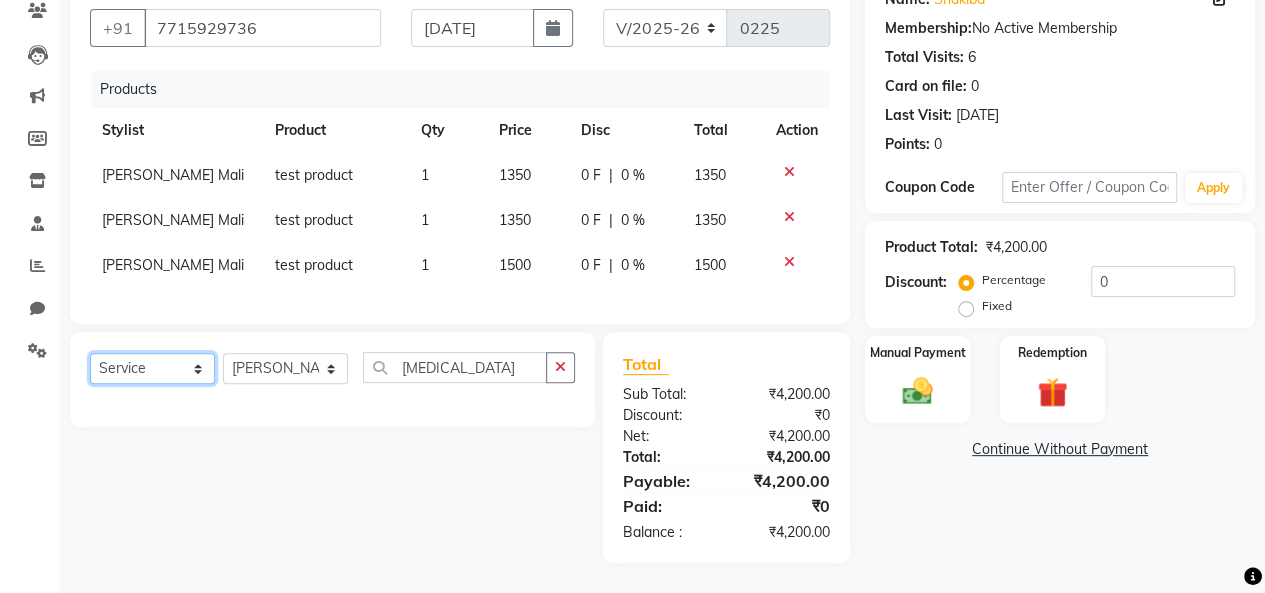 click on "Select  Service  Product  Membership  Package Voucher Prepaid Gift Card" 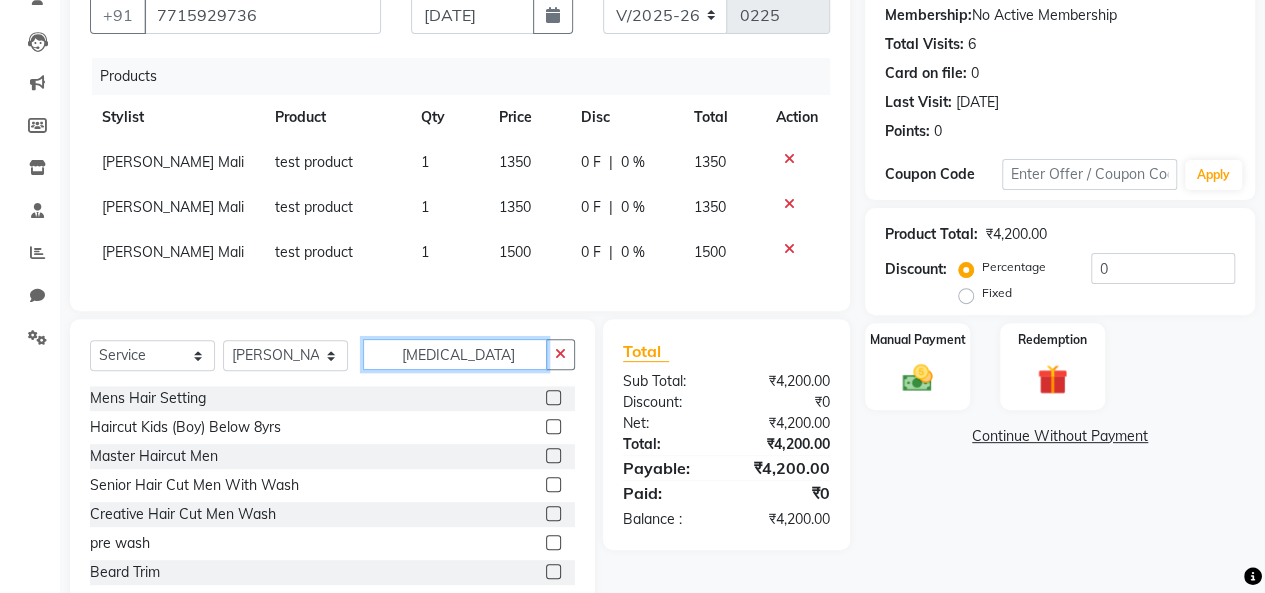 click on "[MEDICAL_DATA]" 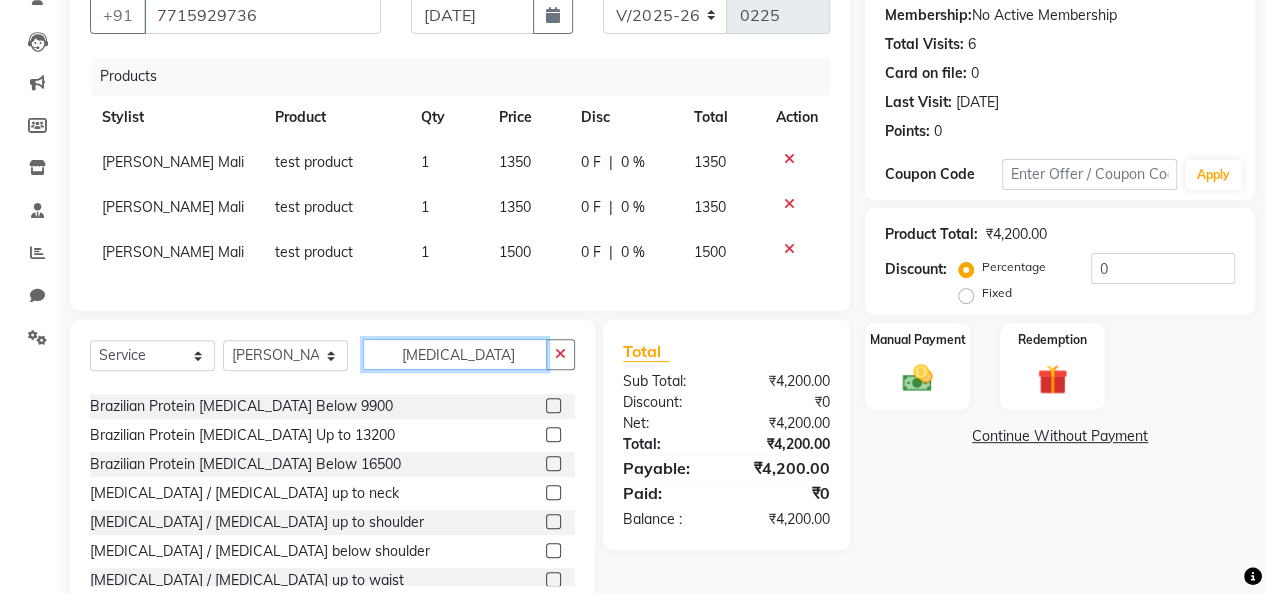 scroll, scrollTop: 90, scrollLeft: 0, axis: vertical 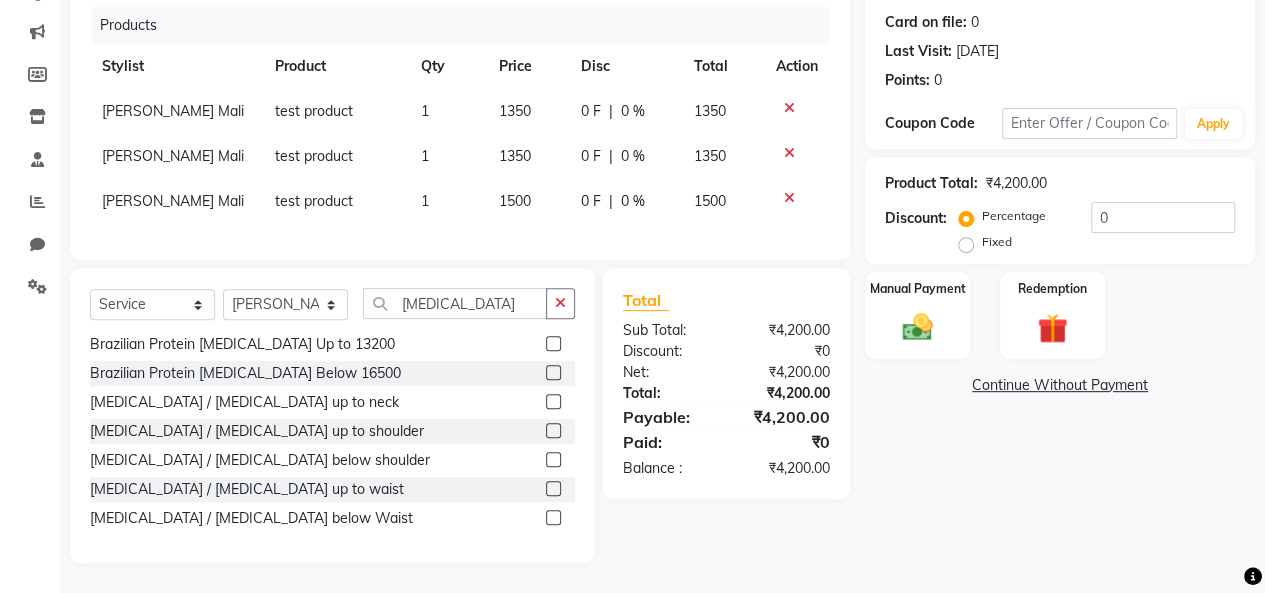 click 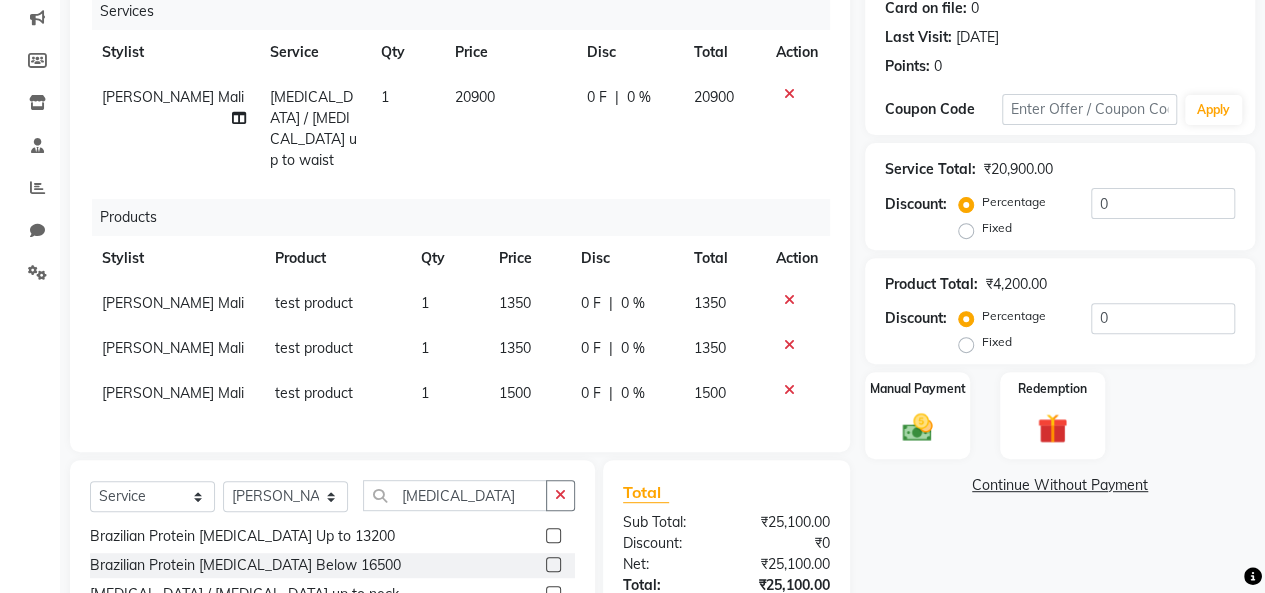 checkbox on "false" 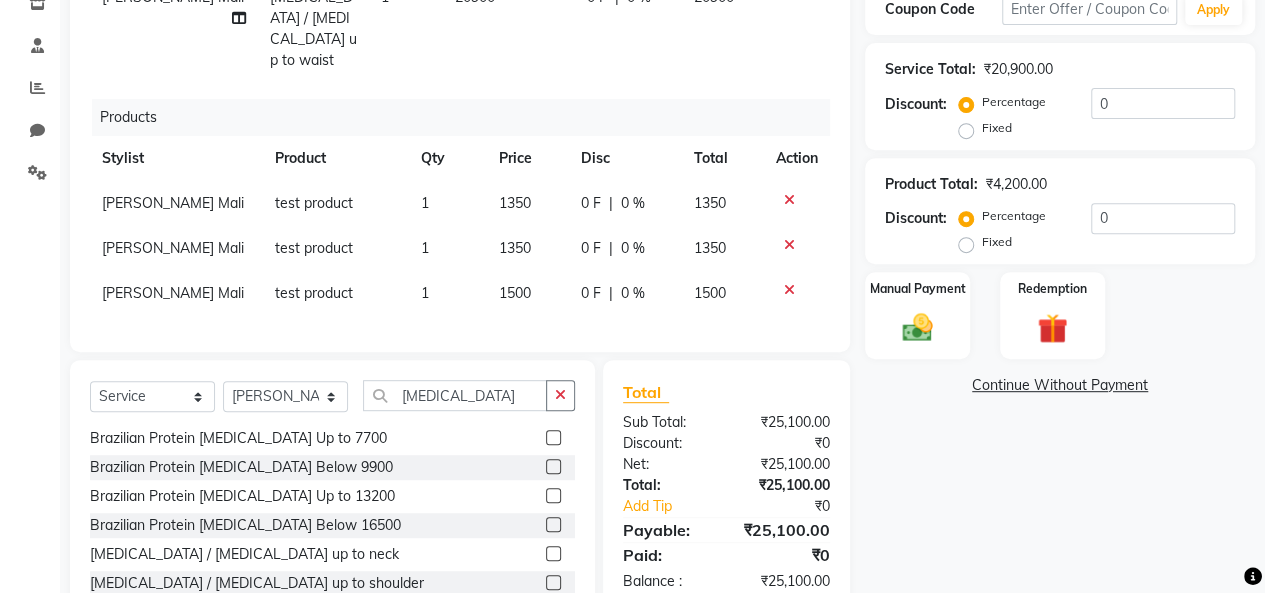 scroll, scrollTop: 0, scrollLeft: 0, axis: both 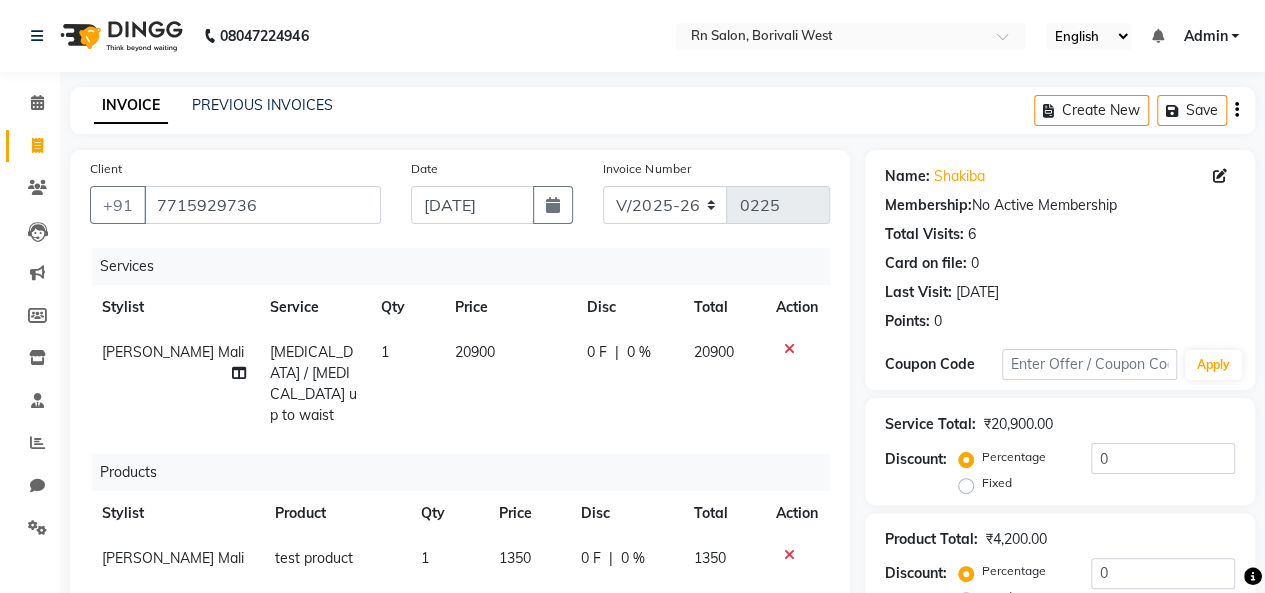 click on "20900" 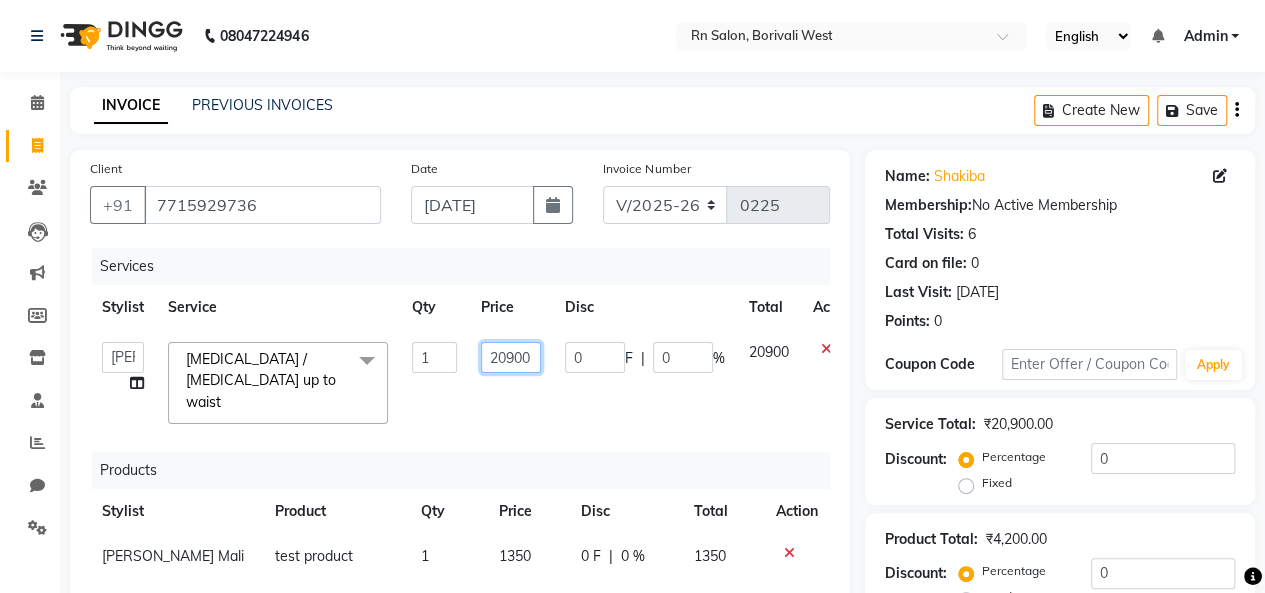 click on "20900" 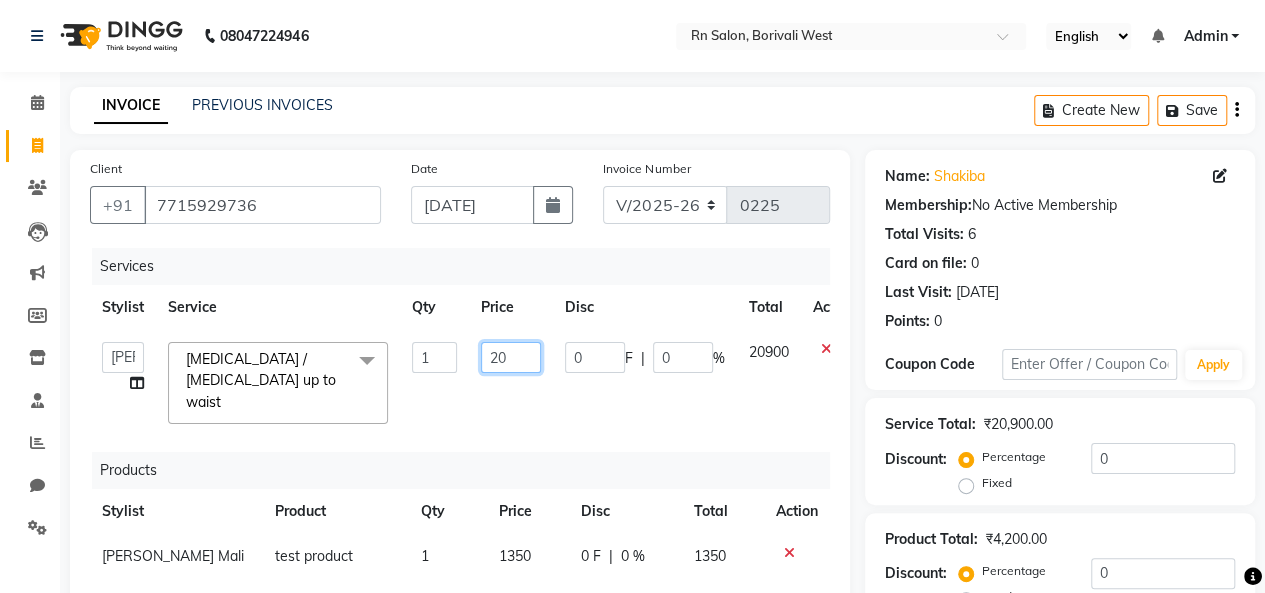 type on "2" 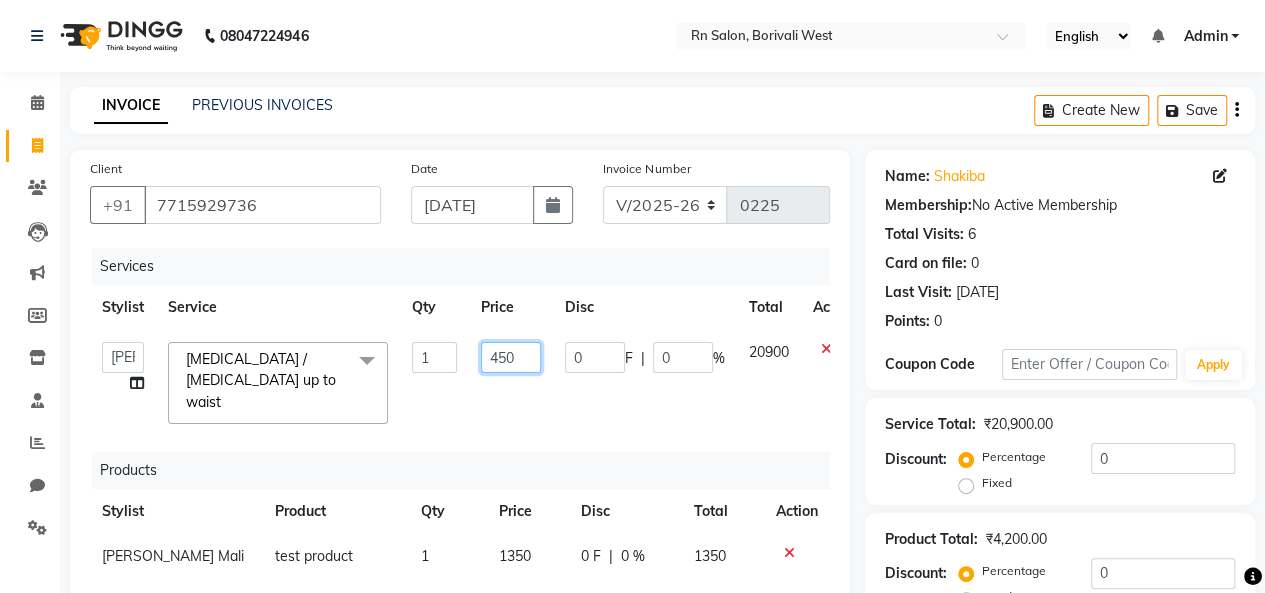 type on "4500" 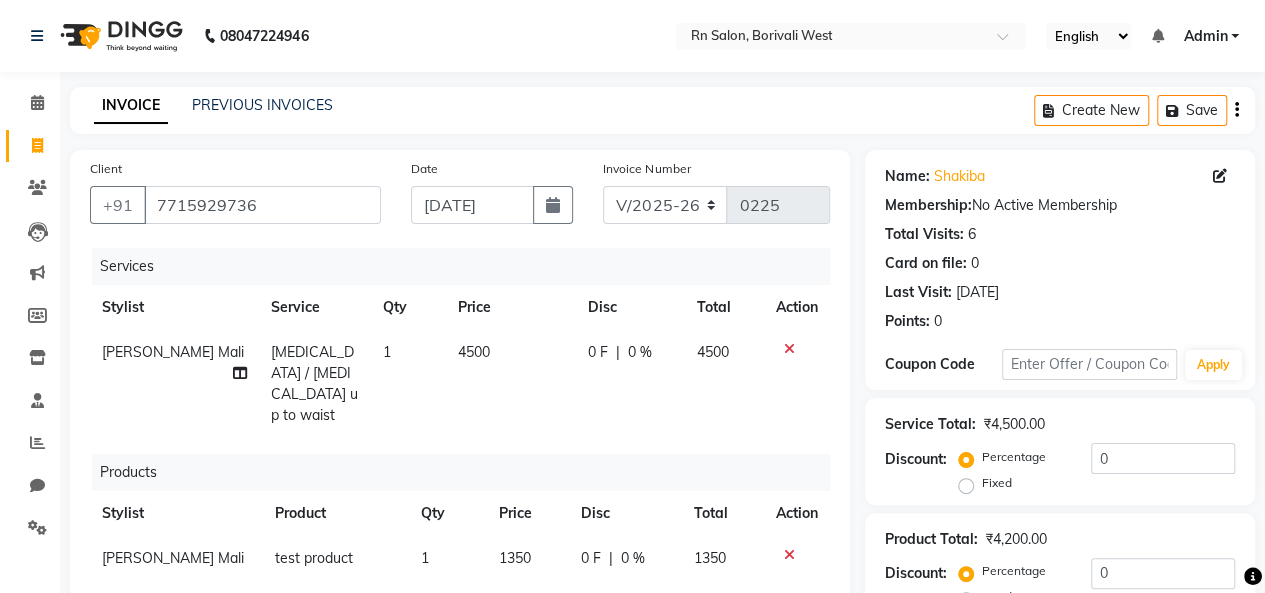 click on "Products" 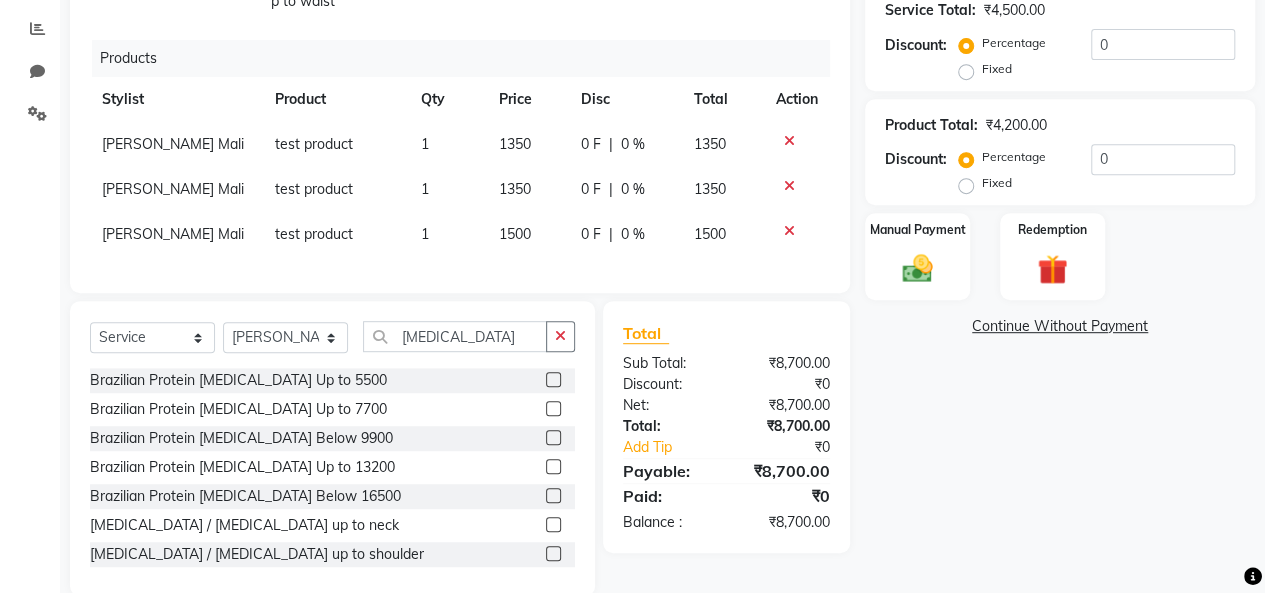 scroll, scrollTop: 419, scrollLeft: 0, axis: vertical 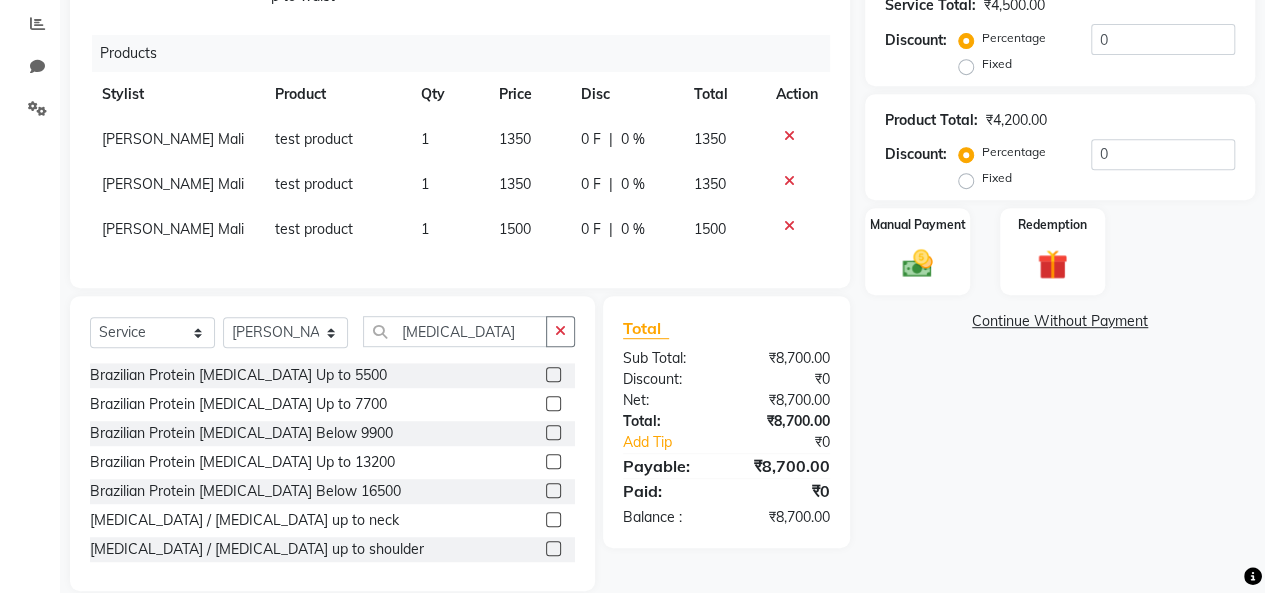 click 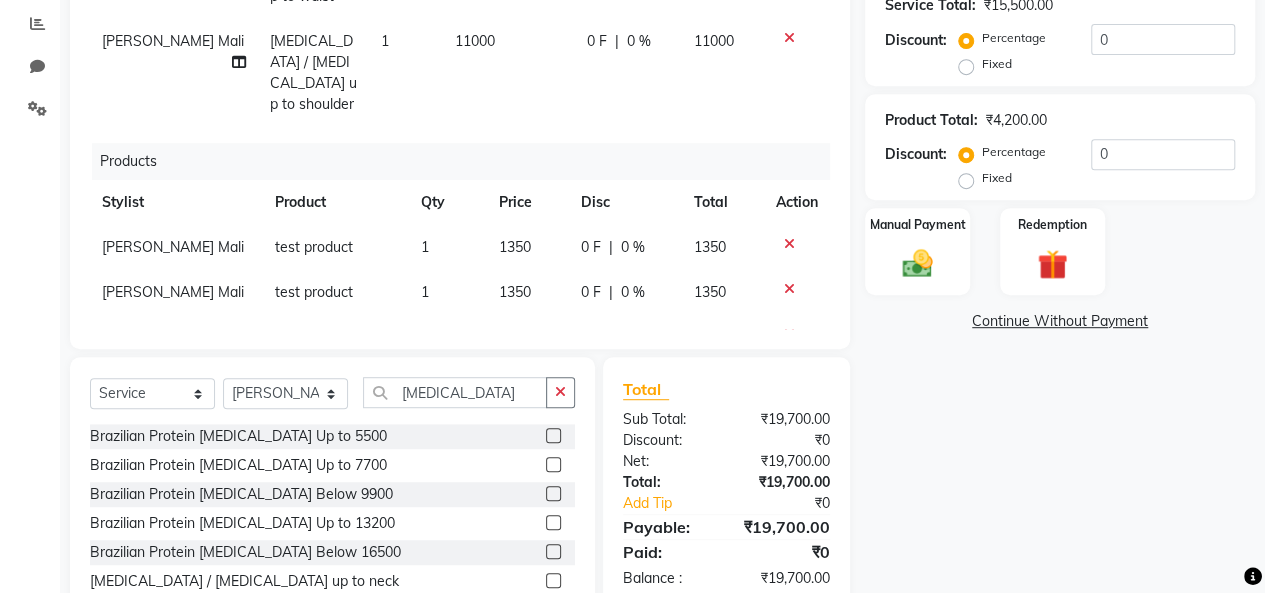 checkbox on "false" 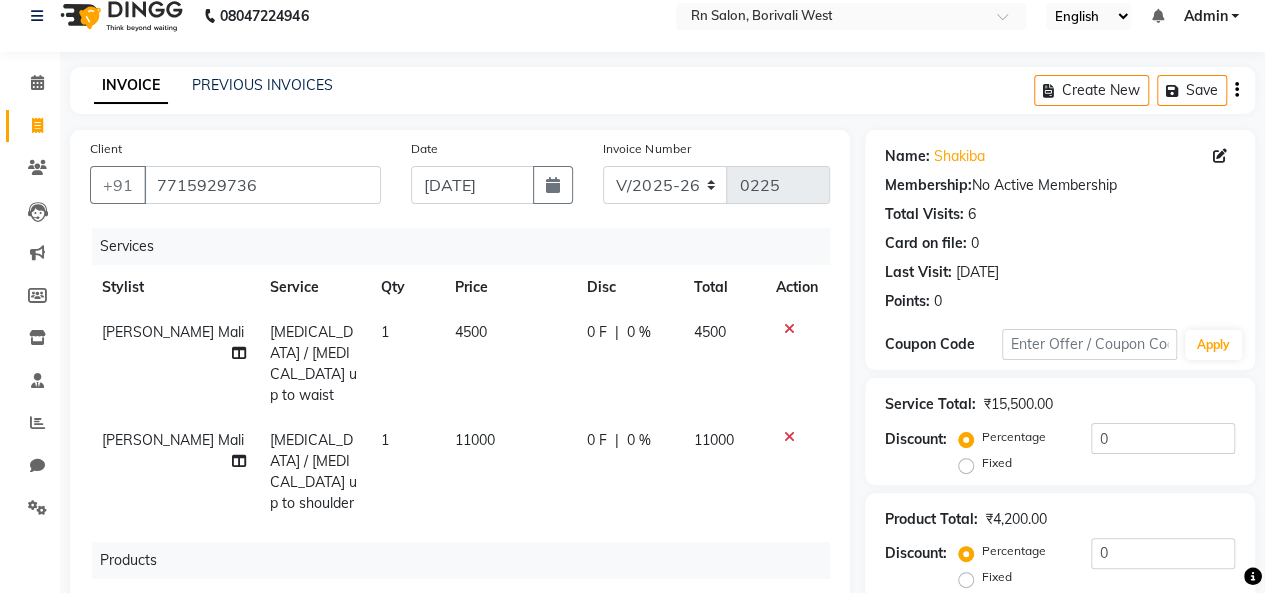 scroll, scrollTop: 19, scrollLeft: 0, axis: vertical 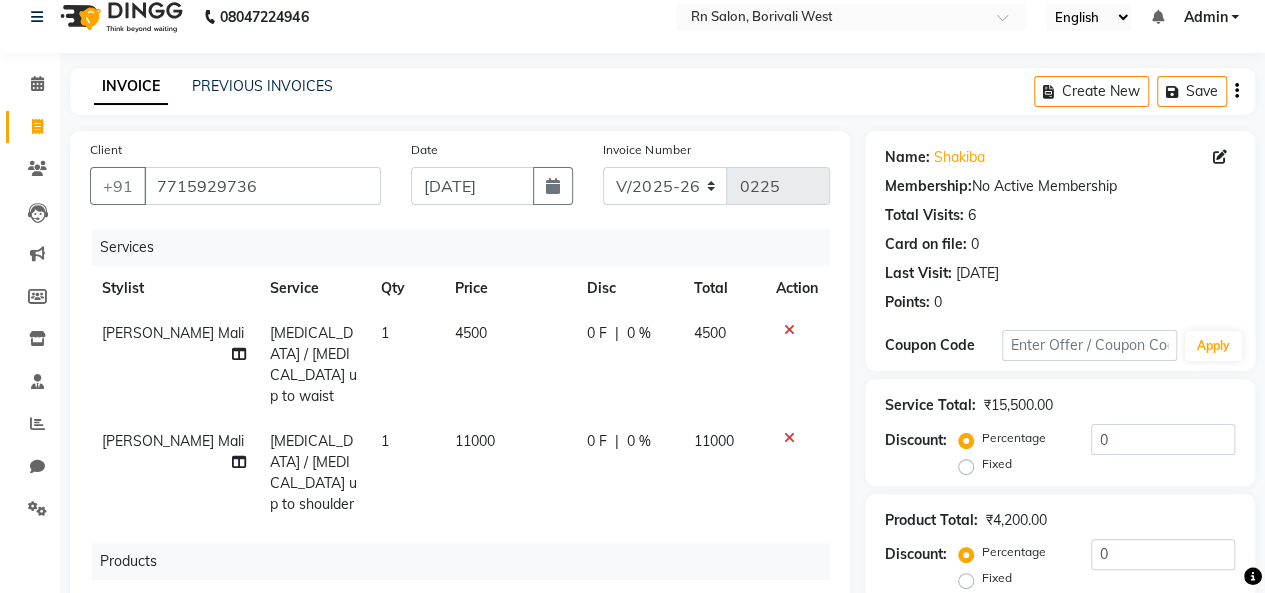 click on "11000" 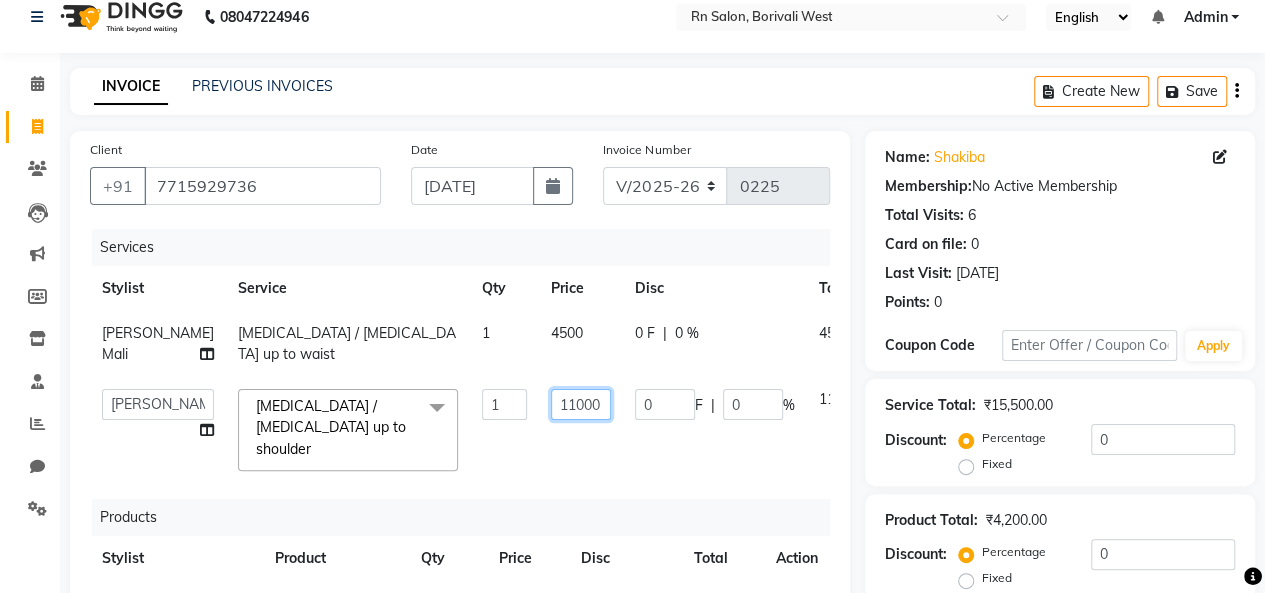 click on "11000" 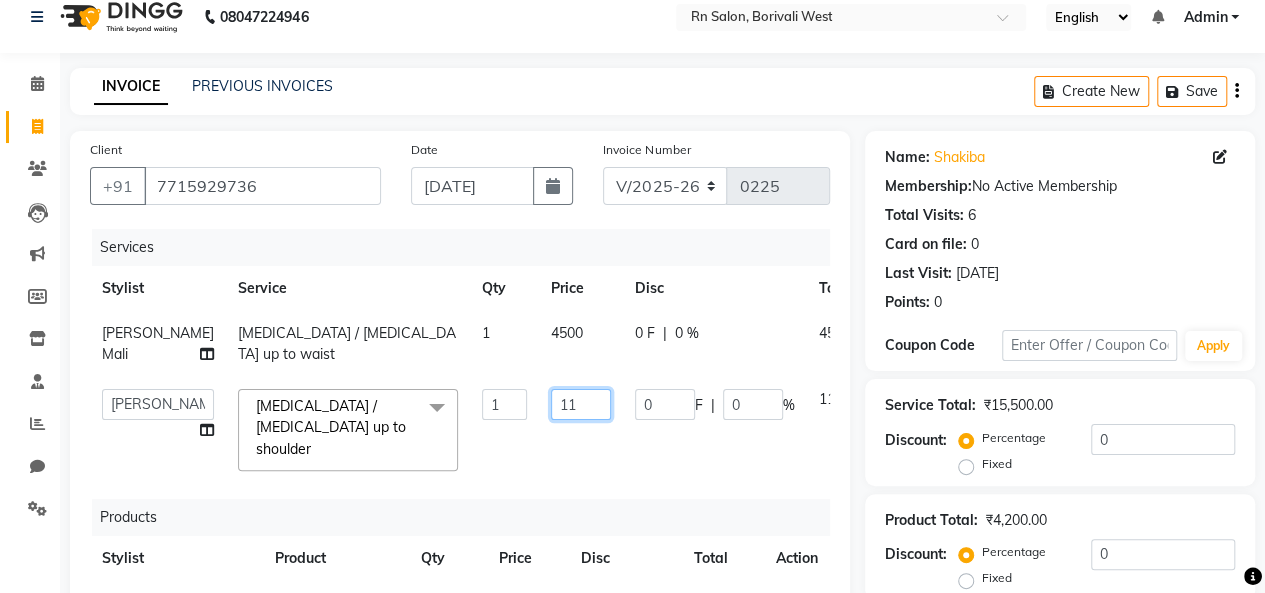 type on "1" 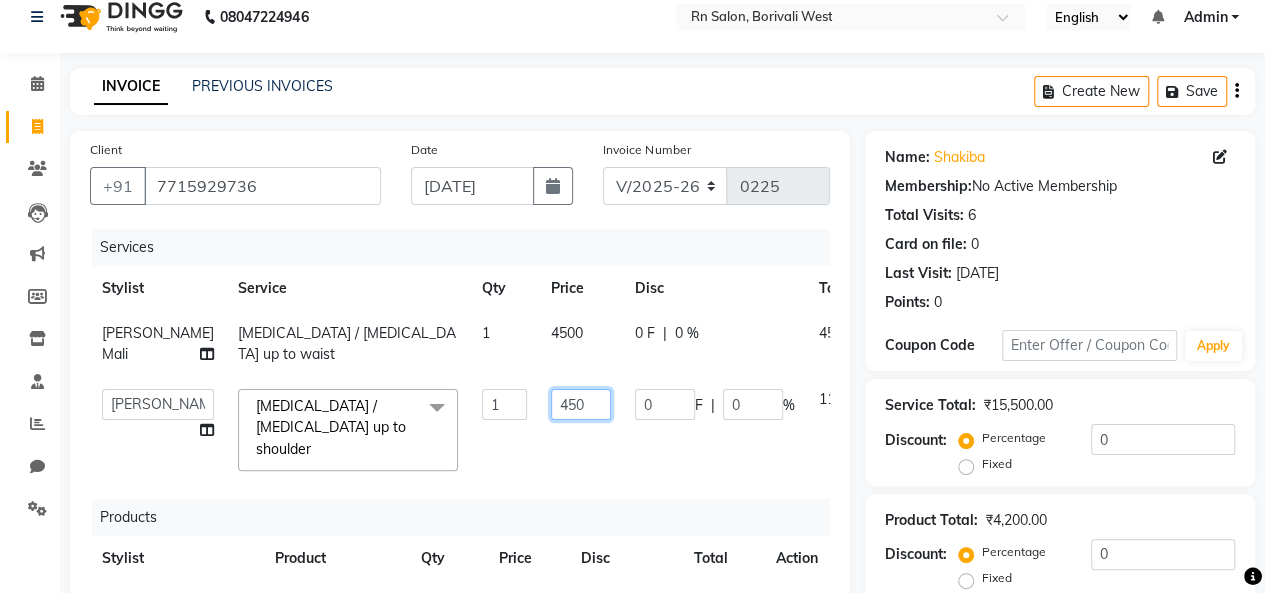 type on "4500" 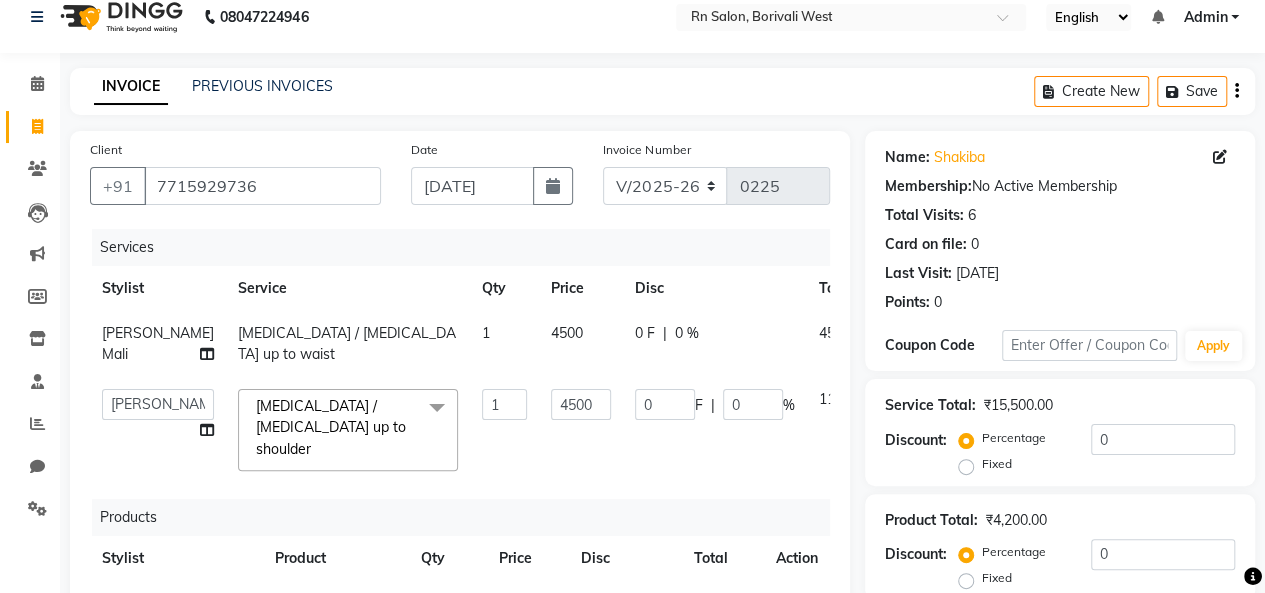 click on "Services Stylist Service Qty Price Disc Total Action [PERSON_NAME] Mali [MEDICAL_DATA] / [MEDICAL_DATA]  up to waist 1 4500 0 F | 0 % 4500  [PERSON_NAME] [PERSON_NAME] parking   [PERSON_NAME] master   Luv kush tripathi   [PERSON_NAME]   [PERSON_NAME]   [PERSON_NAME]   [PERSON_NAME] [PERSON_NAME] Mali   [PERSON_NAME][MEDICAL_DATA] / [MEDICAL_DATA]  up to shoulder  x Mens Hair Setting Haircut Kids (Boy) Below 8yrs Master Haircut Men  Senior Hair Cut Men With Wash Creative Hair Cut Men Wash pre wash [PERSON_NAME] Trim [PERSON_NAME] Styling Shave Head Shave Baby Mundan [DEMOGRAPHIC_DATA] Trim Under arm [DEMOGRAPHIC_DATA] Trim Arms [DEMOGRAPHIC_DATA] Trim Half Legs [DEMOGRAPHIC_DATA] Trim Half front/Back Eye Brow Color Streak Men Side Locks Color Moustache Color [PERSON_NAME] Color Global Color (Majirel) Men Global Color (Inoa) Men Pre Lightening Men Highlights Men Fringe [DEMOGRAPHIC_DATA] Haircut (One Length Trim) Haircut Kids (Girl) Below 8yrs [DEMOGRAPHIC_DATA] Haircut (Senior stylist) W/O [DEMOGRAPHIC_DATA] Hair updo [DEMOGRAPHIC_DATA] Haircut (Creative stylist) W/O Per Chunk/Streak Women 440 Root touch up Touch up Majirel Touch up Schwarzkopf  Inoa TOUCH UP CROWN 1" 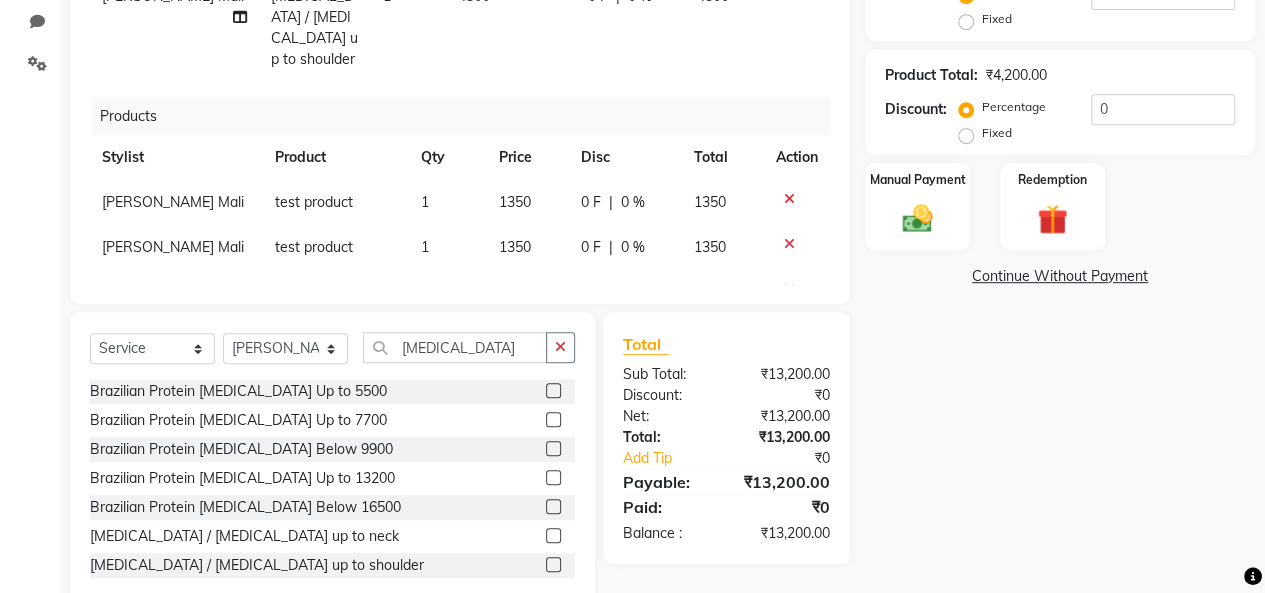 scroll, scrollTop: 506, scrollLeft: 0, axis: vertical 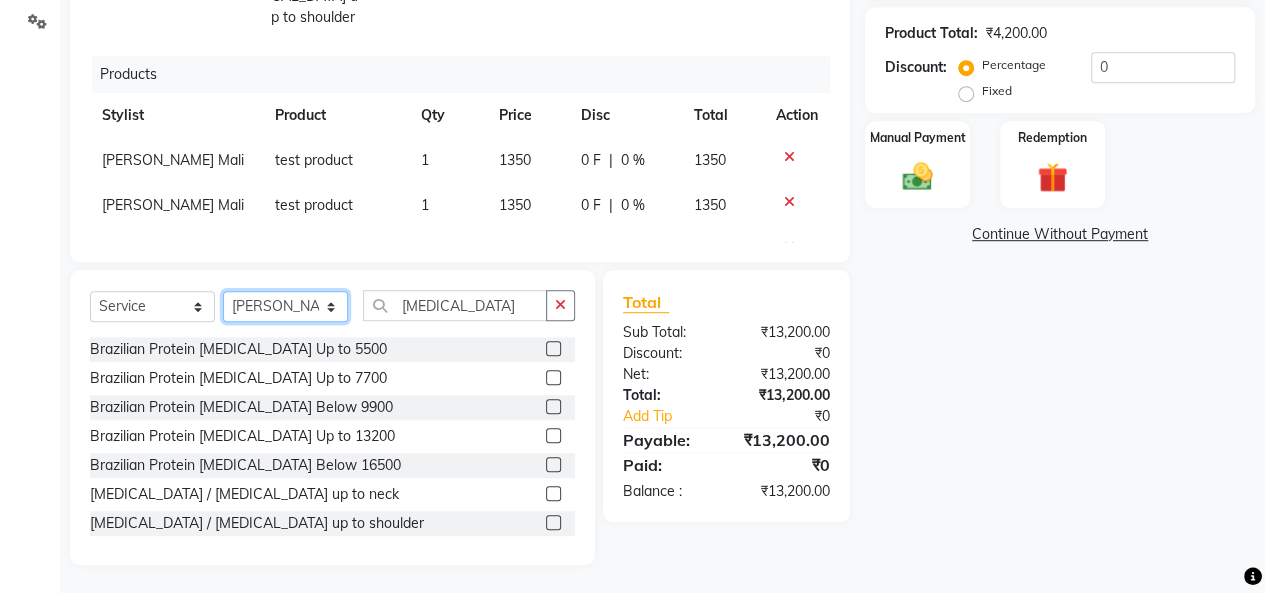 click on "Select Stylist [PERSON_NAME] [PERSON_NAME] parking [PERSON_NAME] master Luv kush tripathi [PERSON_NAME] [PERSON_NAME] [PERSON_NAME] [PERSON_NAME] [PERSON_NAME] Mali [PERSON_NAME]" 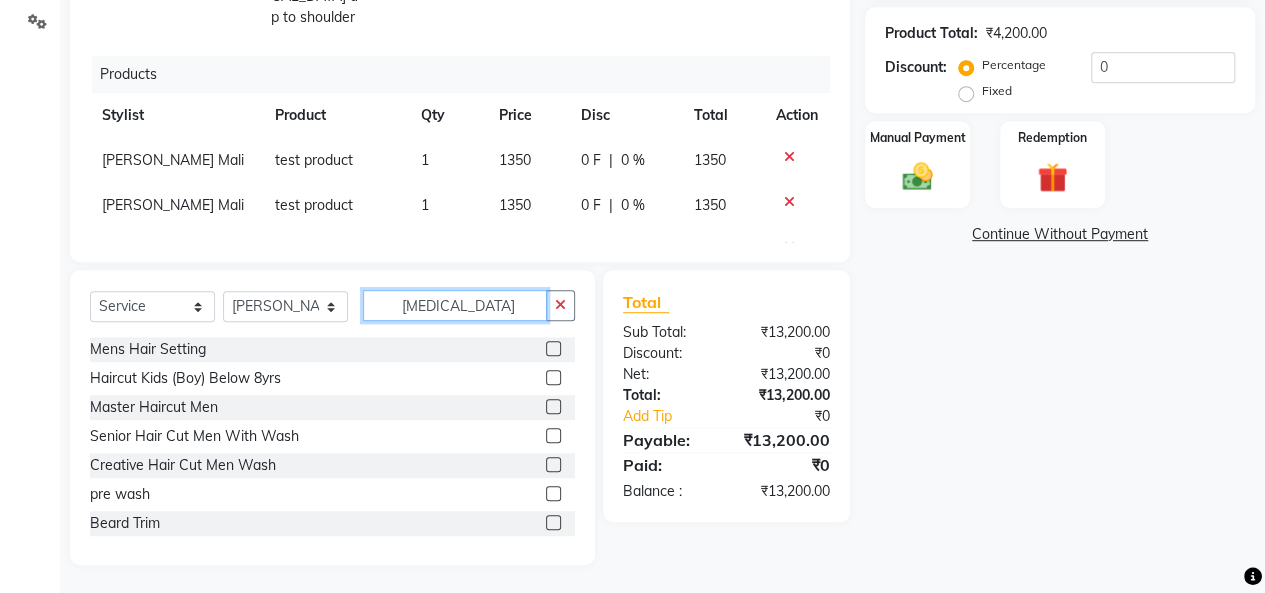 click on "[MEDICAL_DATA]" 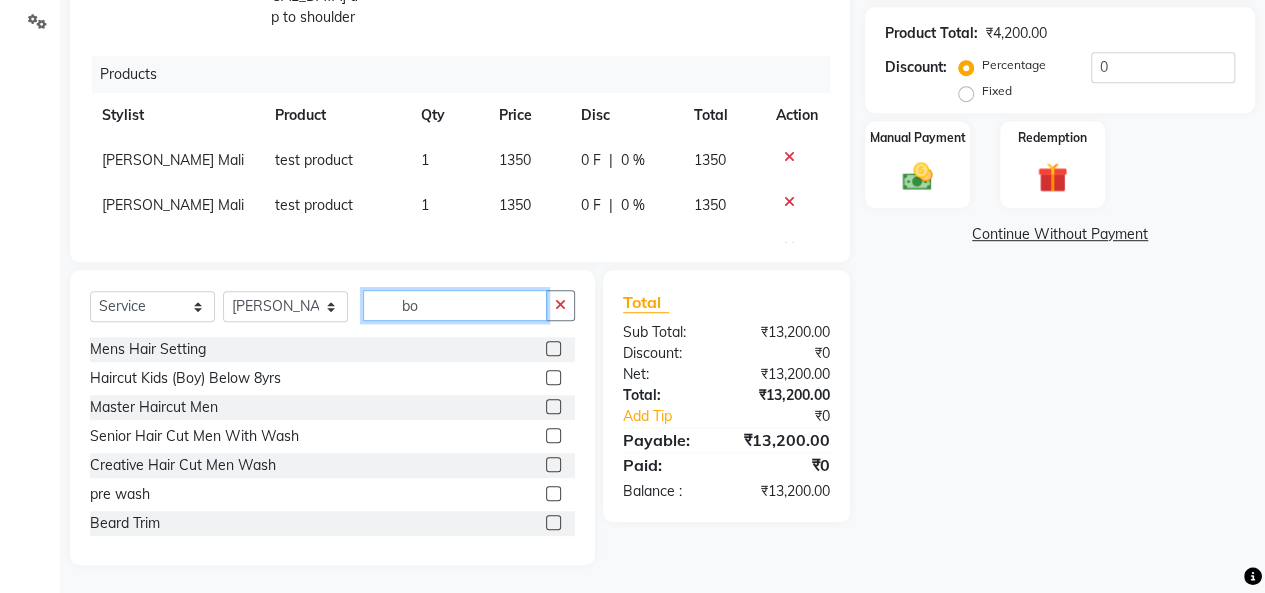 type on "b" 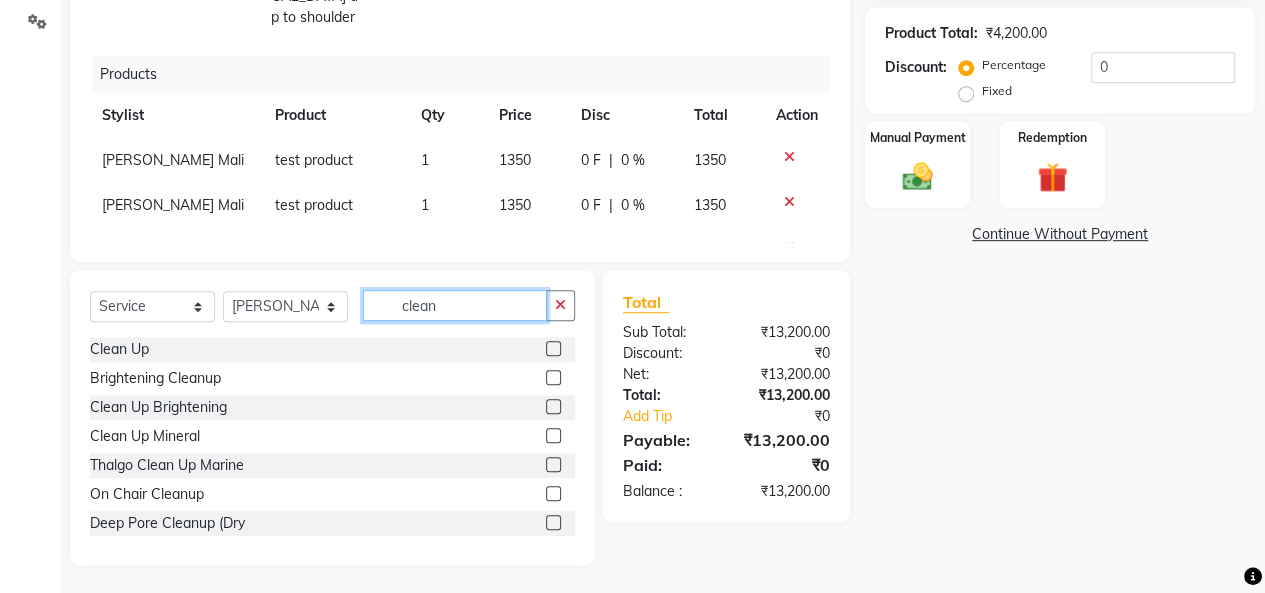 type on "clean" 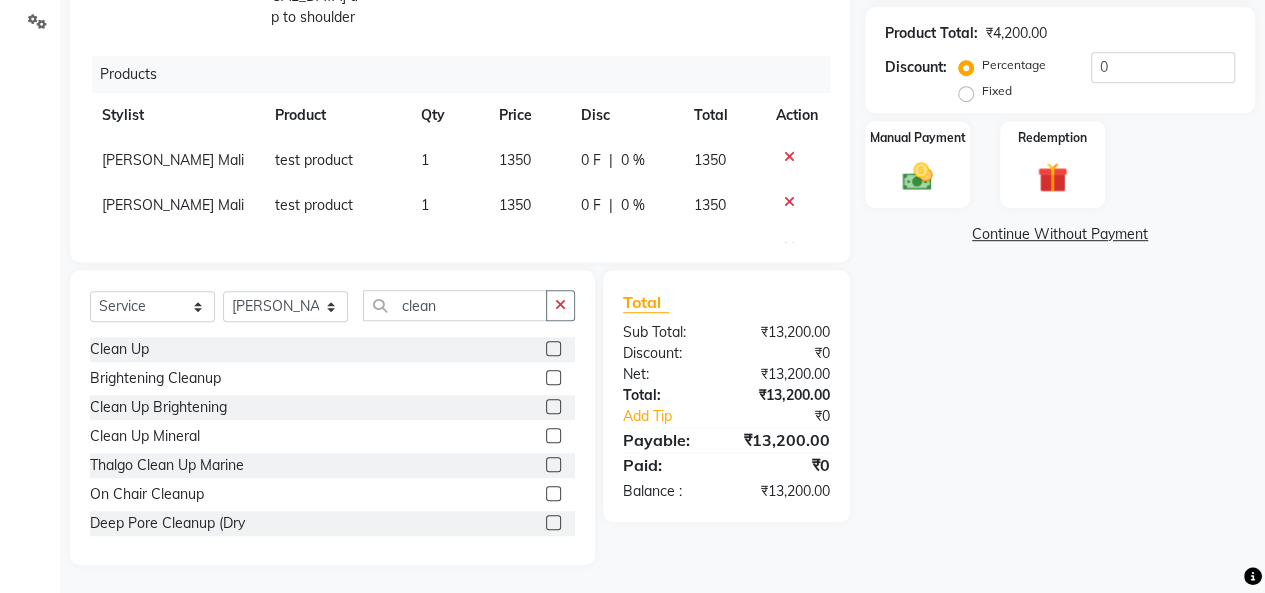 click 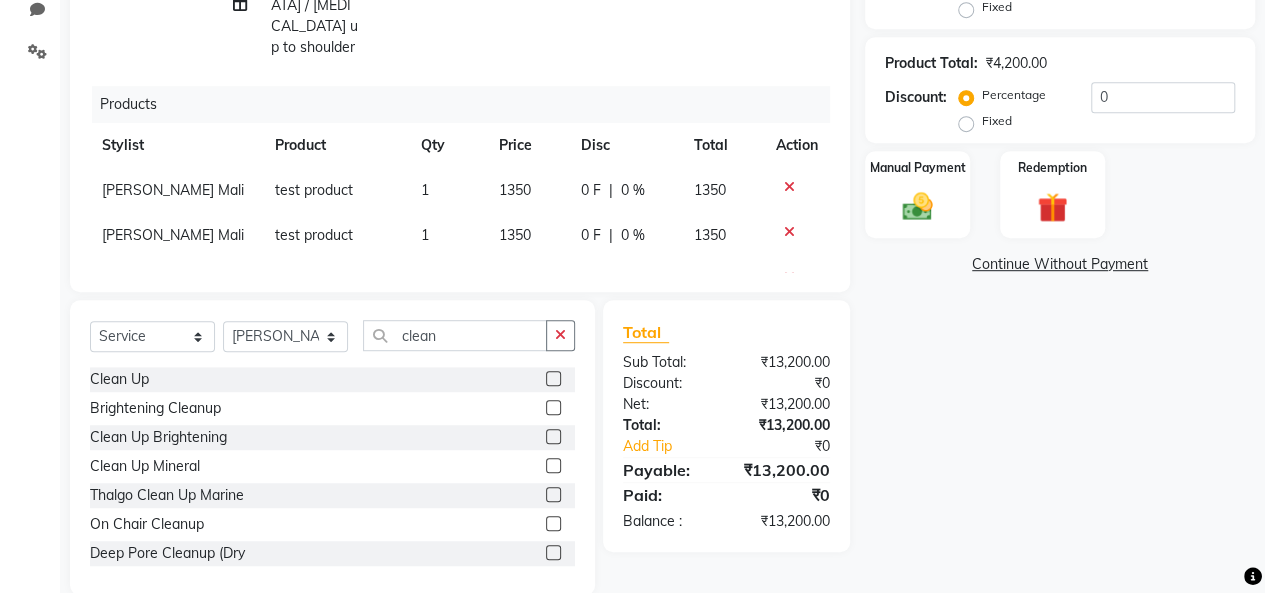 scroll, scrollTop: 506, scrollLeft: 0, axis: vertical 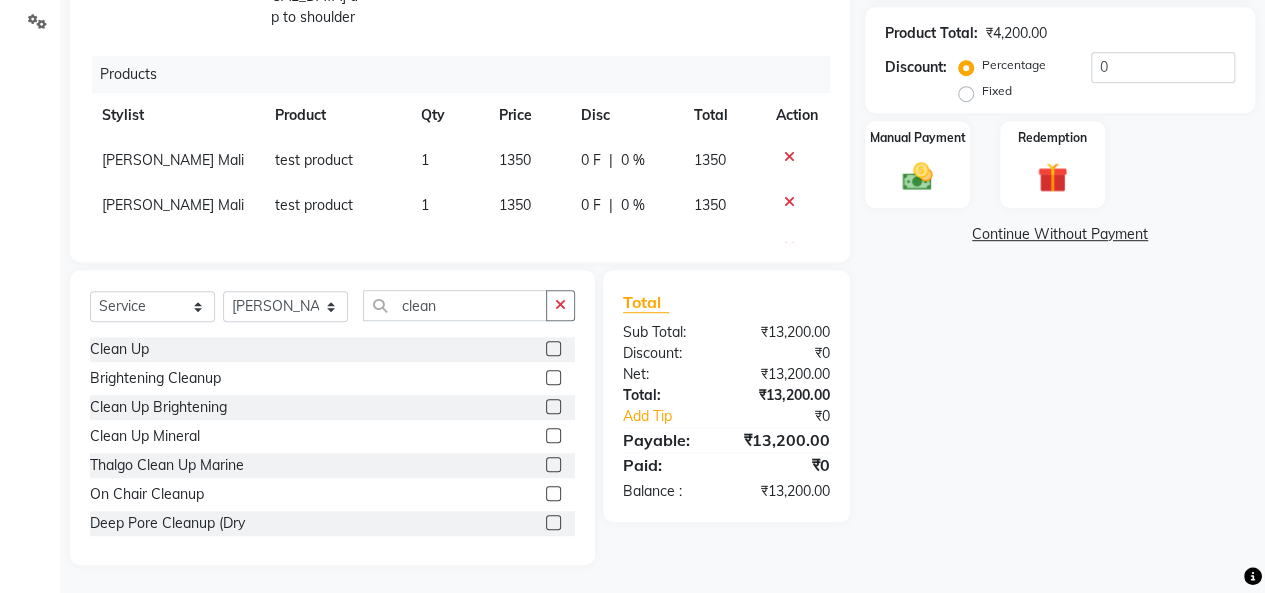 click 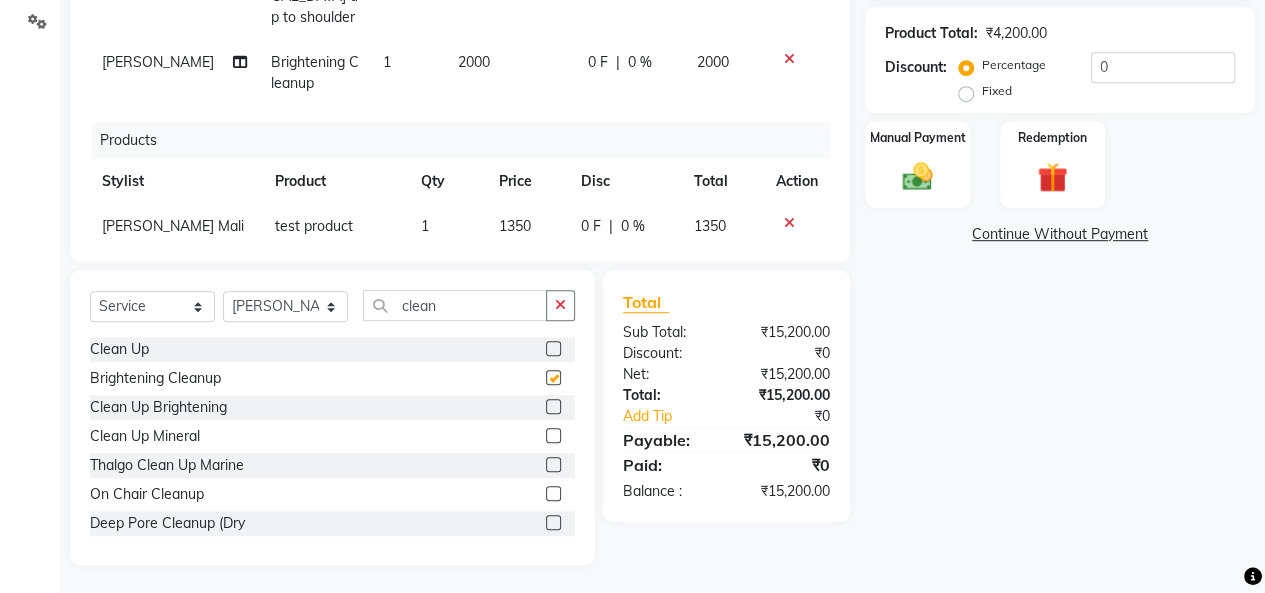 checkbox on "false" 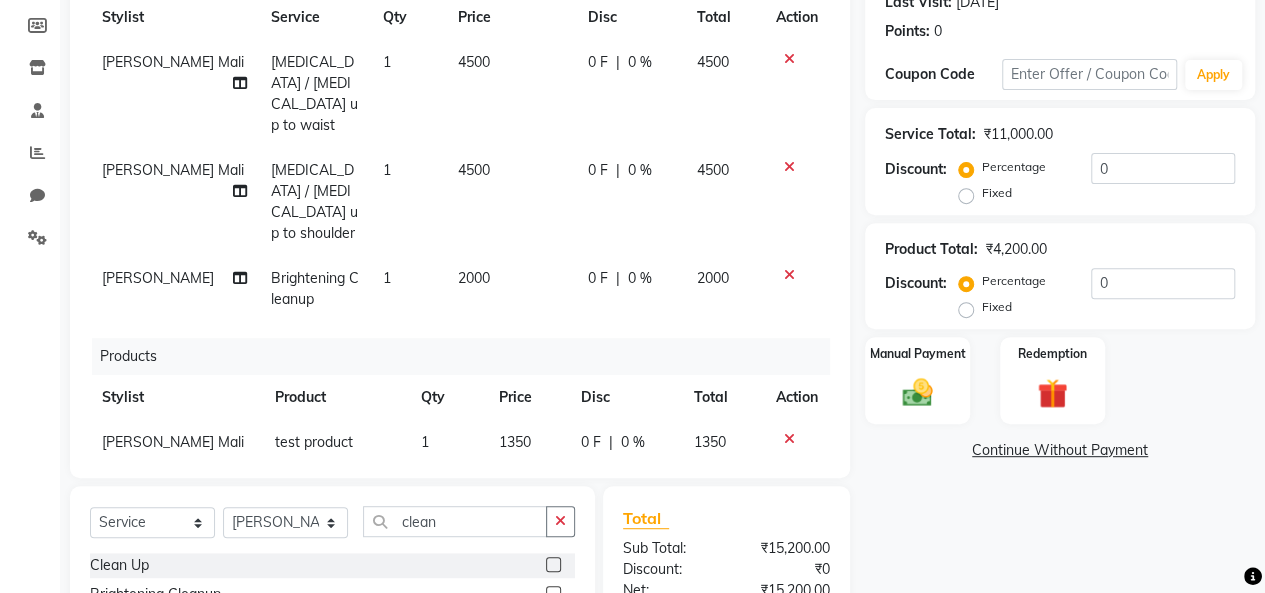 scroll, scrollTop: 306, scrollLeft: 0, axis: vertical 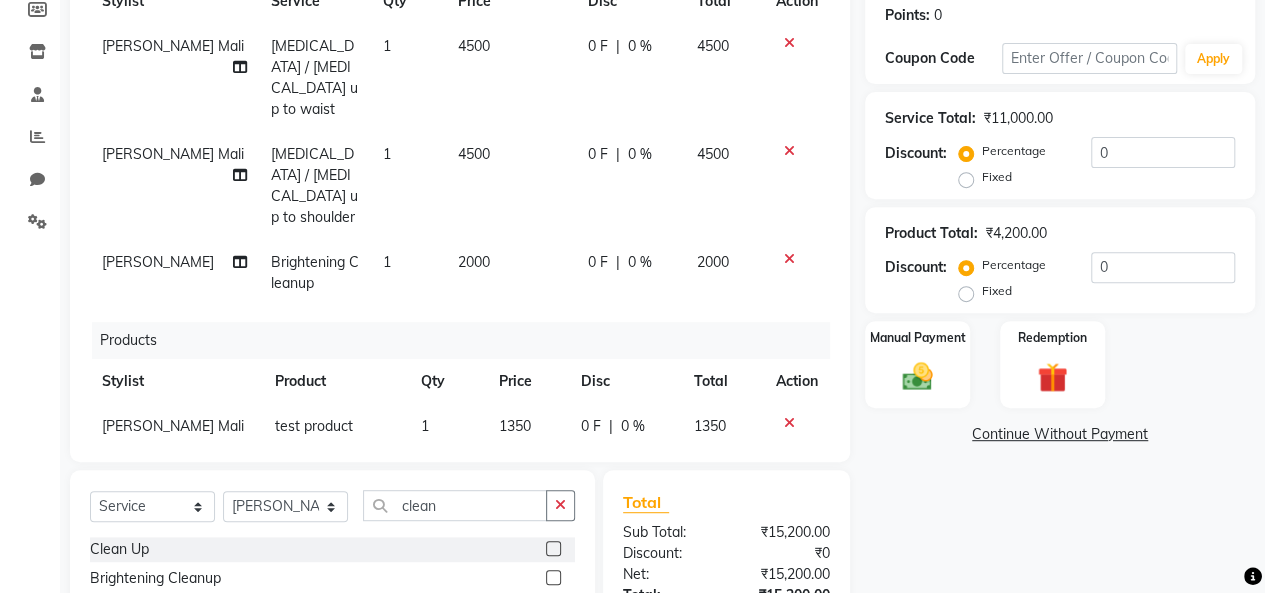 click on "2000" 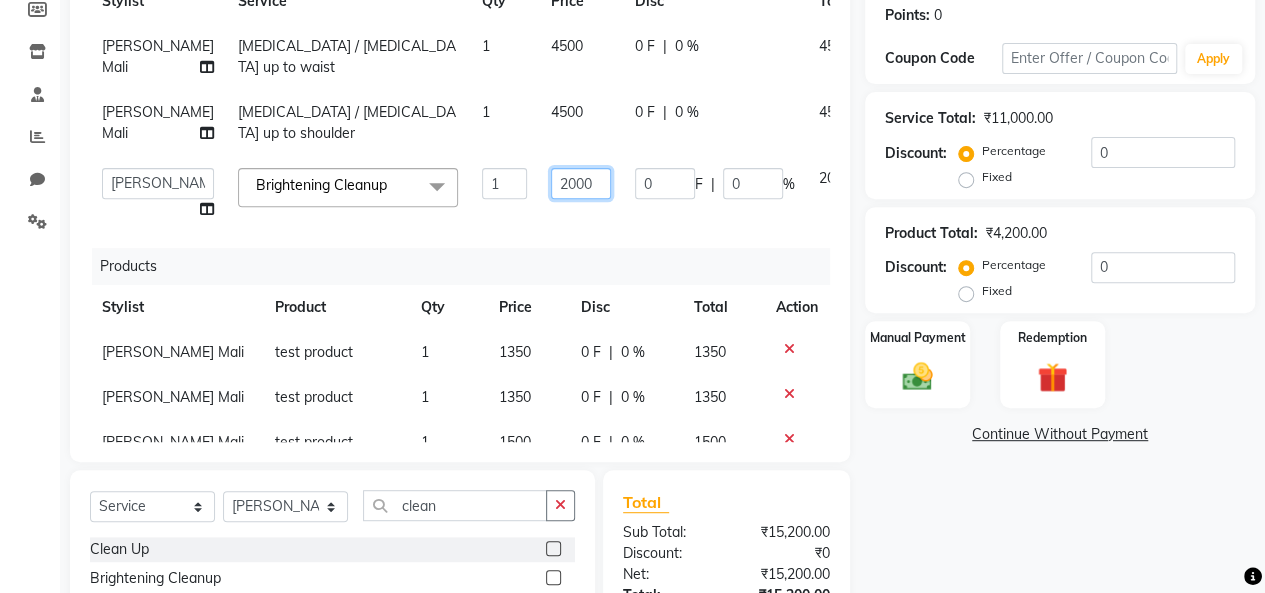click on "2000" 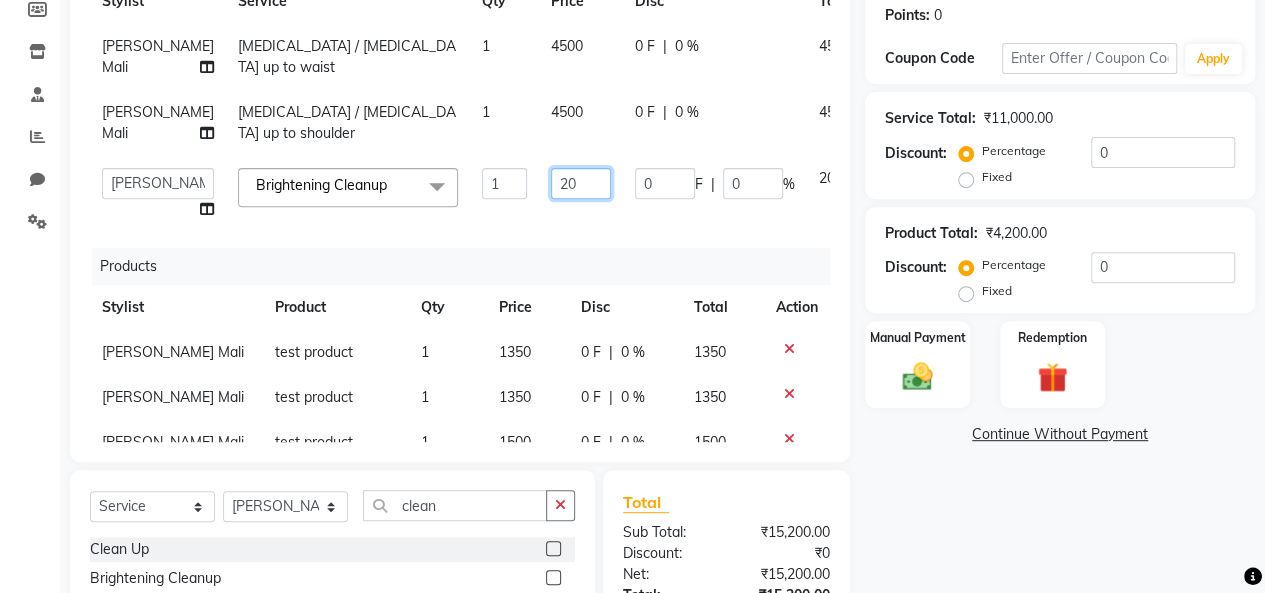 type on "2" 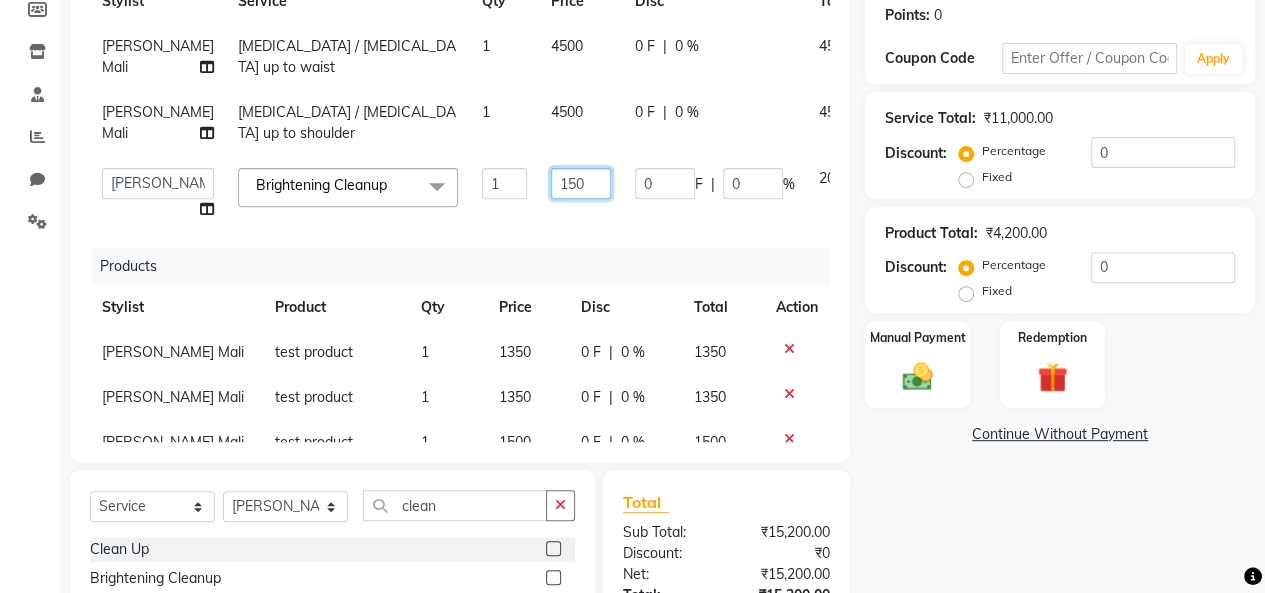 type on "1500" 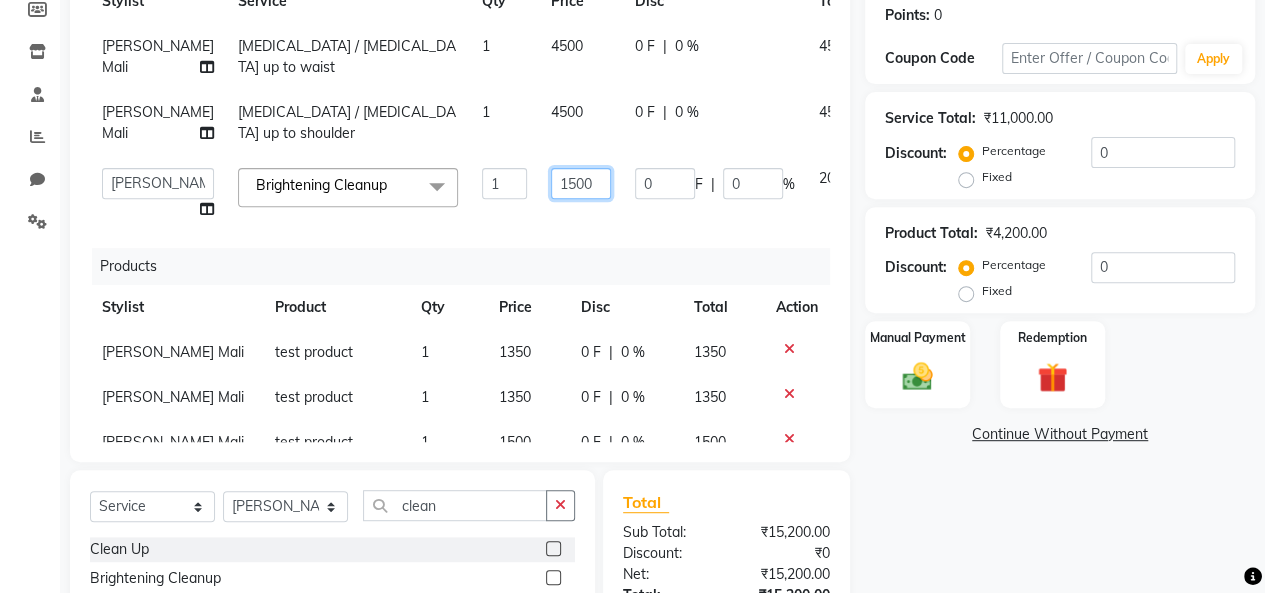 scroll, scrollTop: 54, scrollLeft: 0, axis: vertical 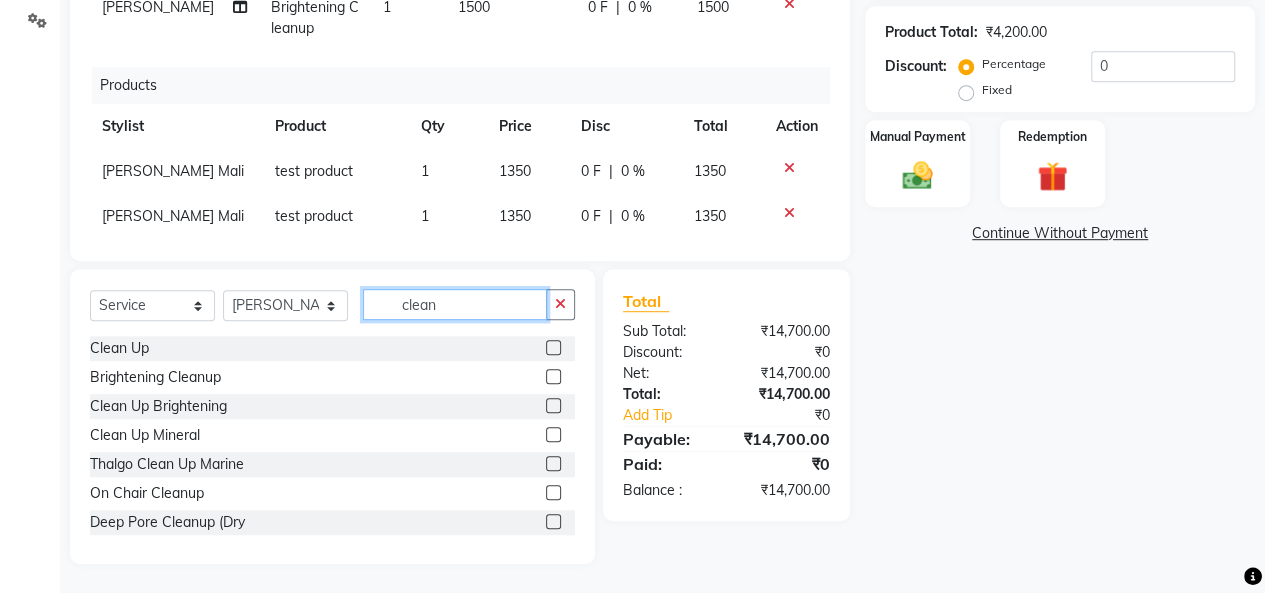 click on "clean" 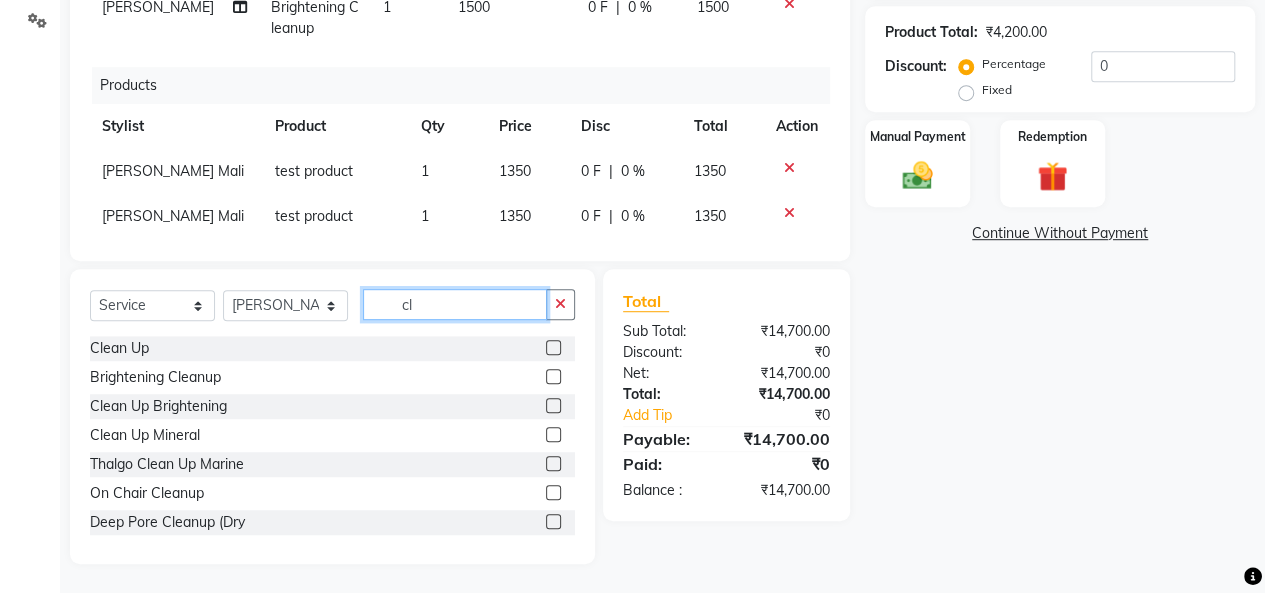 type on "c" 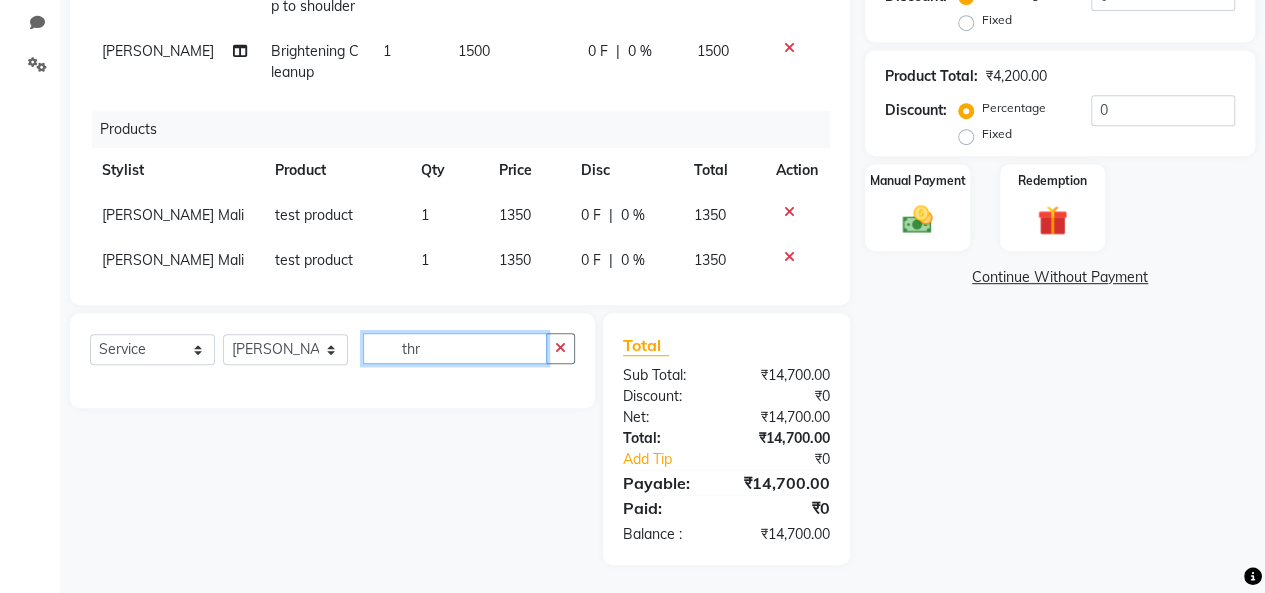 scroll, scrollTop: 507, scrollLeft: 0, axis: vertical 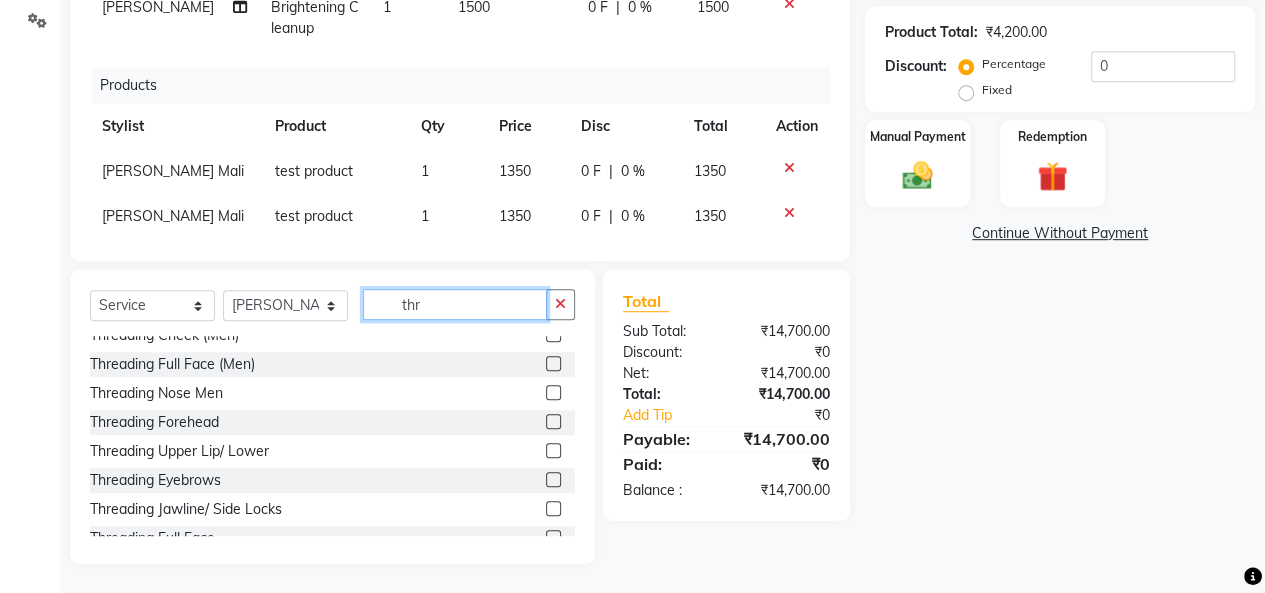 type on "thr" 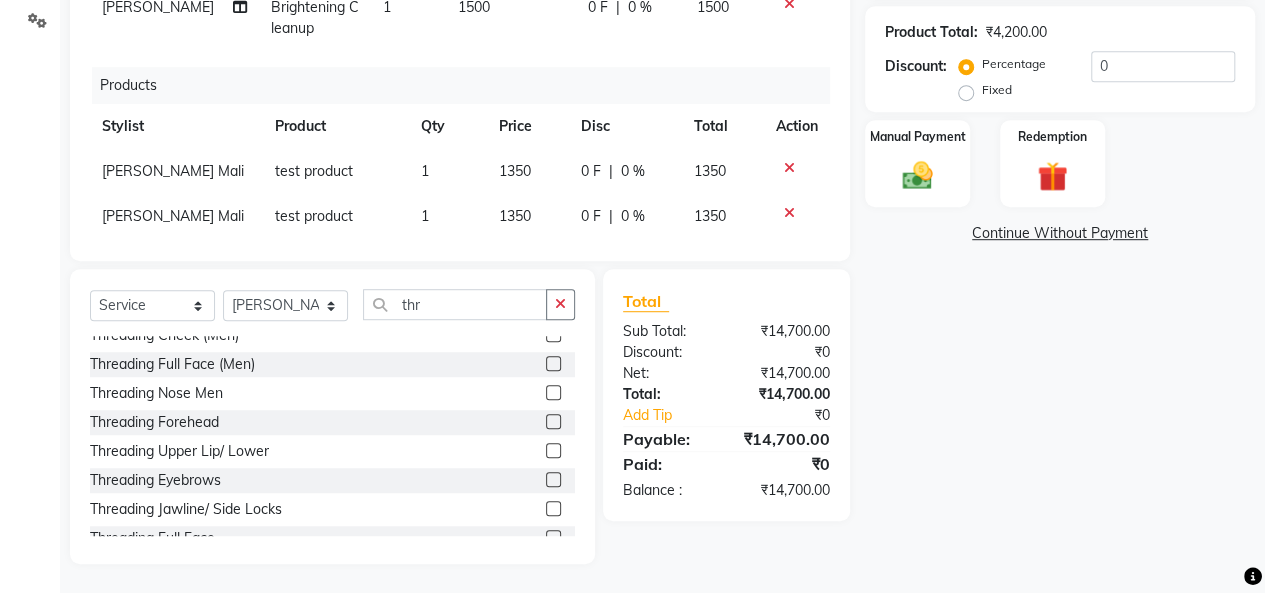 click 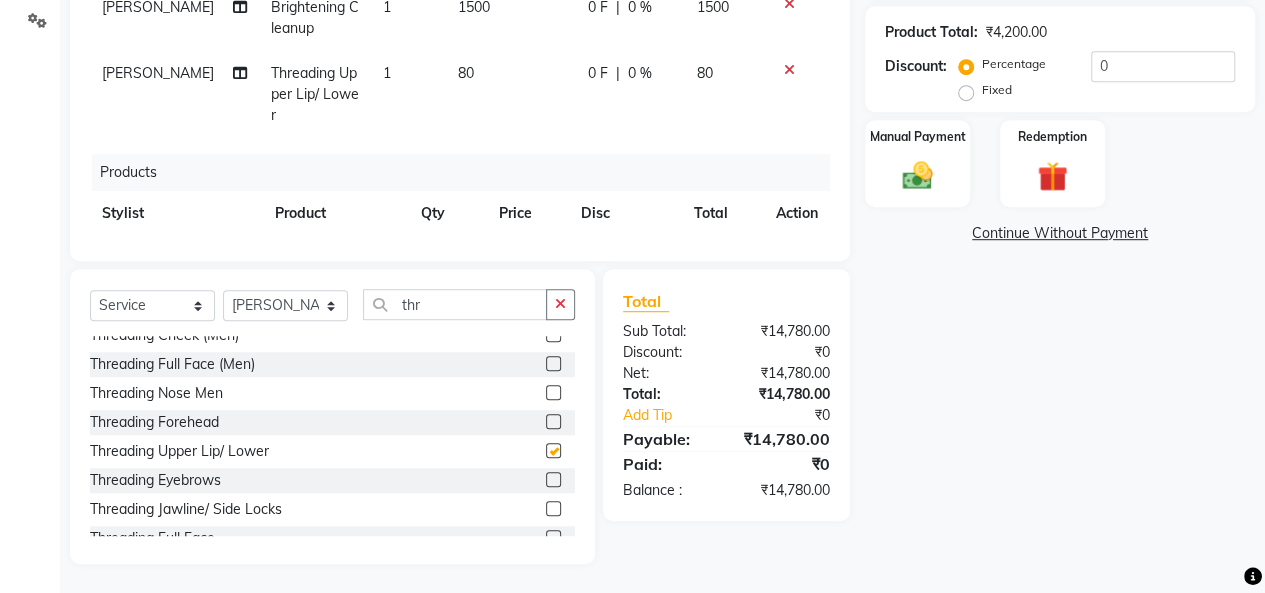 checkbox on "false" 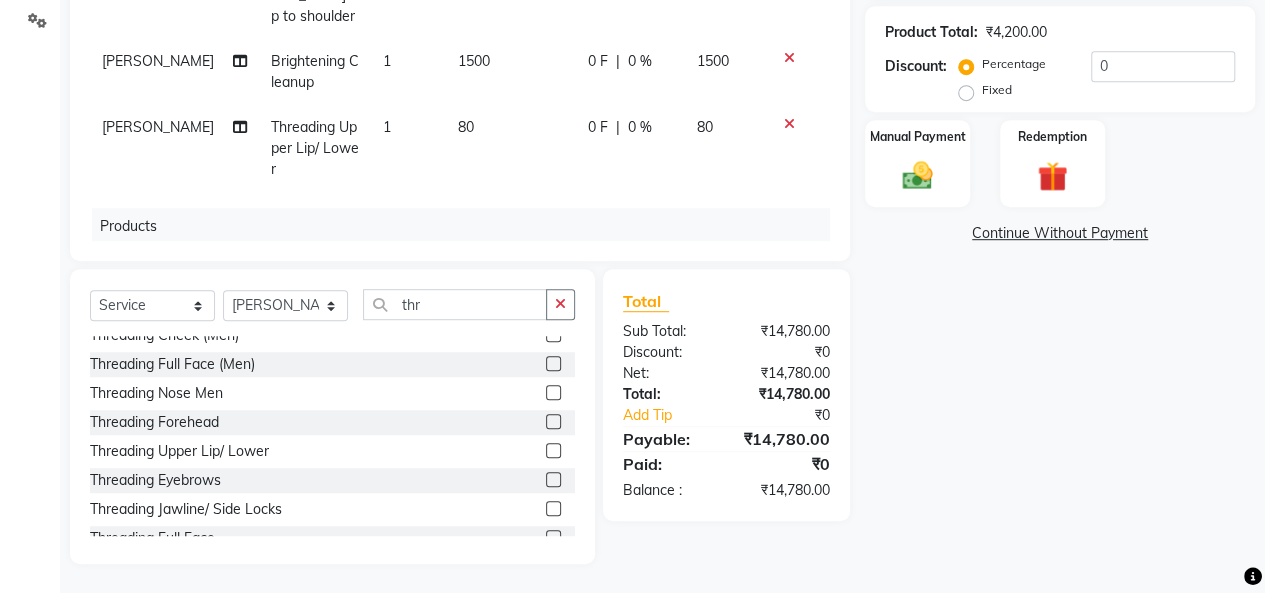 scroll, scrollTop: 152, scrollLeft: 0, axis: vertical 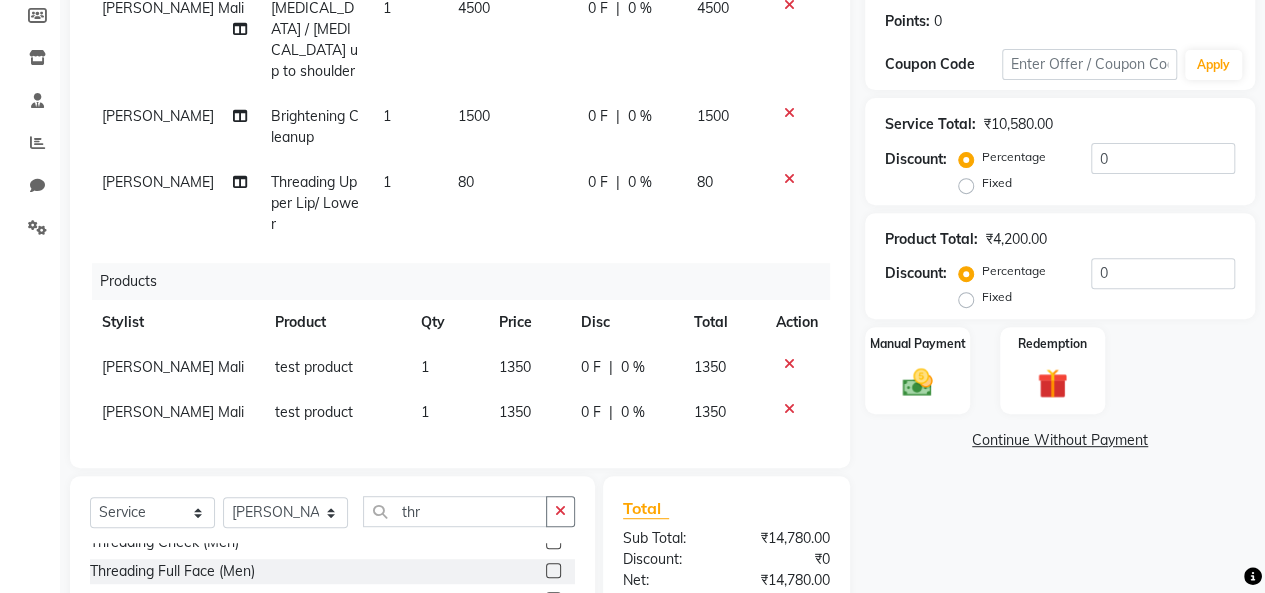 click 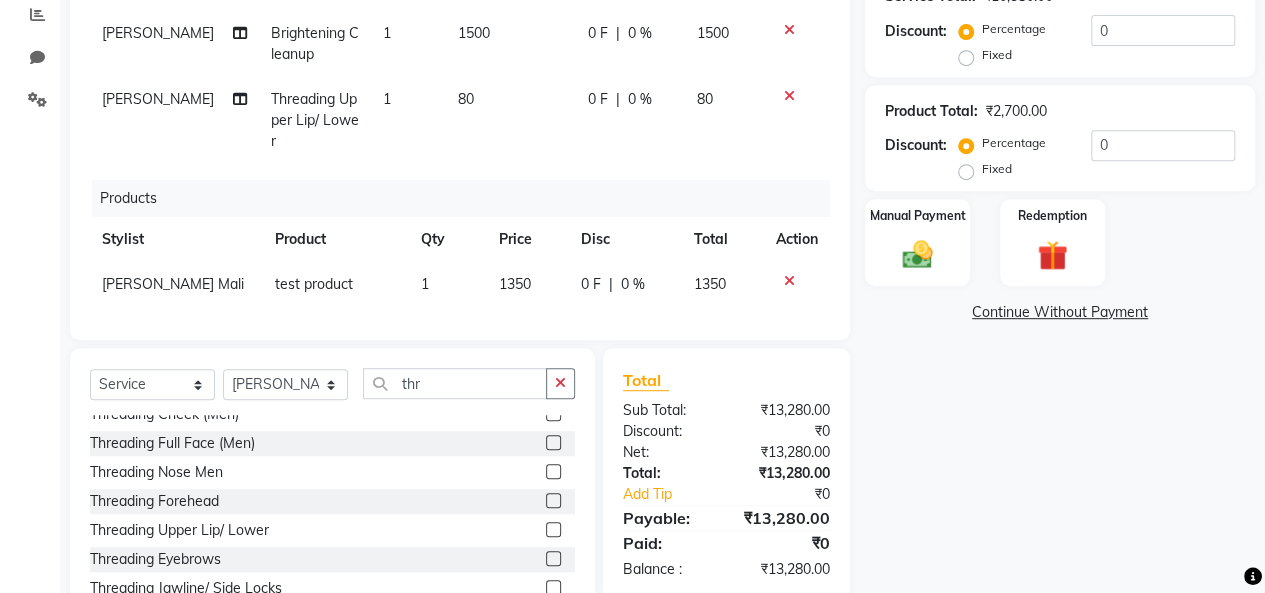 scroll, scrollTop: 500, scrollLeft: 0, axis: vertical 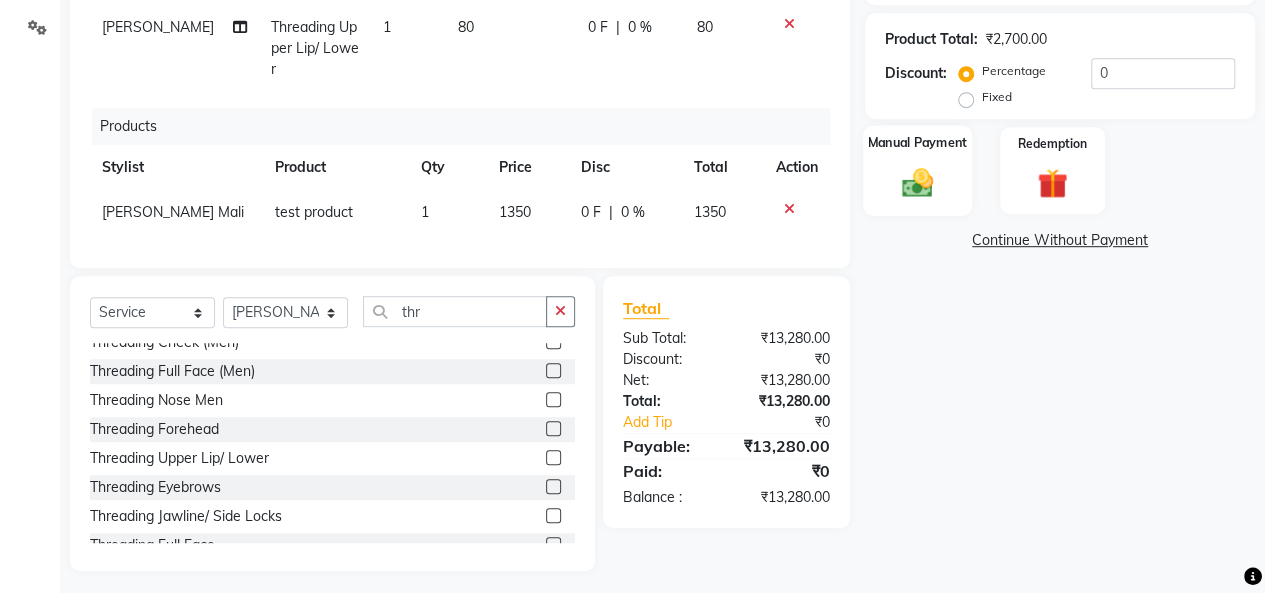 click 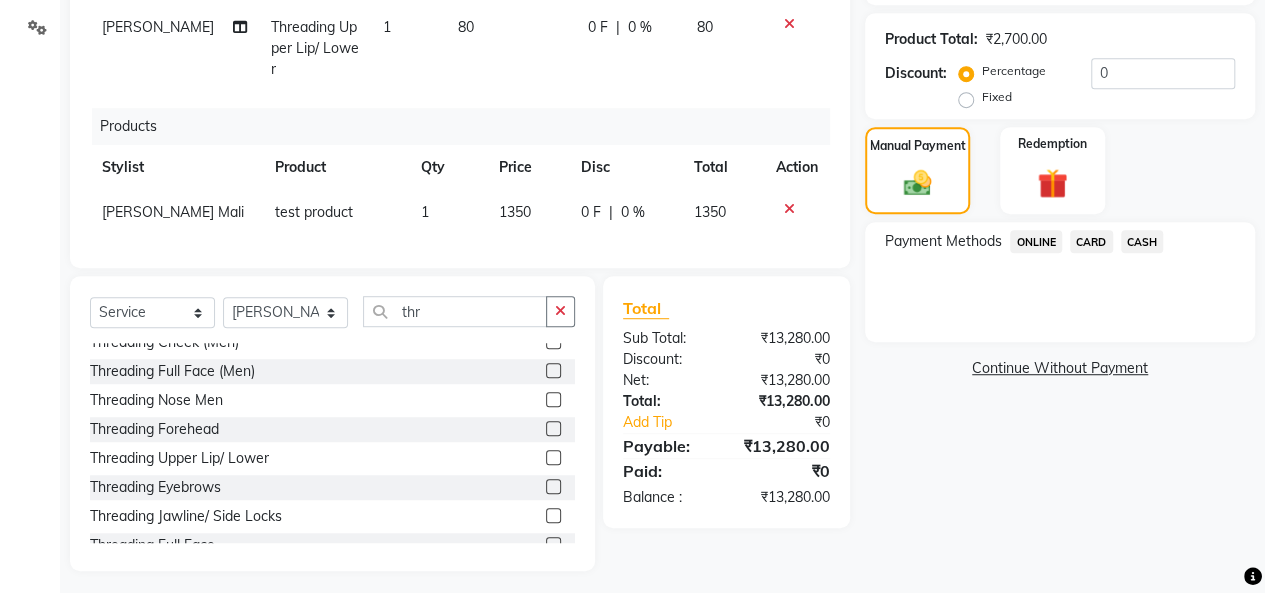 click on "CASH" 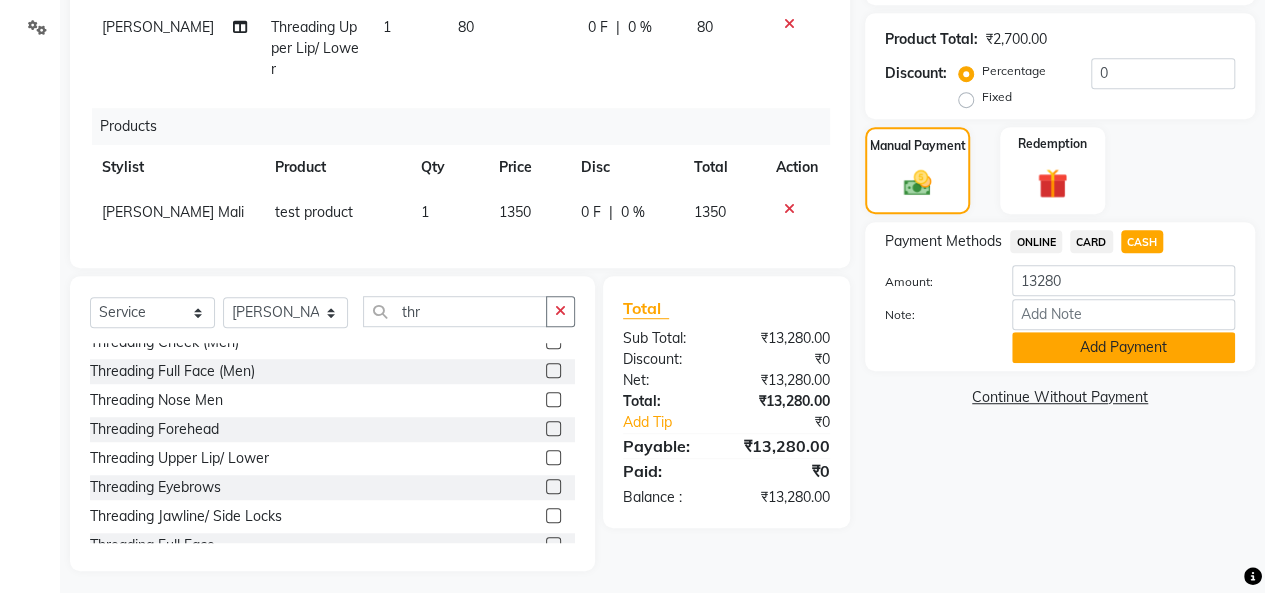 click on "Add Payment" 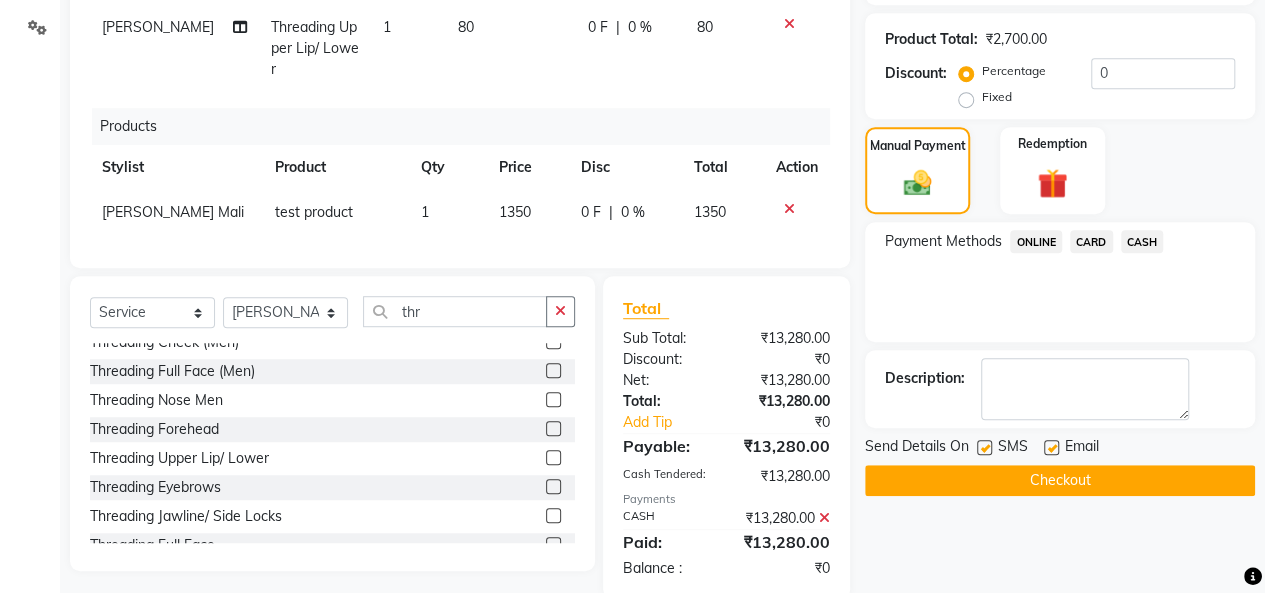 click on "Checkout" 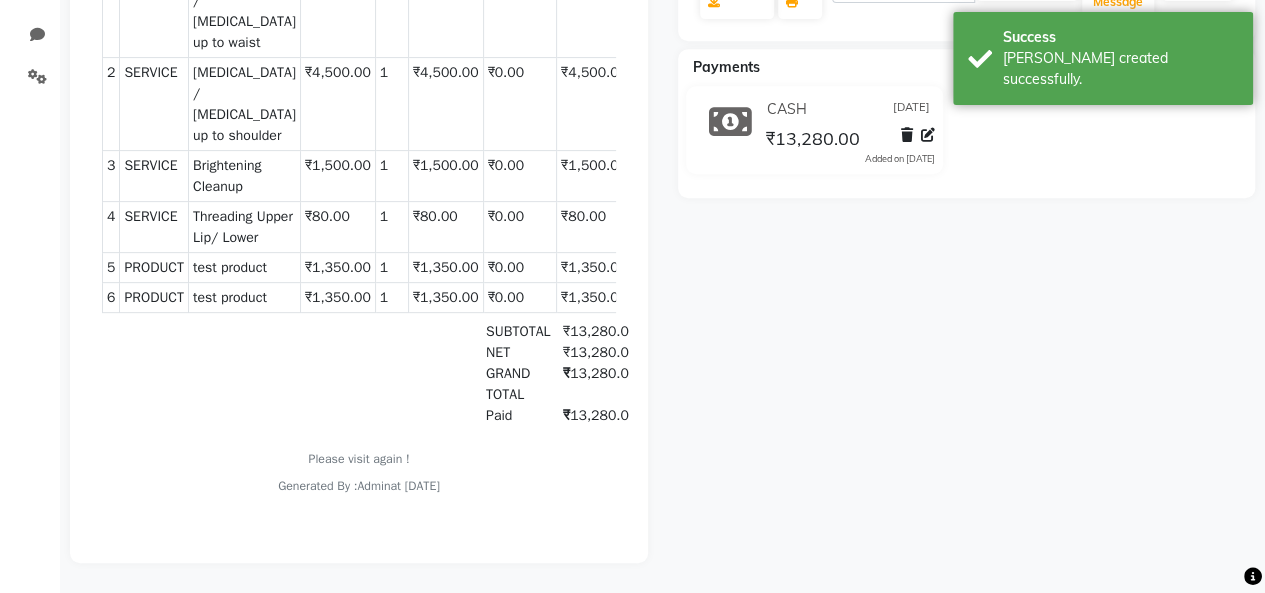 scroll, scrollTop: 0, scrollLeft: 0, axis: both 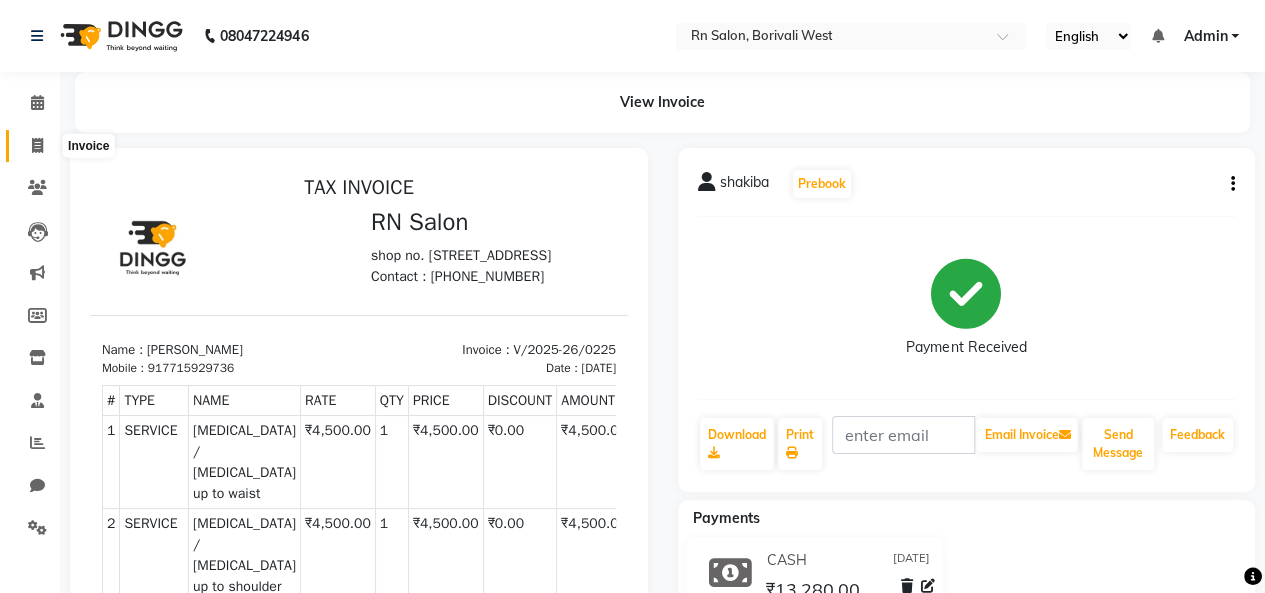 click 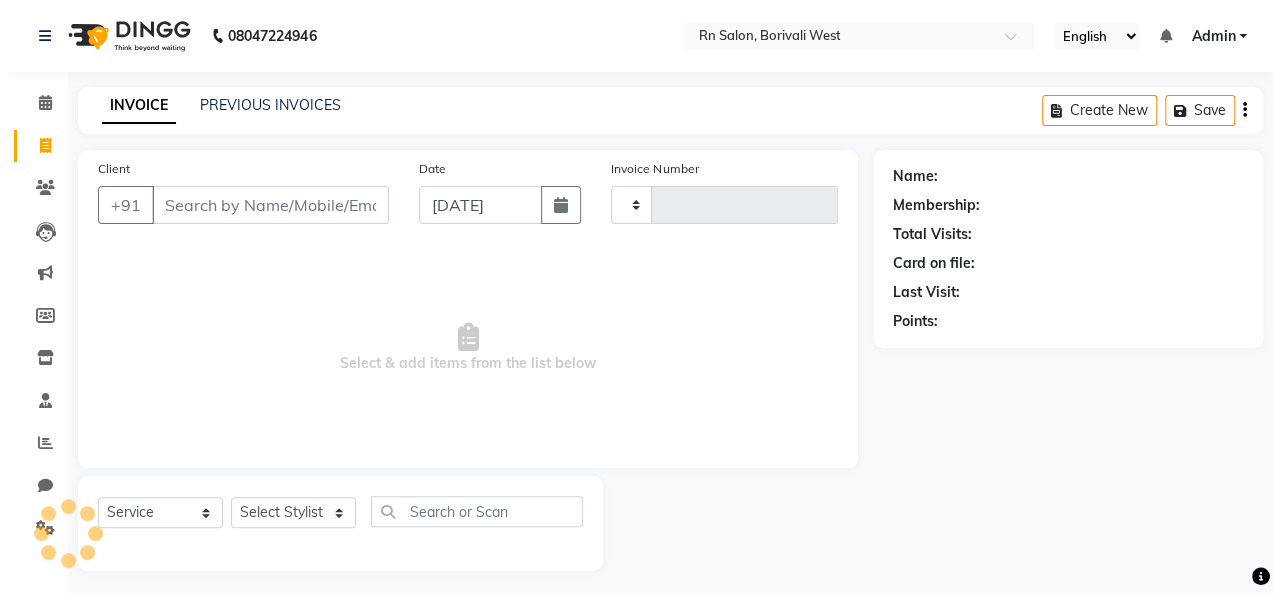 scroll, scrollTop: 7, scrollLeft: 0, axis: vertical 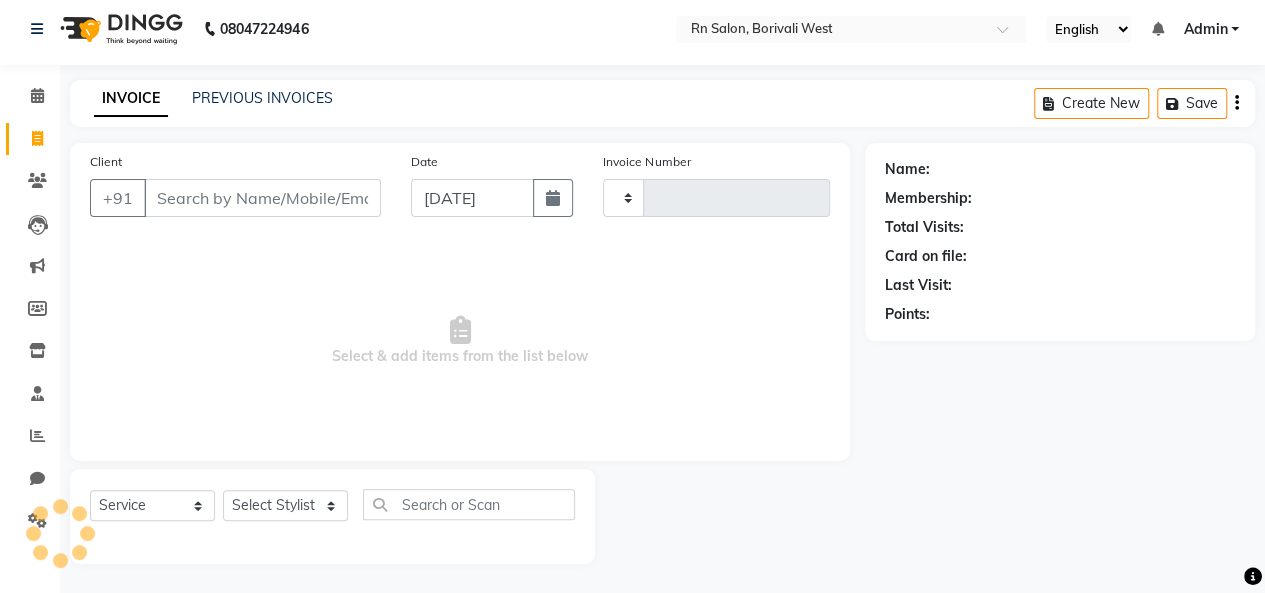 type on "0226" 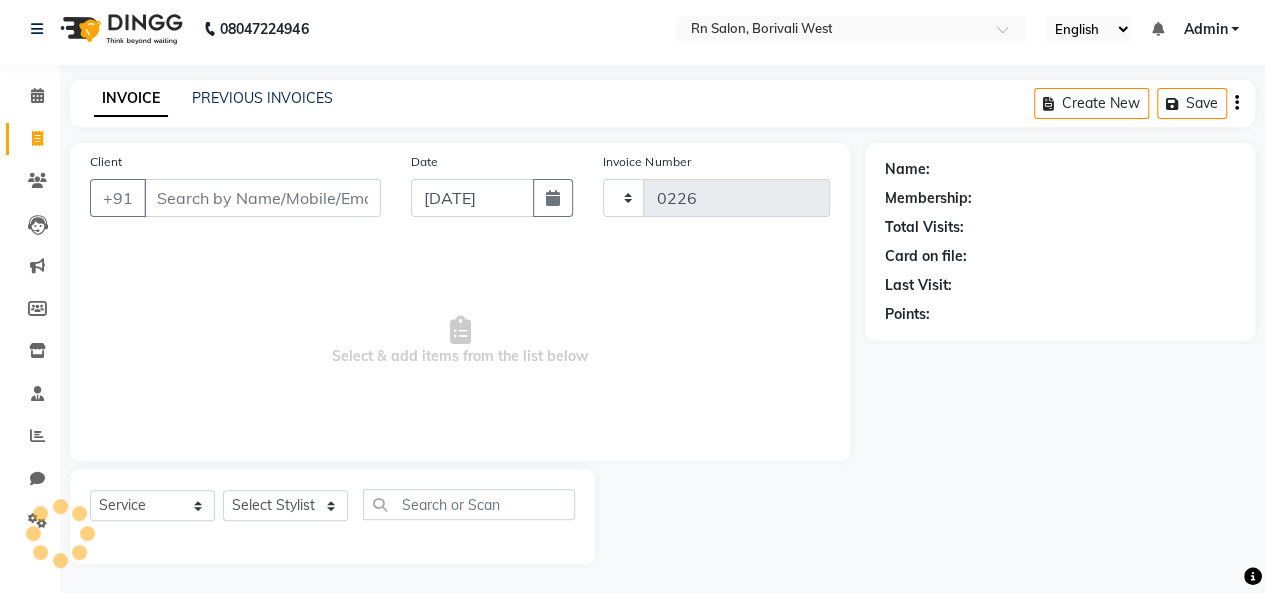 select on "8515" 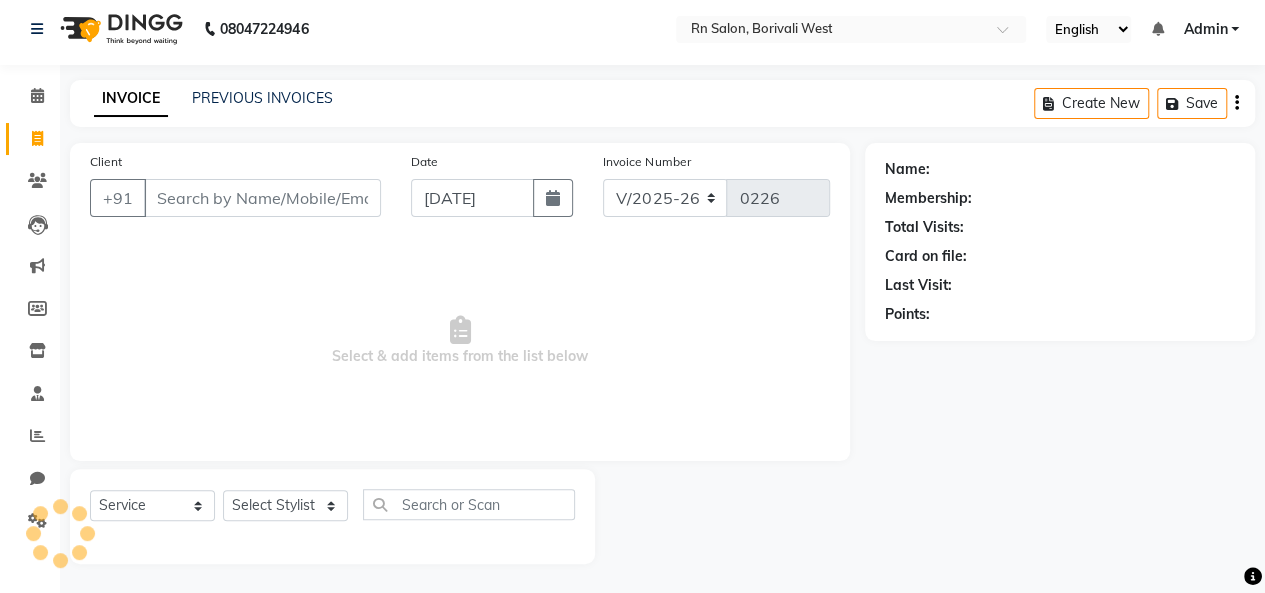 click on "Client" at bounding box center (262, 198) 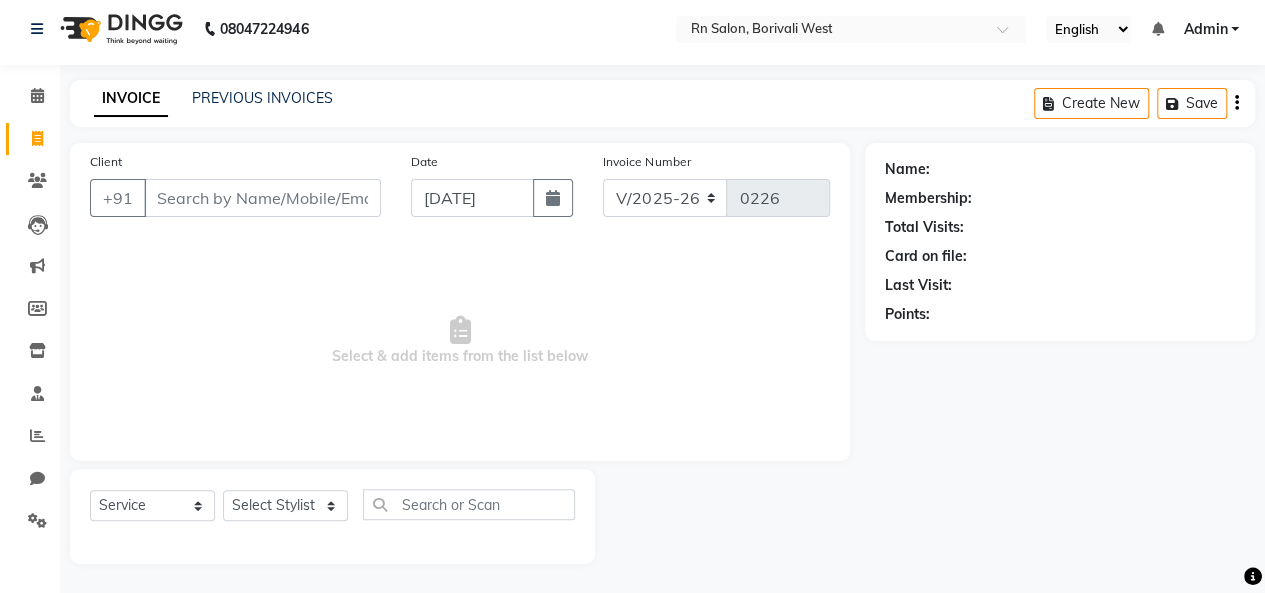 click on "Client" at bounding box center (262, 198) 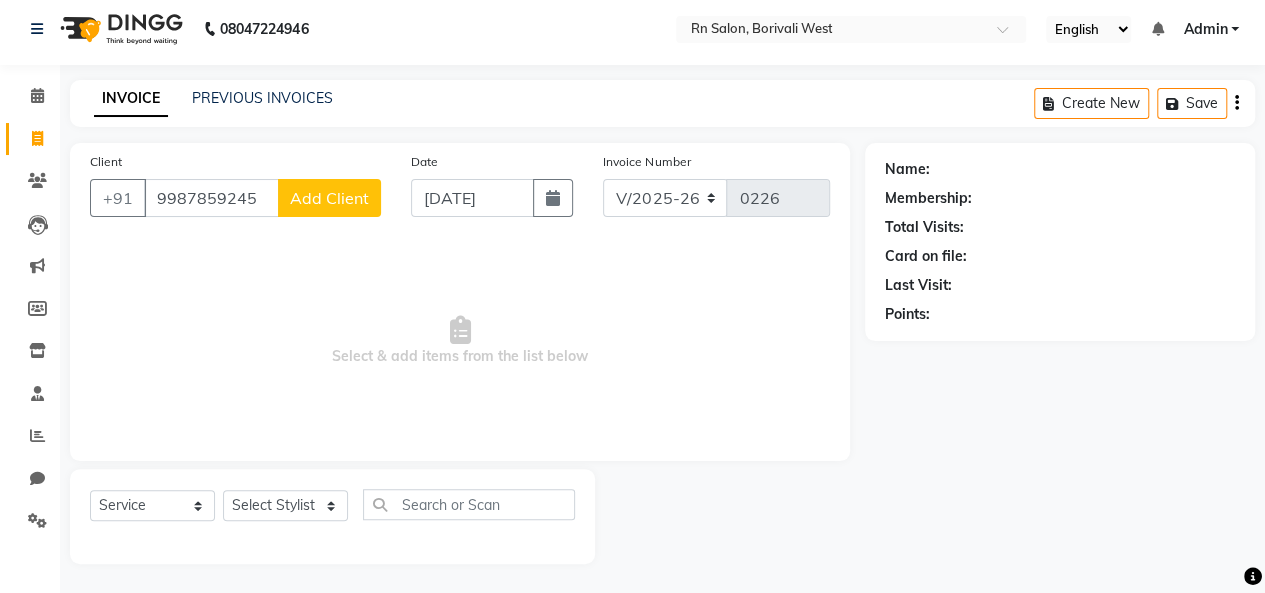 type on "9987859245" 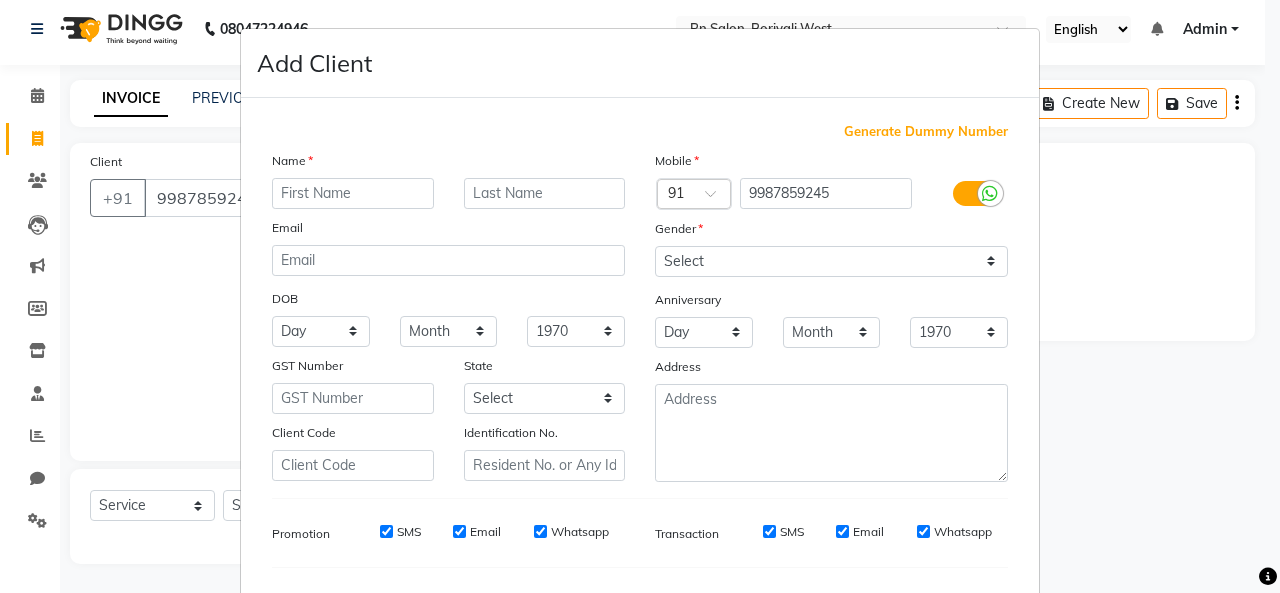 click at bounding box center (353, 193) 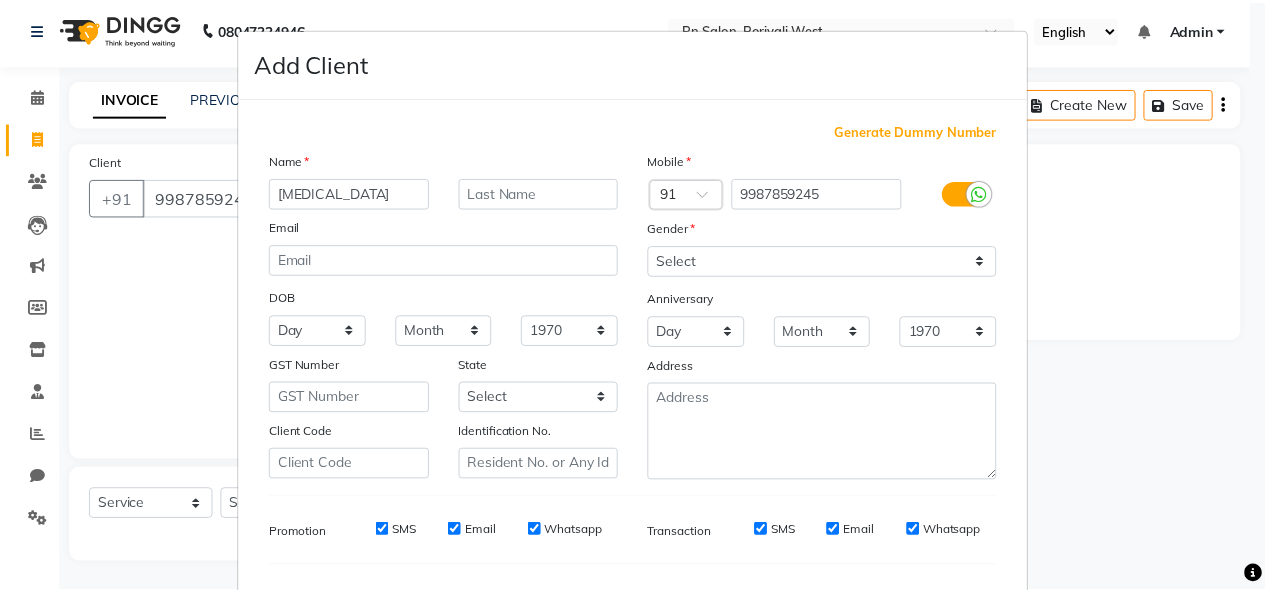 scroll, scrollTop: 200, scrollLeft: 0, axis: vertical 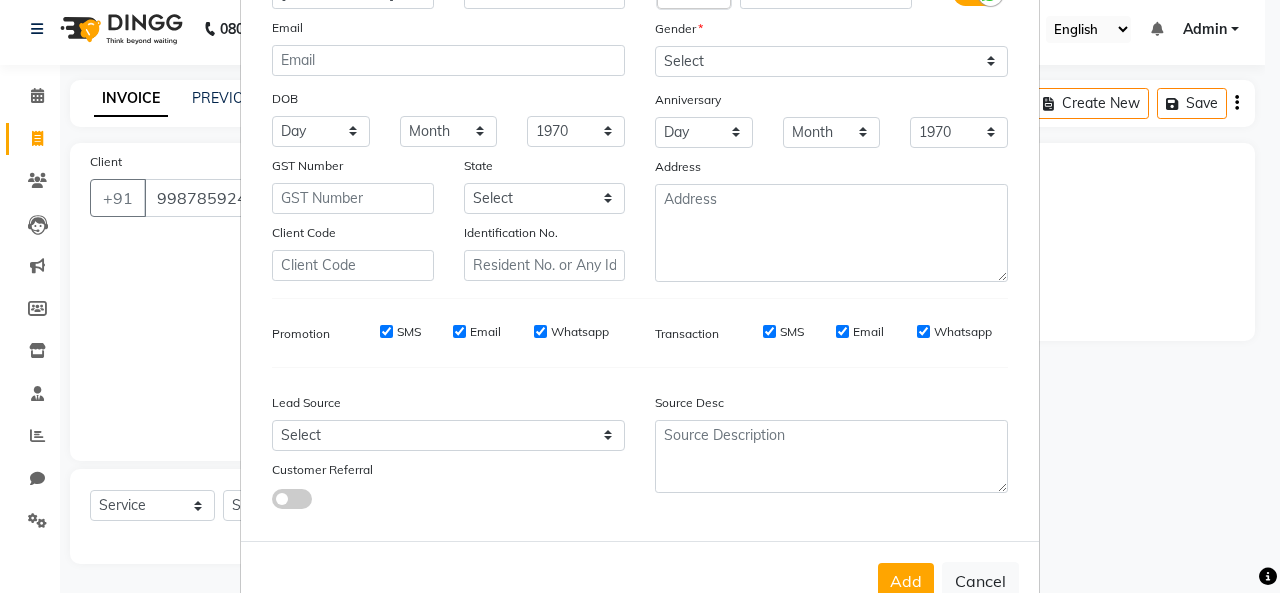 type on "[MEDICAL_DATA]" 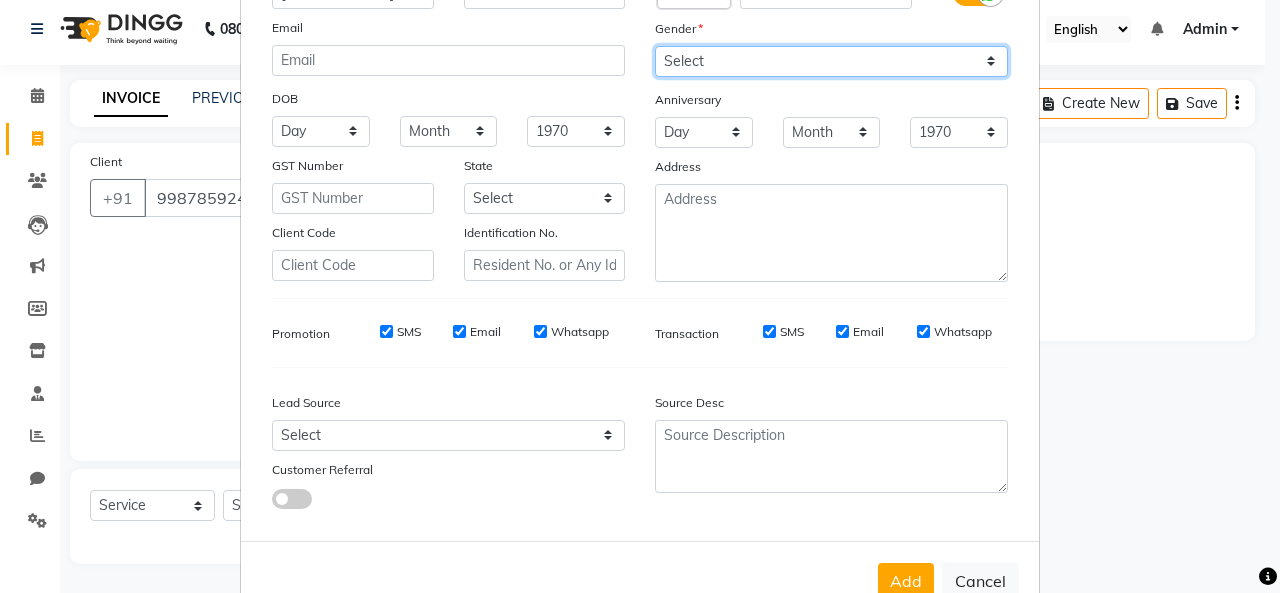 click on "Select [DEMOGRAPHIC_DATA] [DEMOGRAPHIC_DATA] Other Prefer Not To Say" at bounding box center [831, 61] 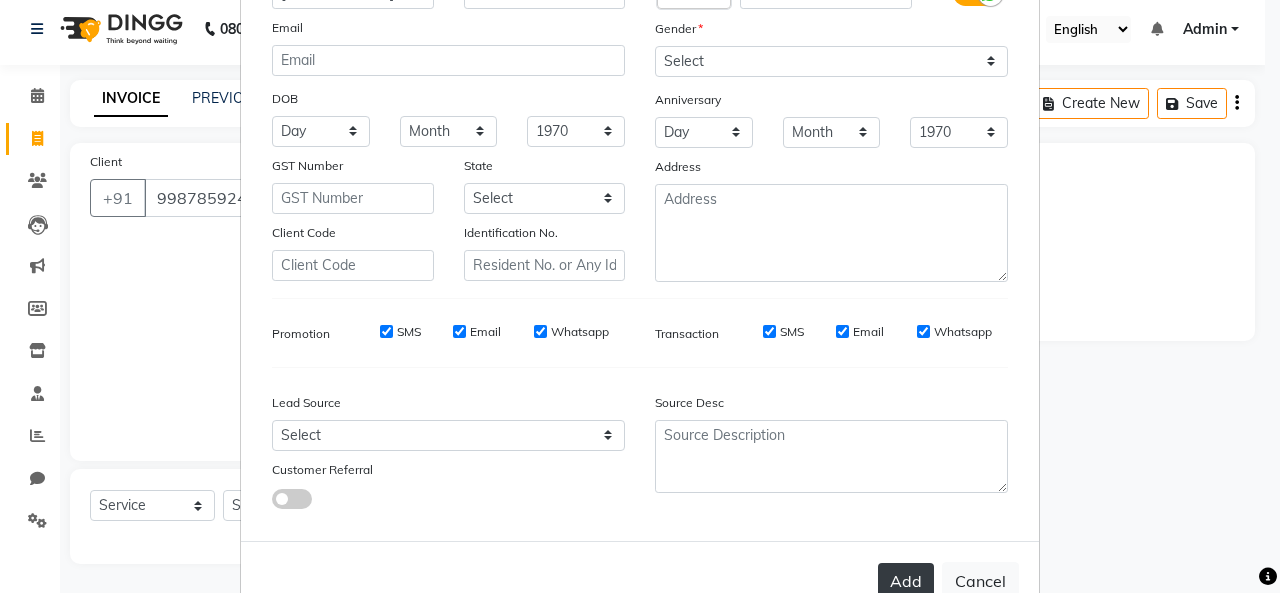click on "Add" at bounding box center (906, 581) 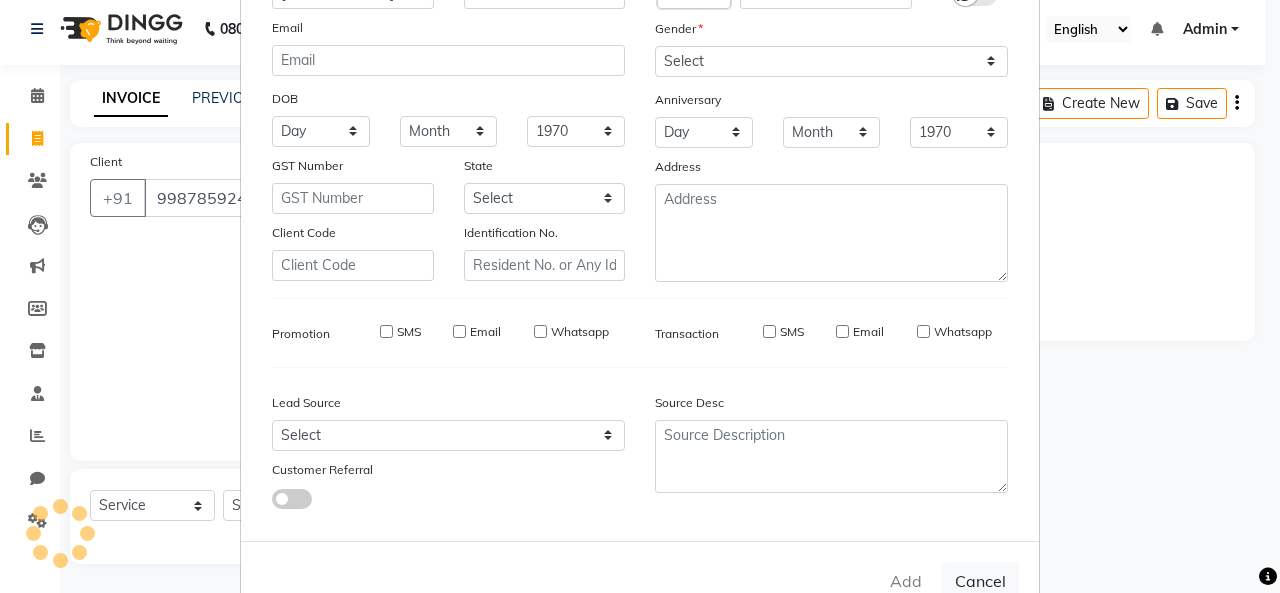type 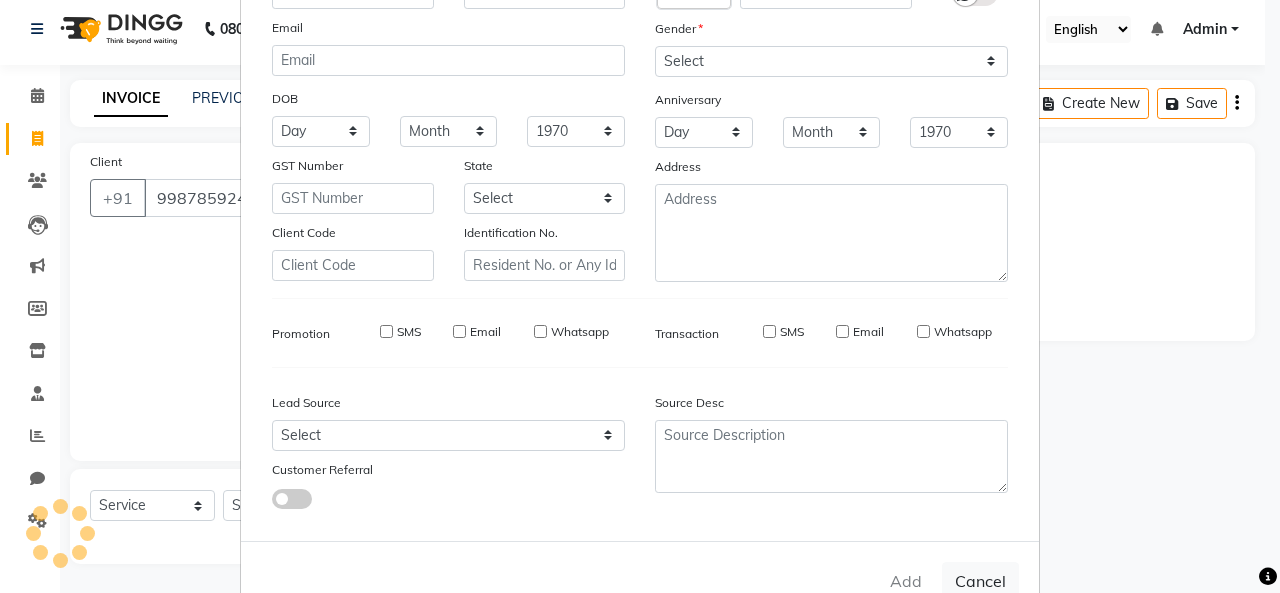 select 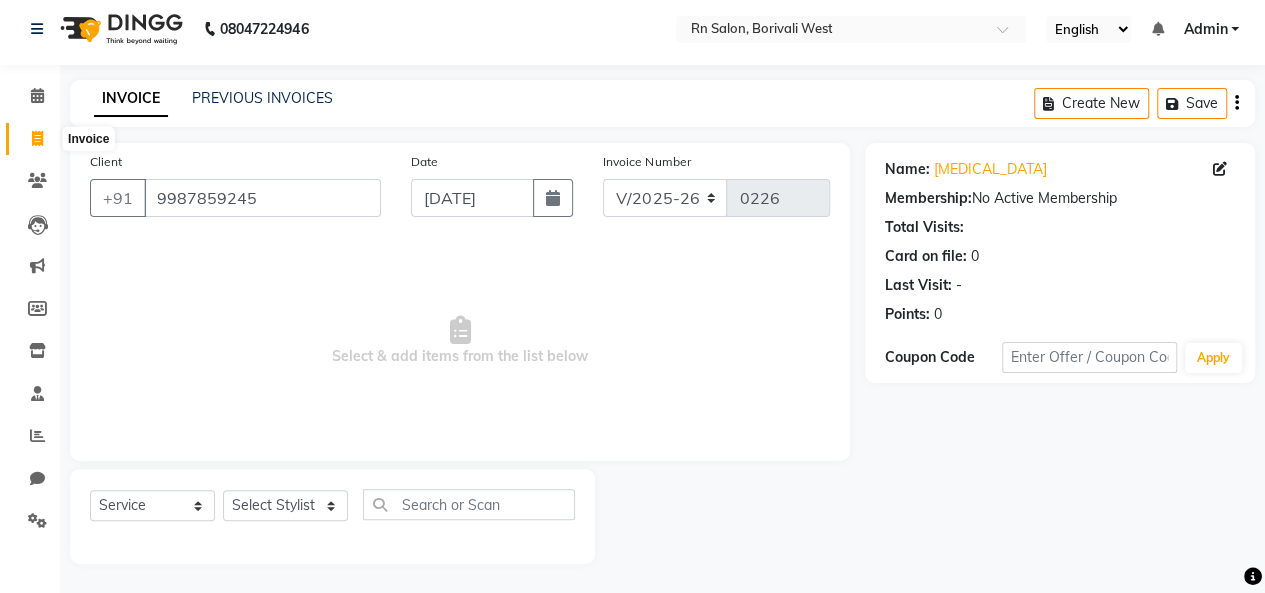 click 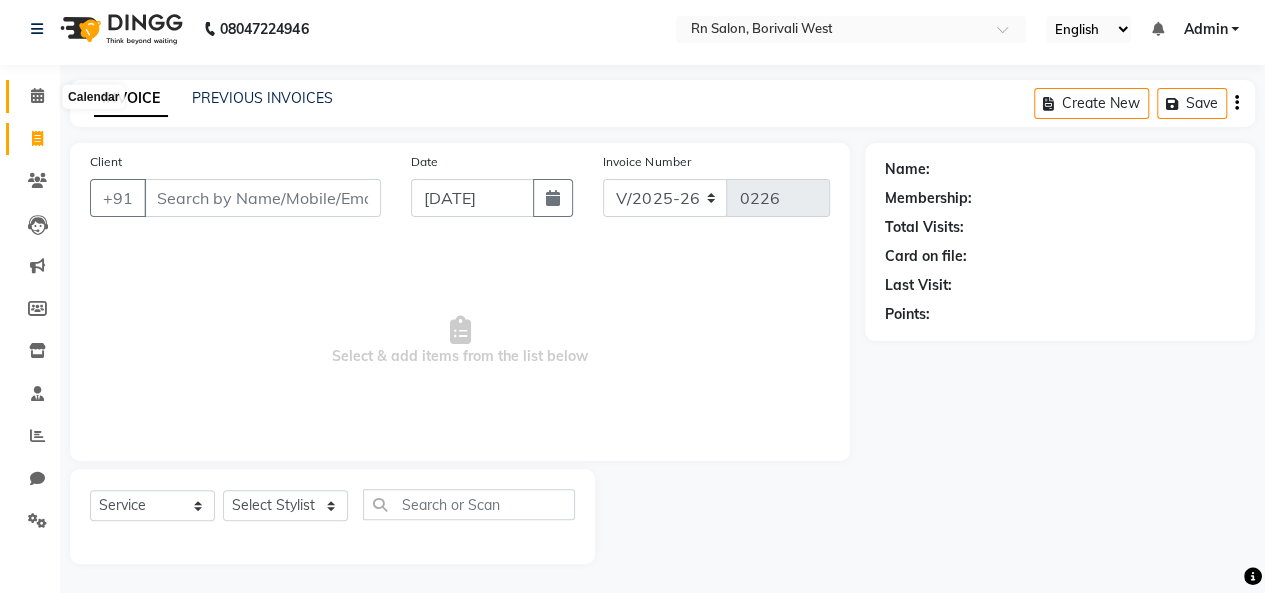 click 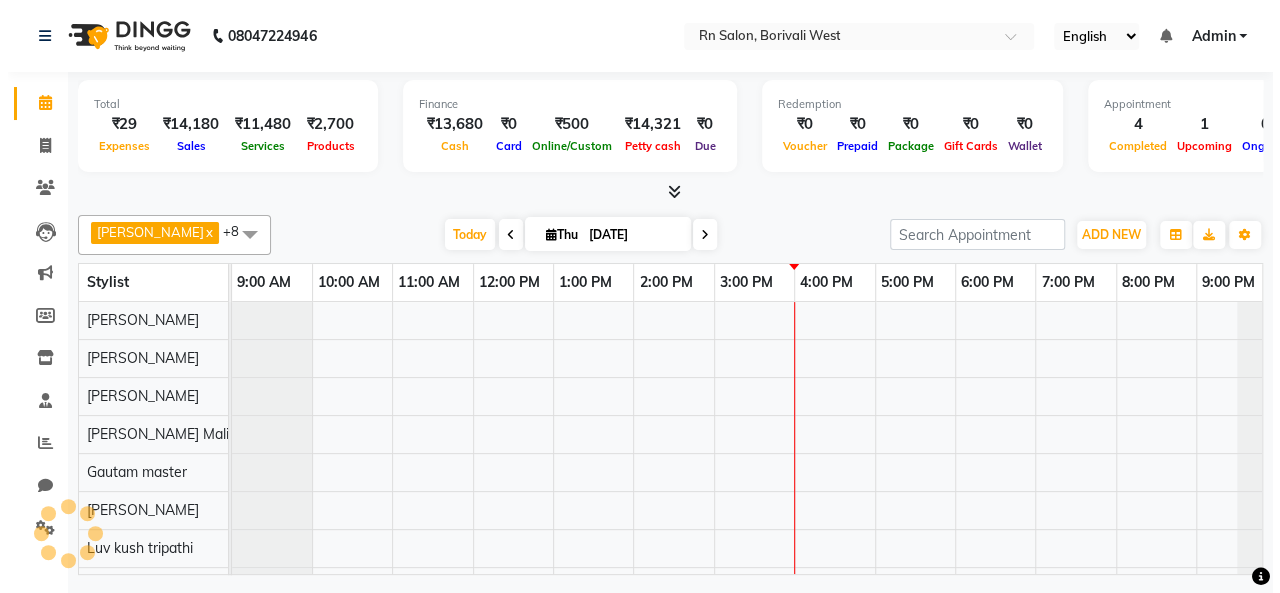 scroll, scrollTop: 0, scrollLeft: 0, axis: both 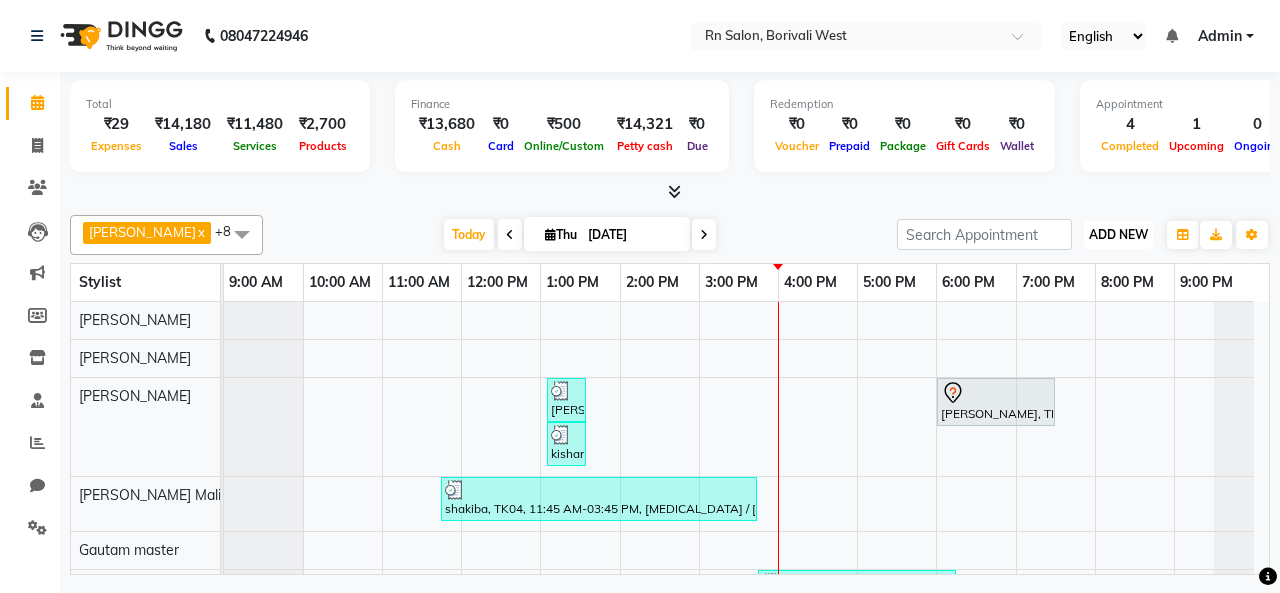 click on "ADD NEW Toggle Dropdown" at bounding box center (1118, 235) 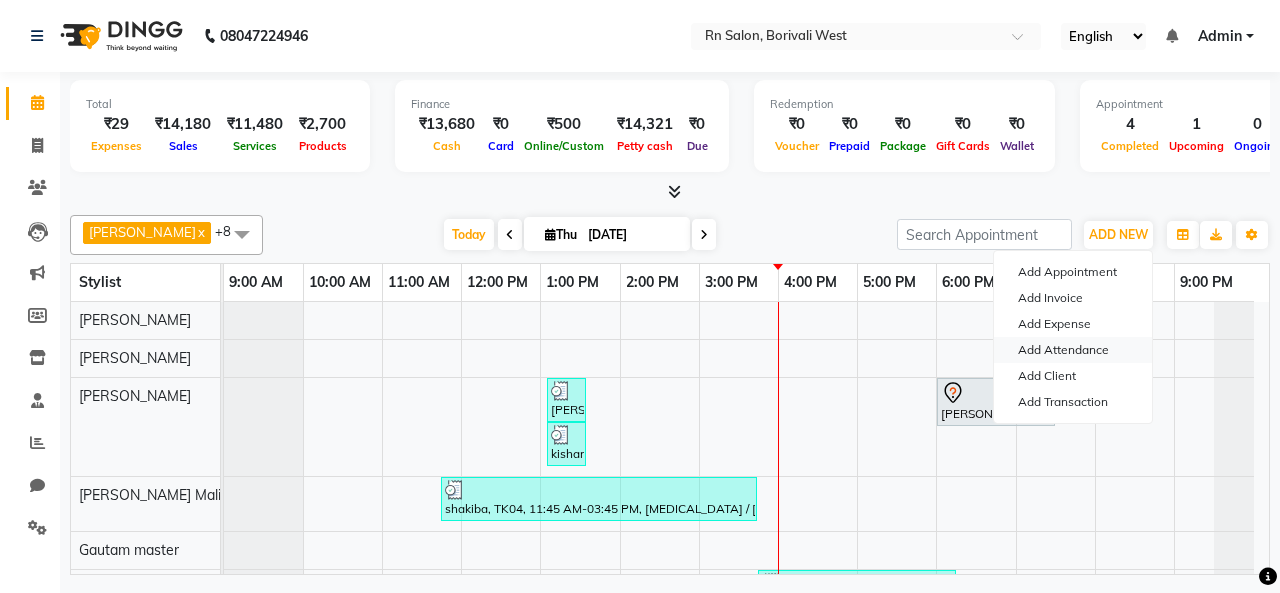click on "Add Attendance" at bounding box center (1073, 350) 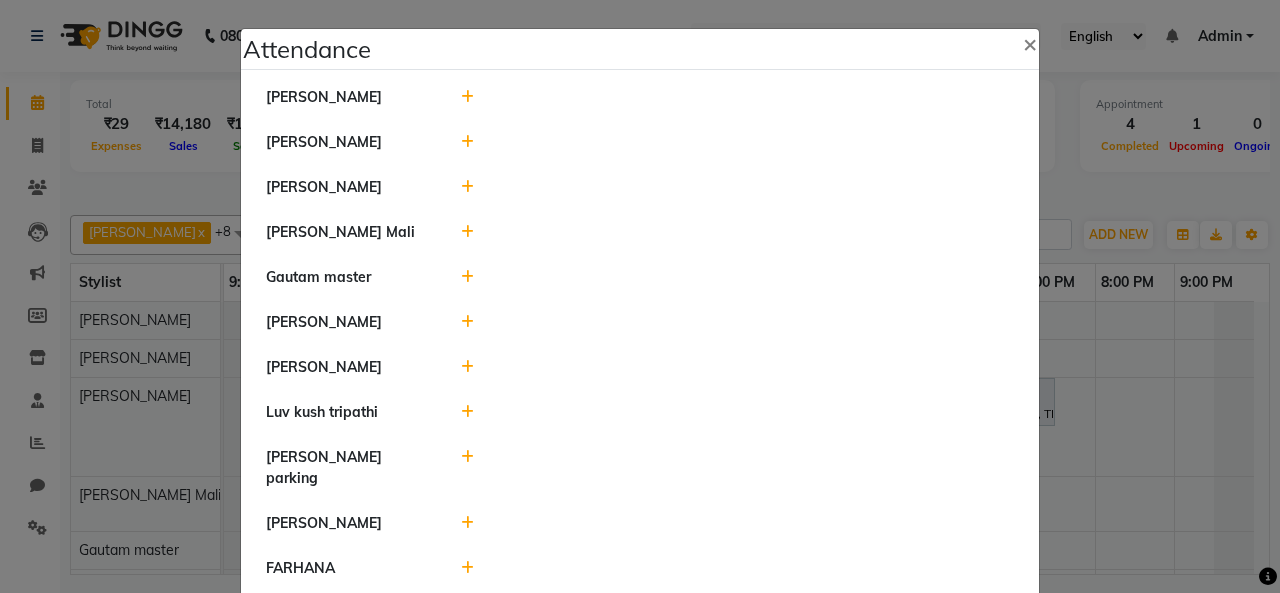 click 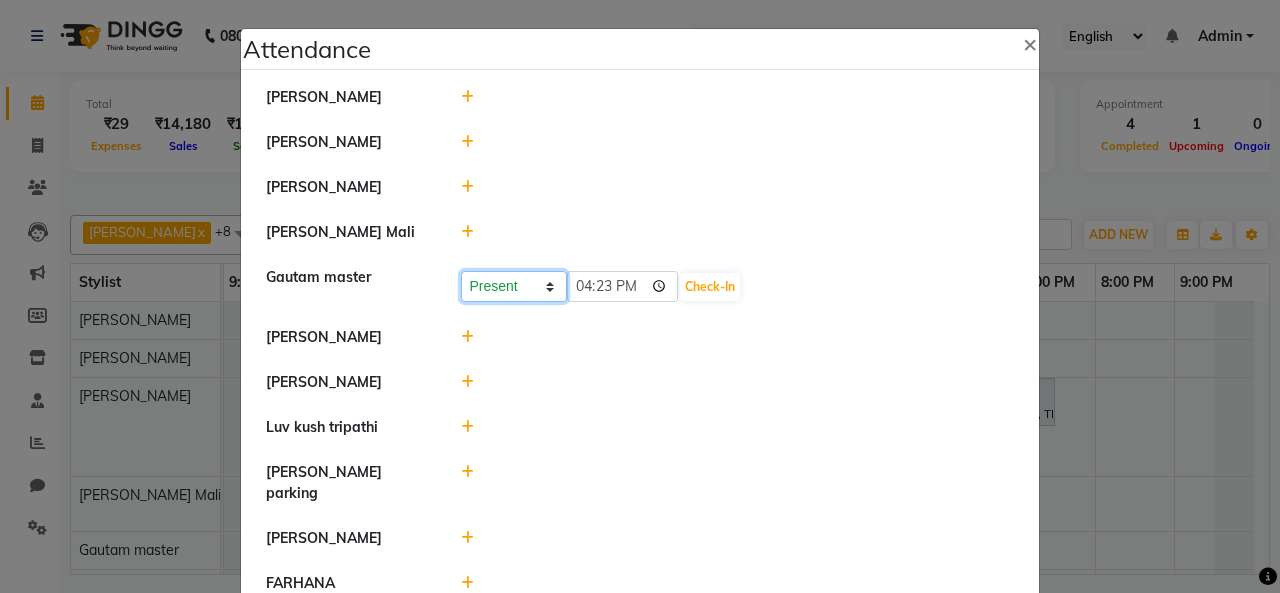 click on "Present Absent Late Half Day Weekly Off" 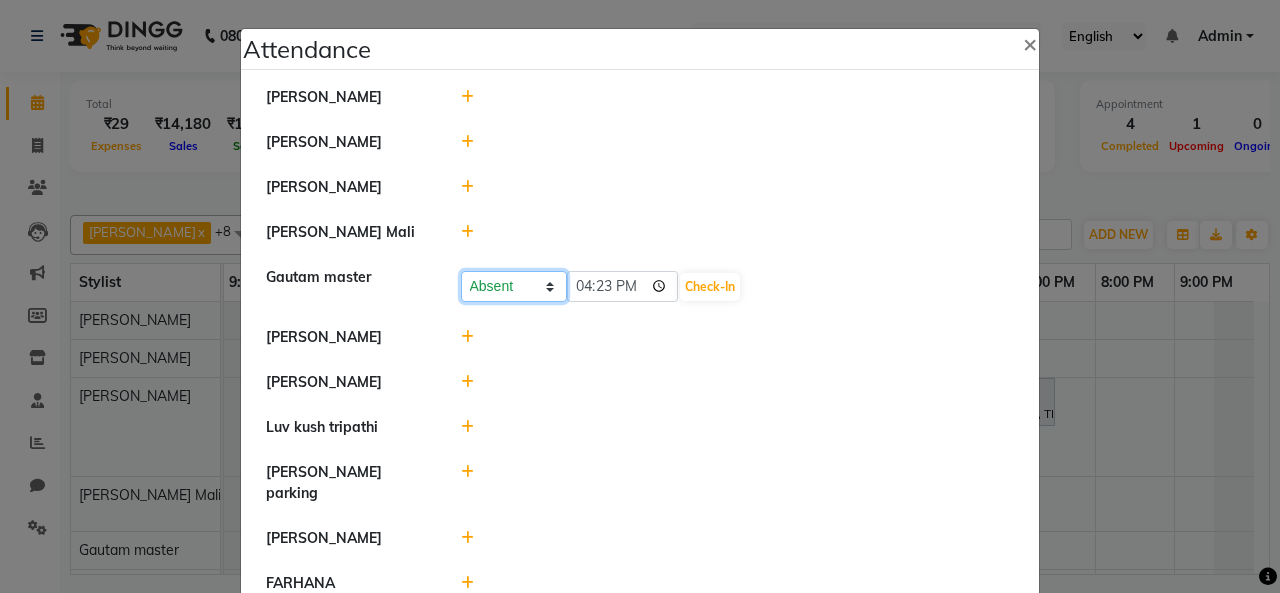 click on "Present Absent Late Half Day Weekly Off" 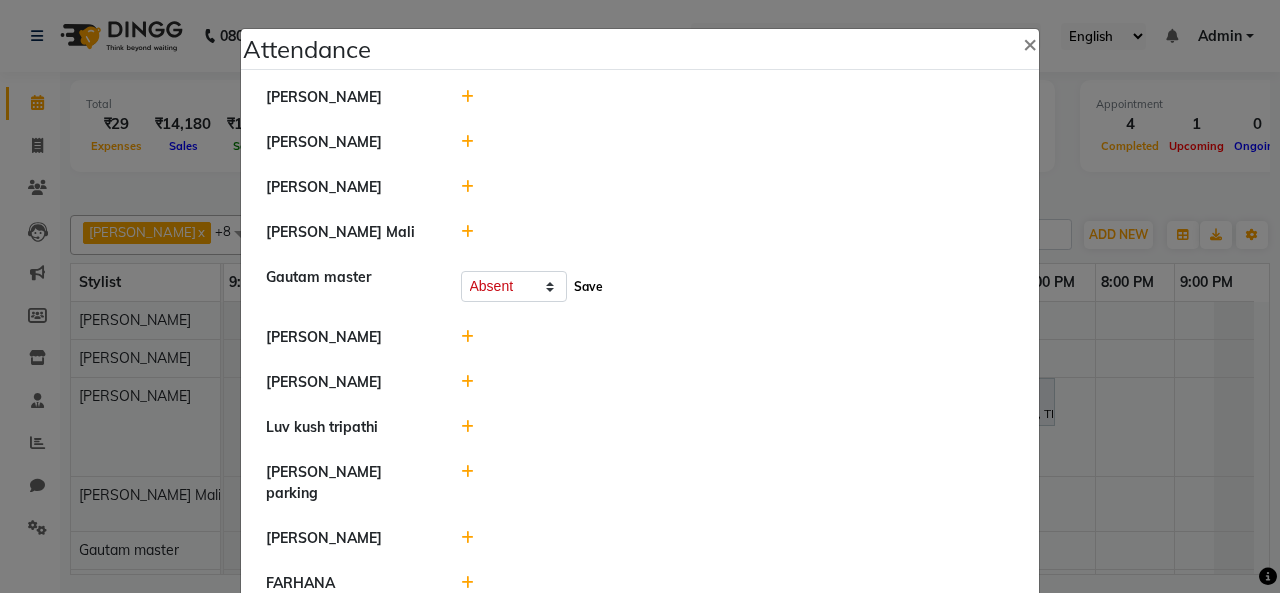 click on "Save" 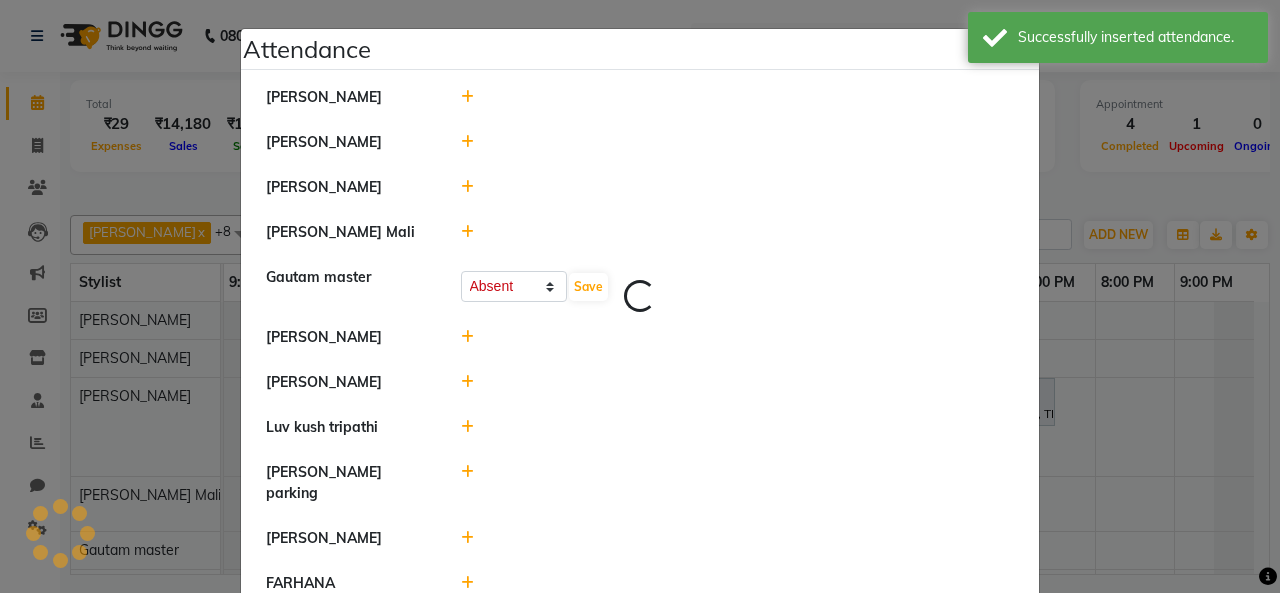 select on "A" 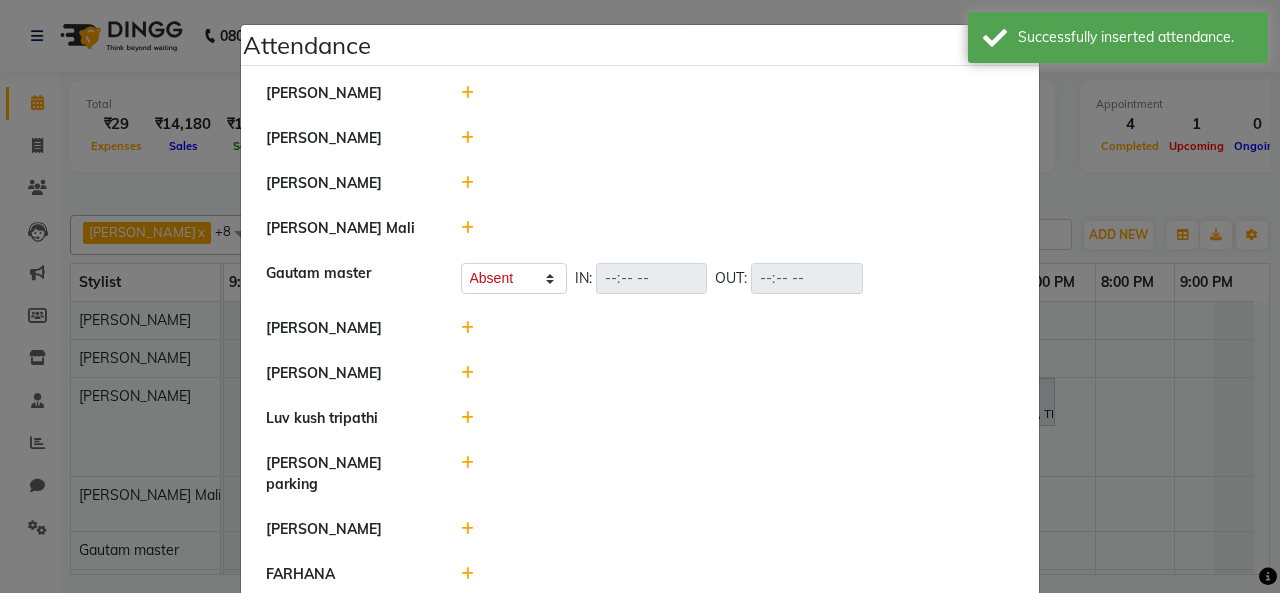 scroll, scrollTop: 0, scrollLeft: 0, axis: both 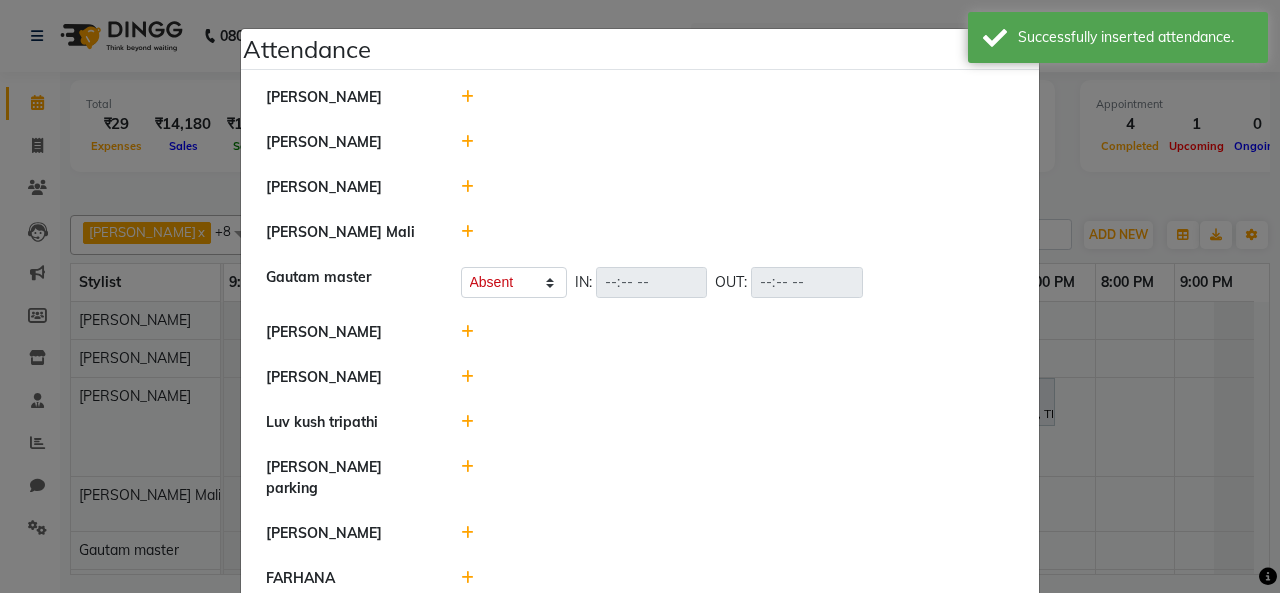click on "Attendance ×  [PERSON_NAME]   [PERSON_NAME]   [PERSON_NAME]   [PERSON_NAME]   Gautam master   Present   Absent   Late   Half Day   Weekly Off  IN:  OUT:   [PERSON_NAME]   [PERSON_NAME]   Luv kush [PERSON_NAME] parking   [PERSON_NAME]   [PERSON_NAME]" 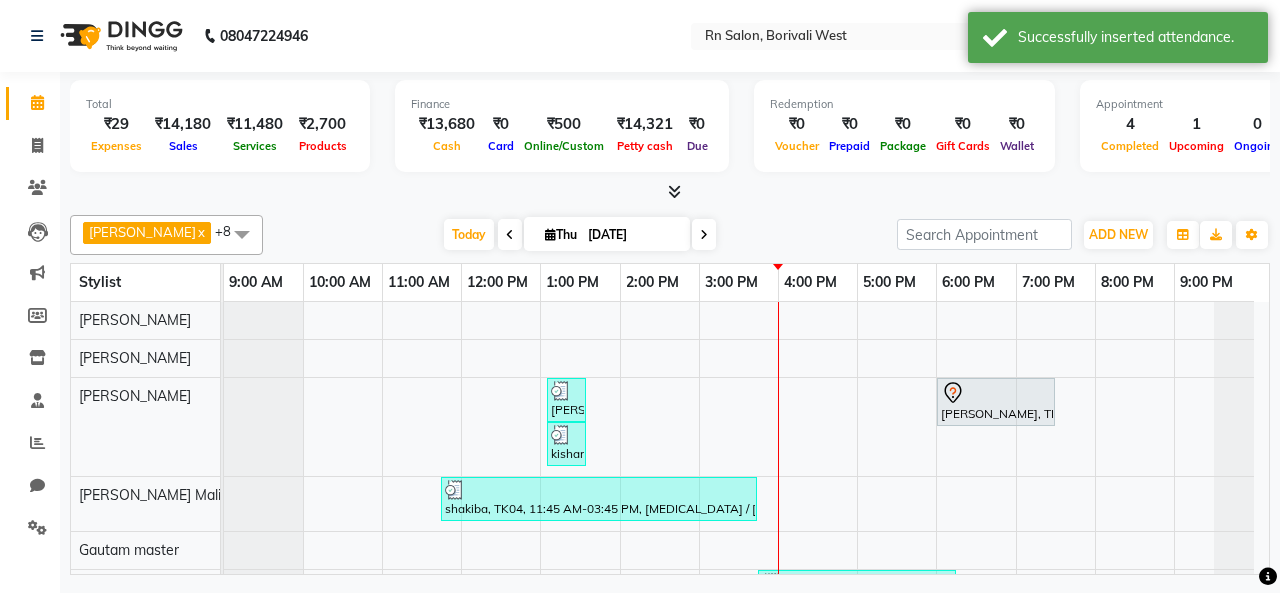 scroll, scrollTop: 90, scrollLeft: 0, axis: vertical 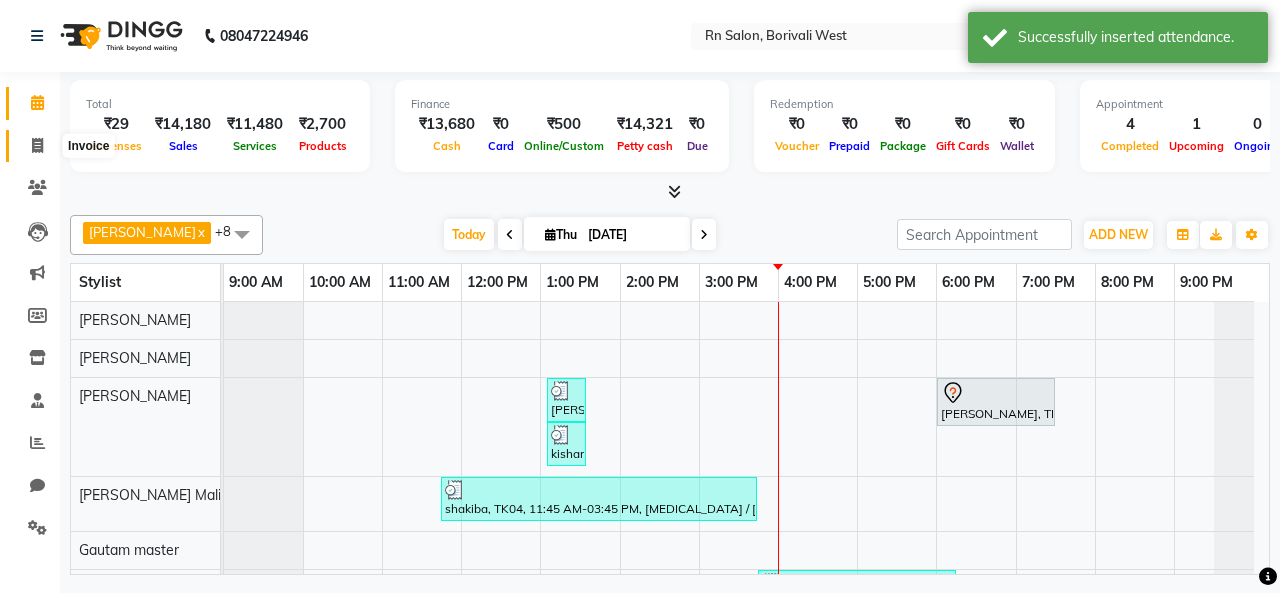 click 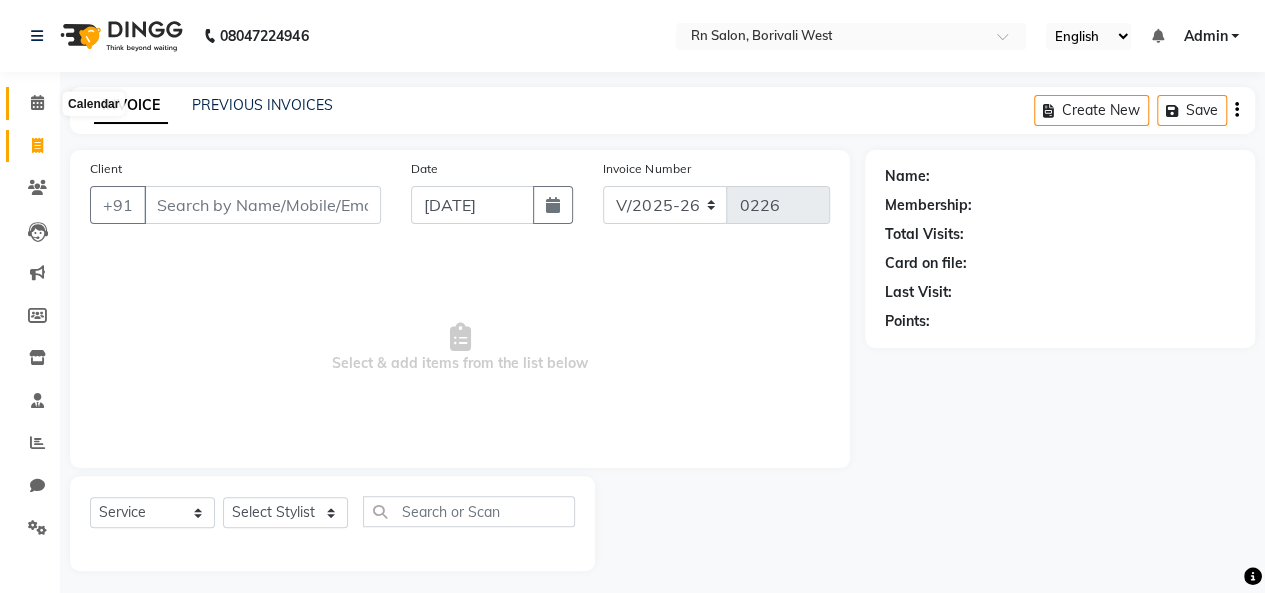 click 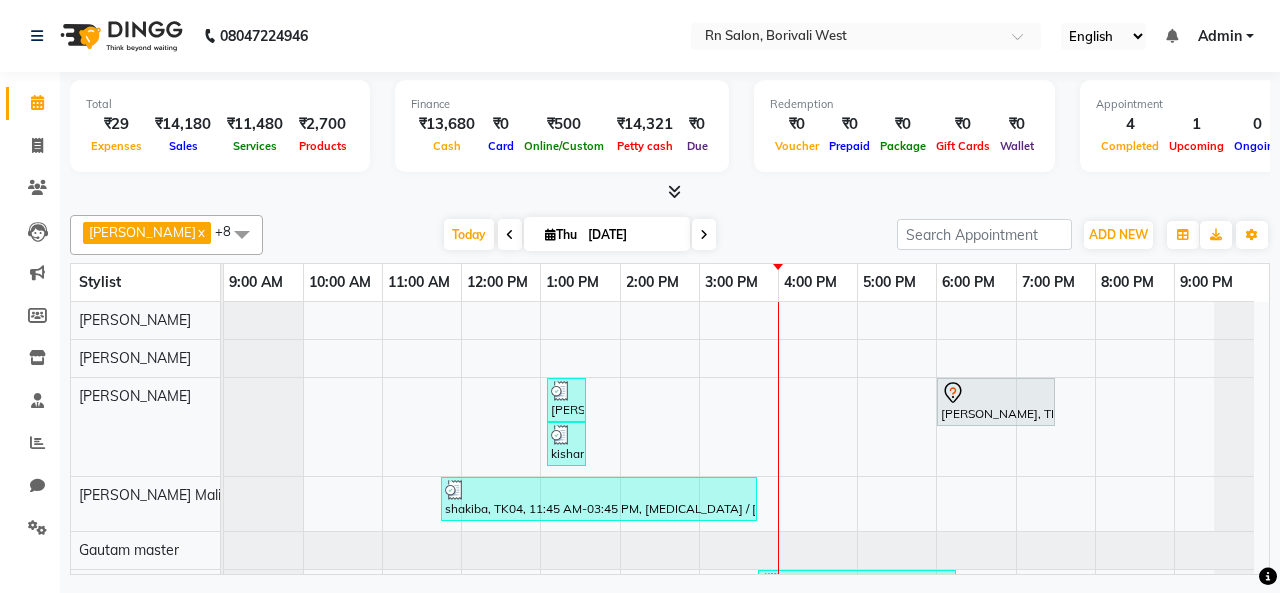 scroll, scrollTop: 119, scrollLeft: 0, axis: vertical 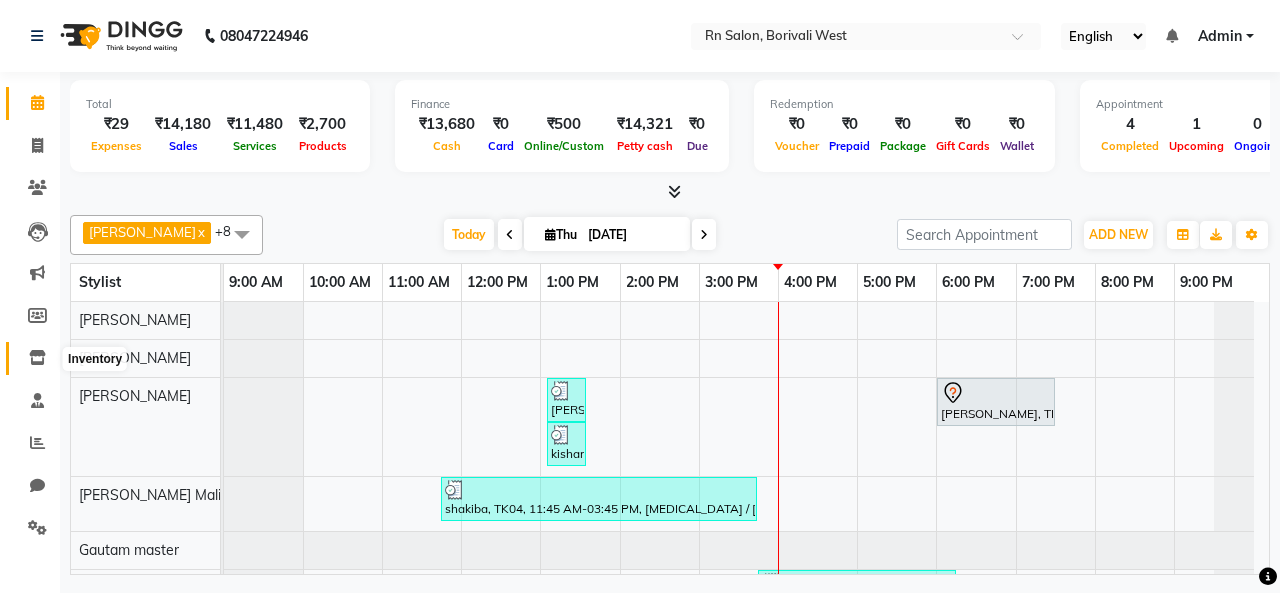 click 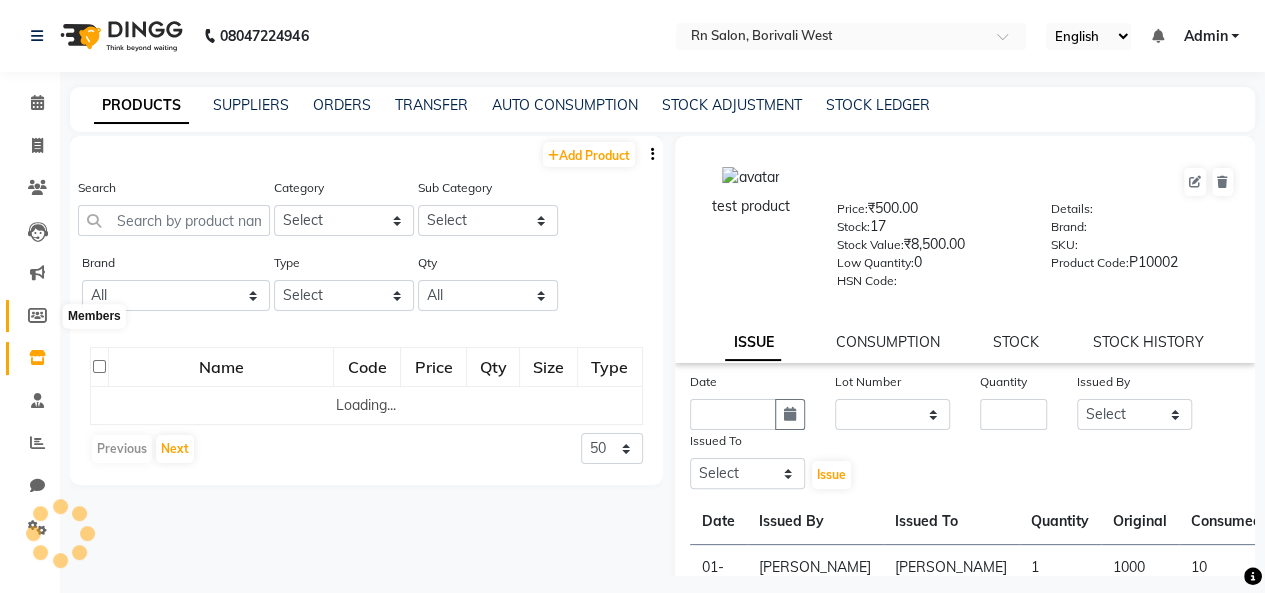 click 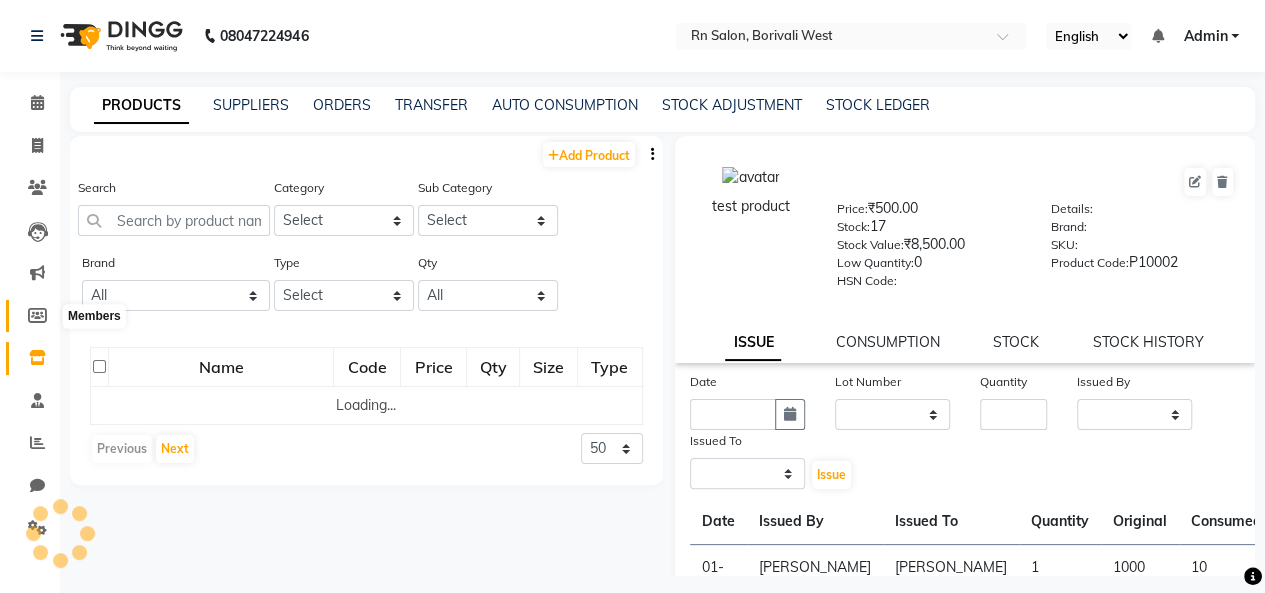 select 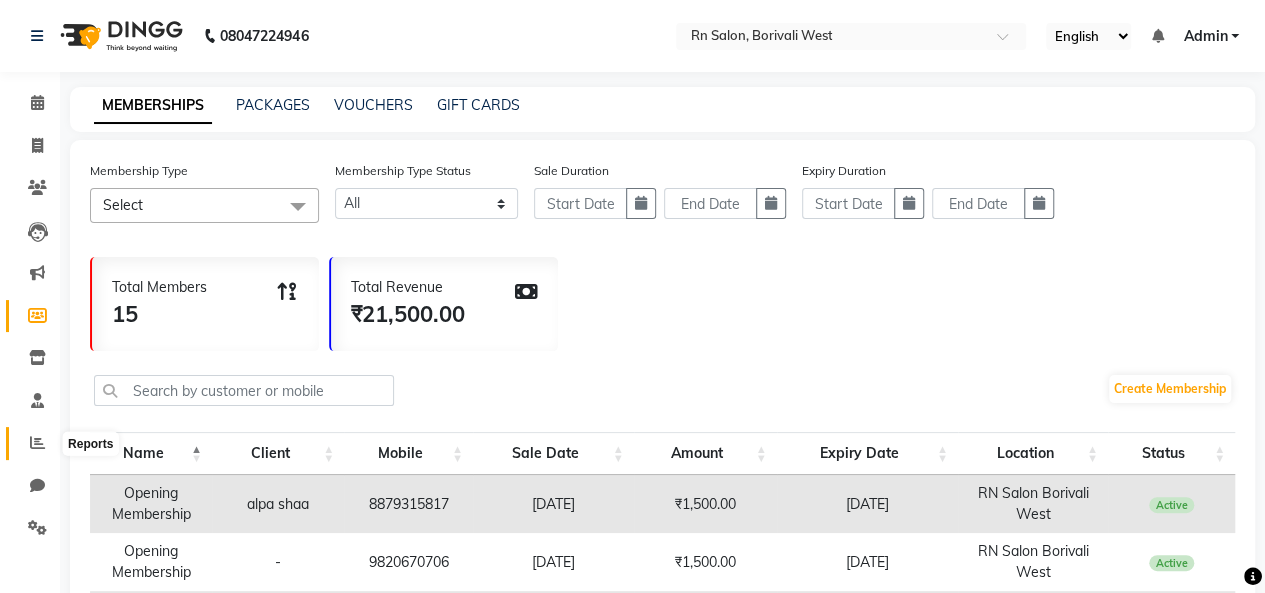 click 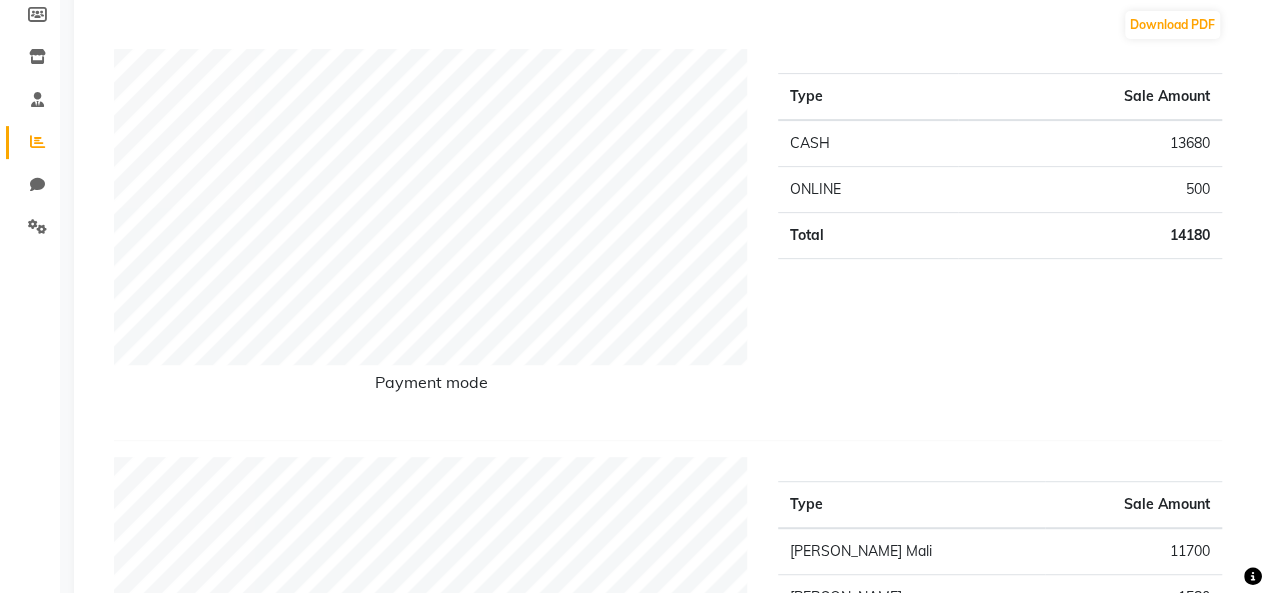 scroll, scrollTop: 300, scrollLeft: 0, axis: vertical 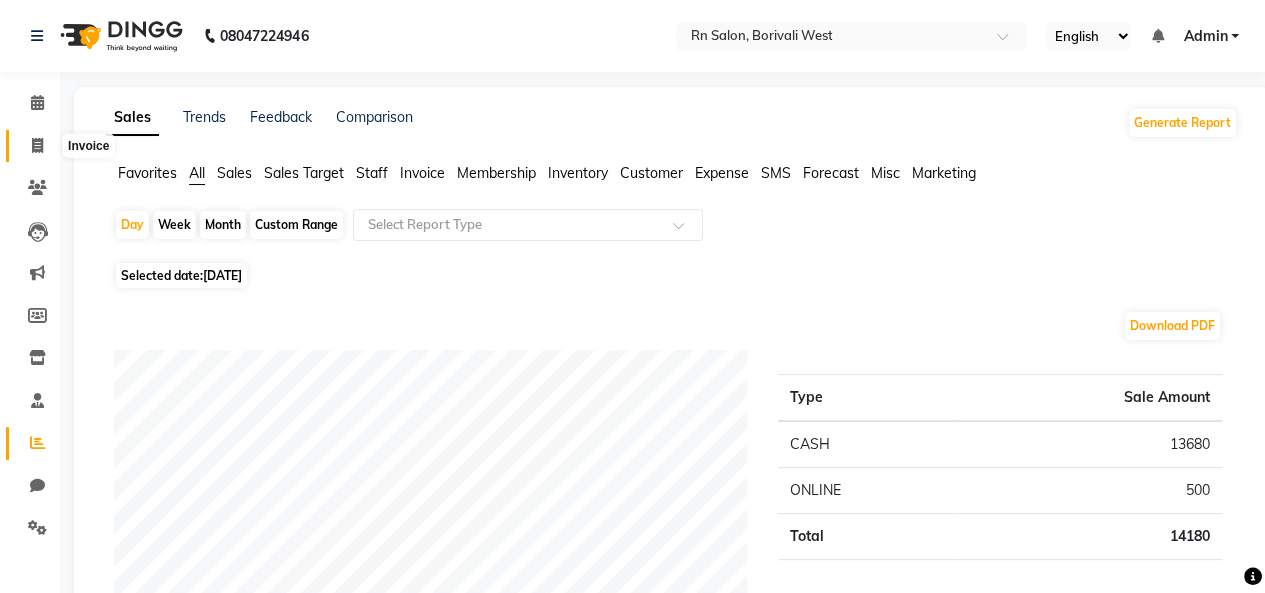 click 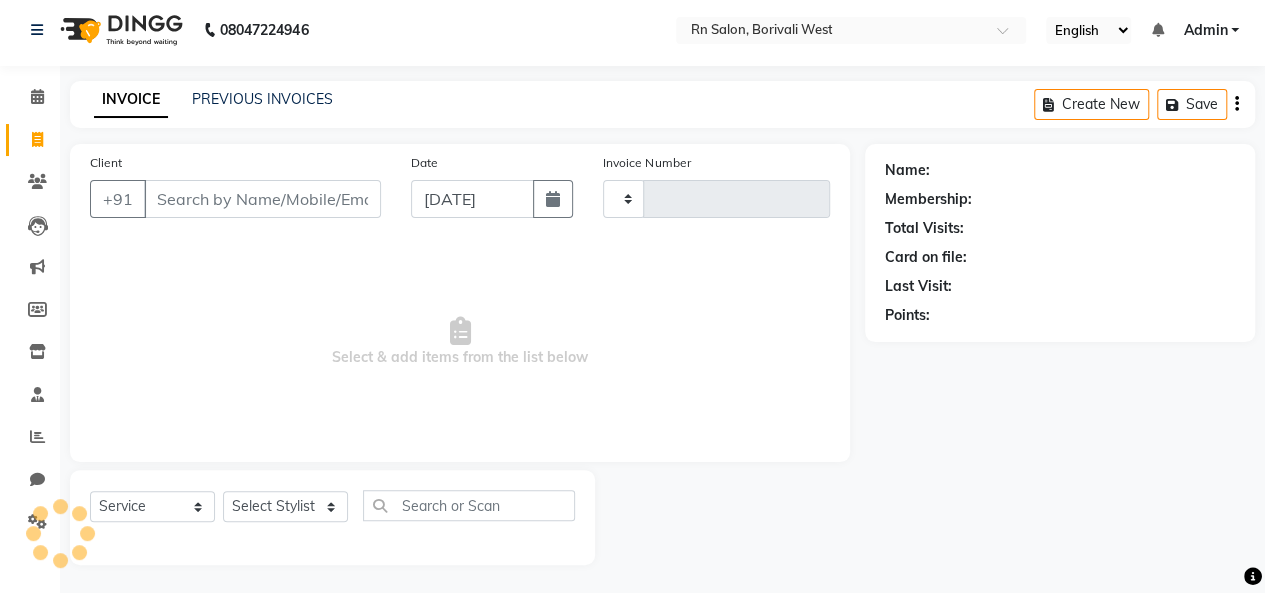 type on "0226" 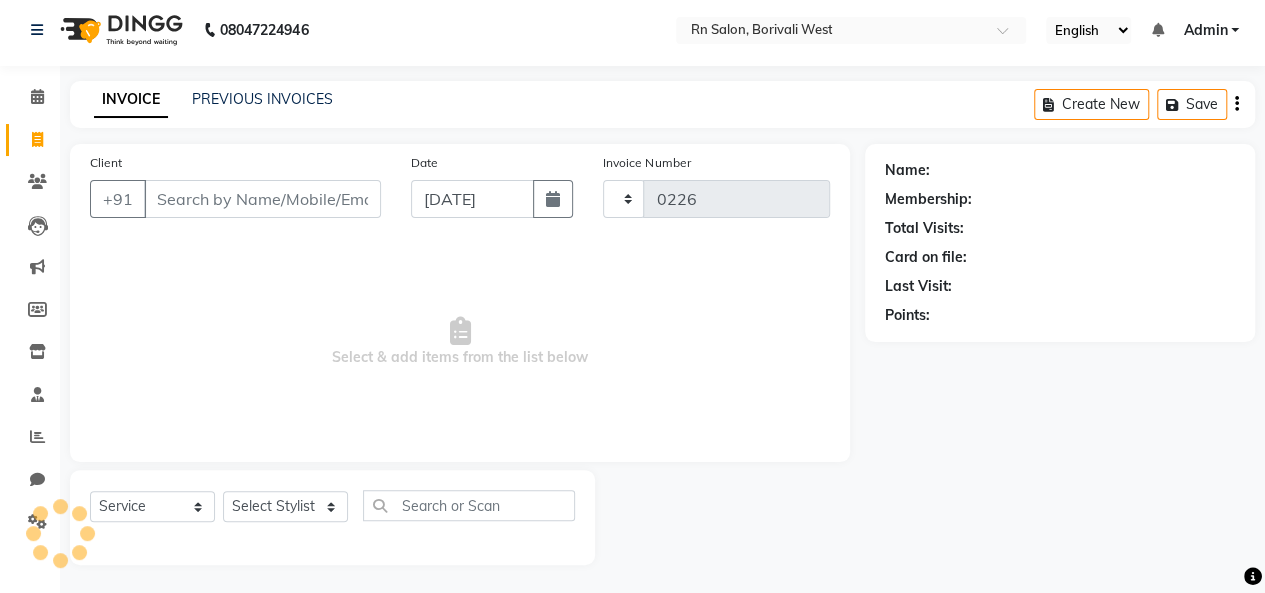 select on "8515" 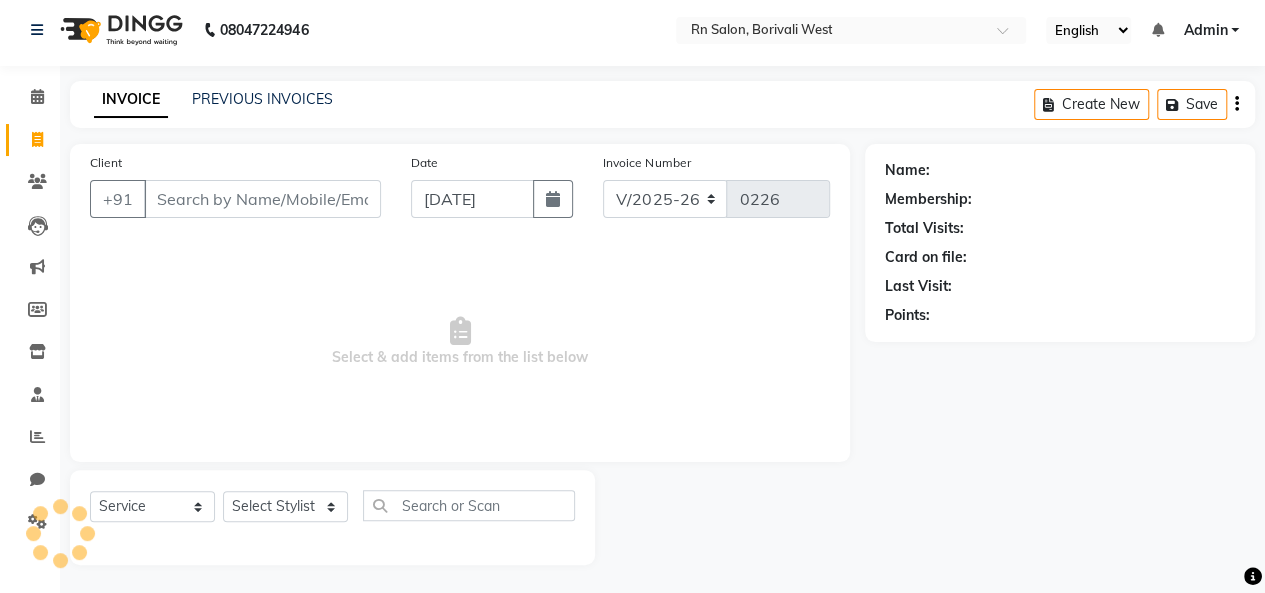 scroll, scrollTop: 7, scrollLeft: 0, axis: vertical 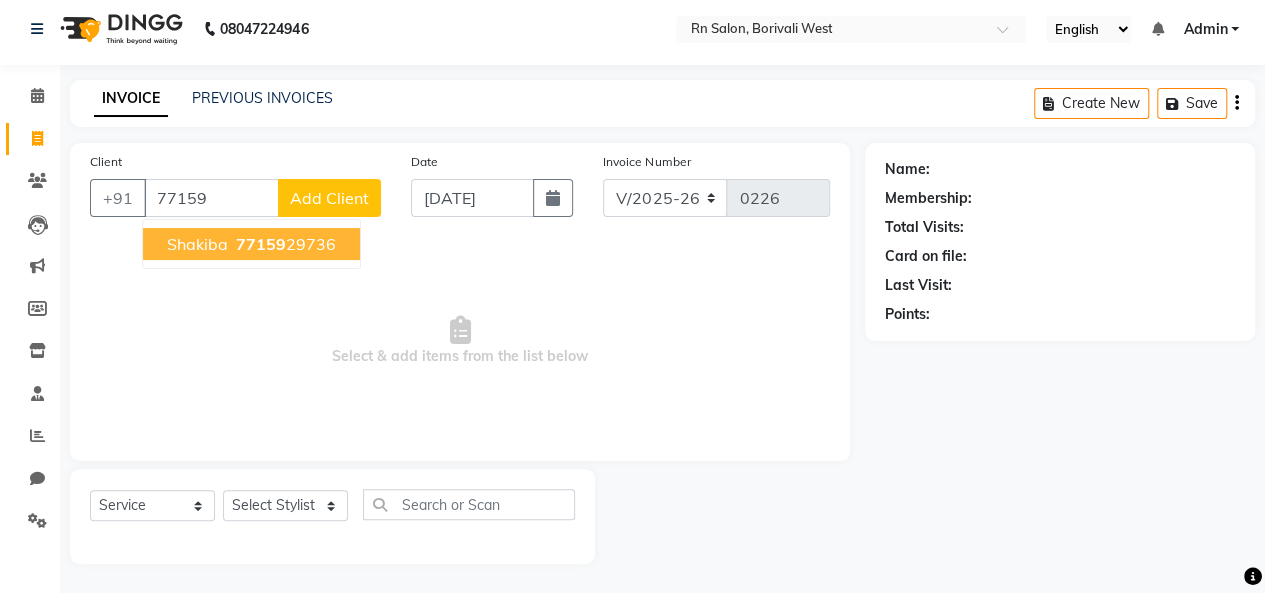 click on "shakiba   77159 29736" at bounding box center [251, 244] 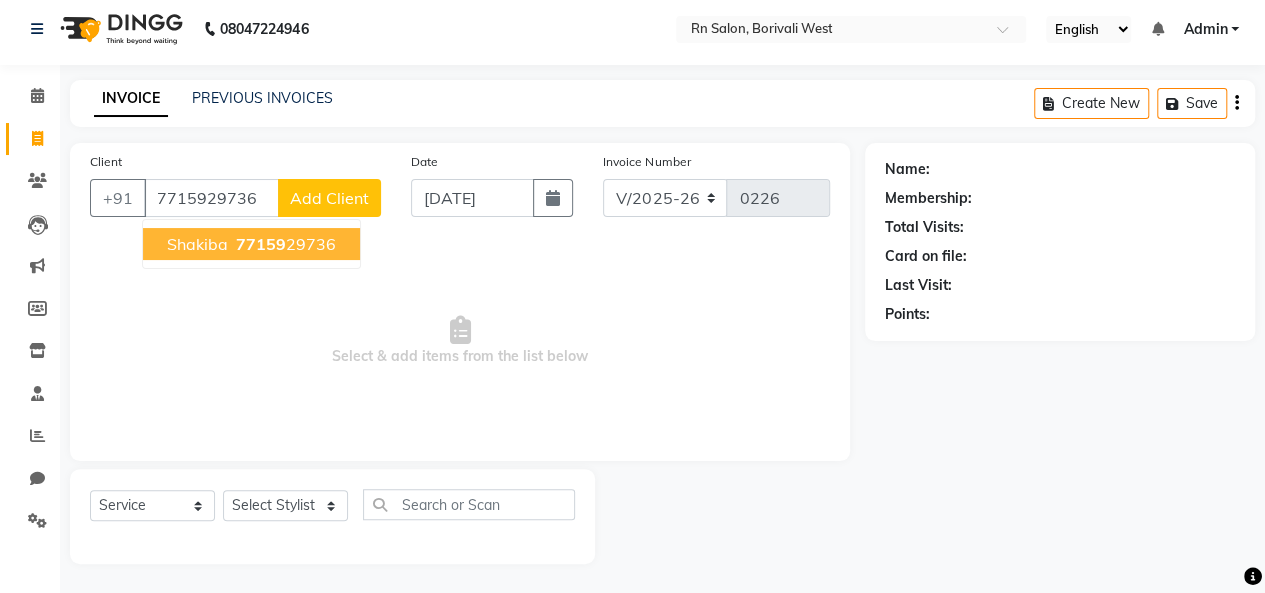 type on "7715929736" 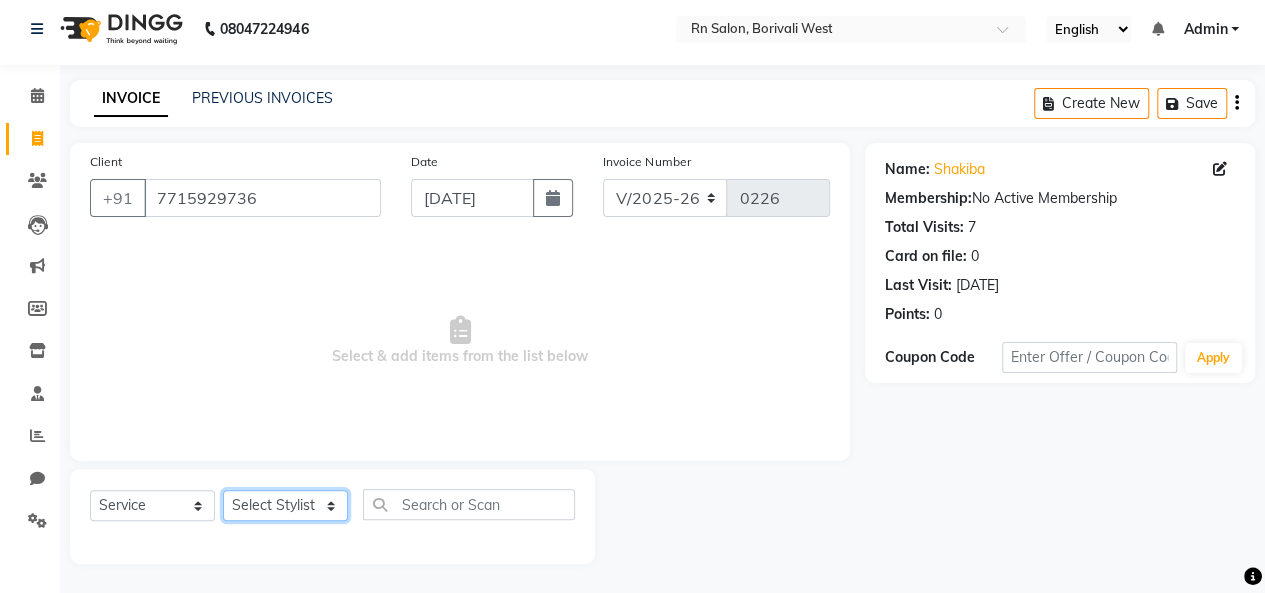 click on "Select Stylist [PERSON_NAME] [PERSON_NAME] parking [PERSON_NAME] master Luv kush tripathi [PERSON_NAME] [PERSON_NAME] [PERSON_NAME] [PERSON_NAME] [PERSON_NAME] Mali [PERSON_NAME]" 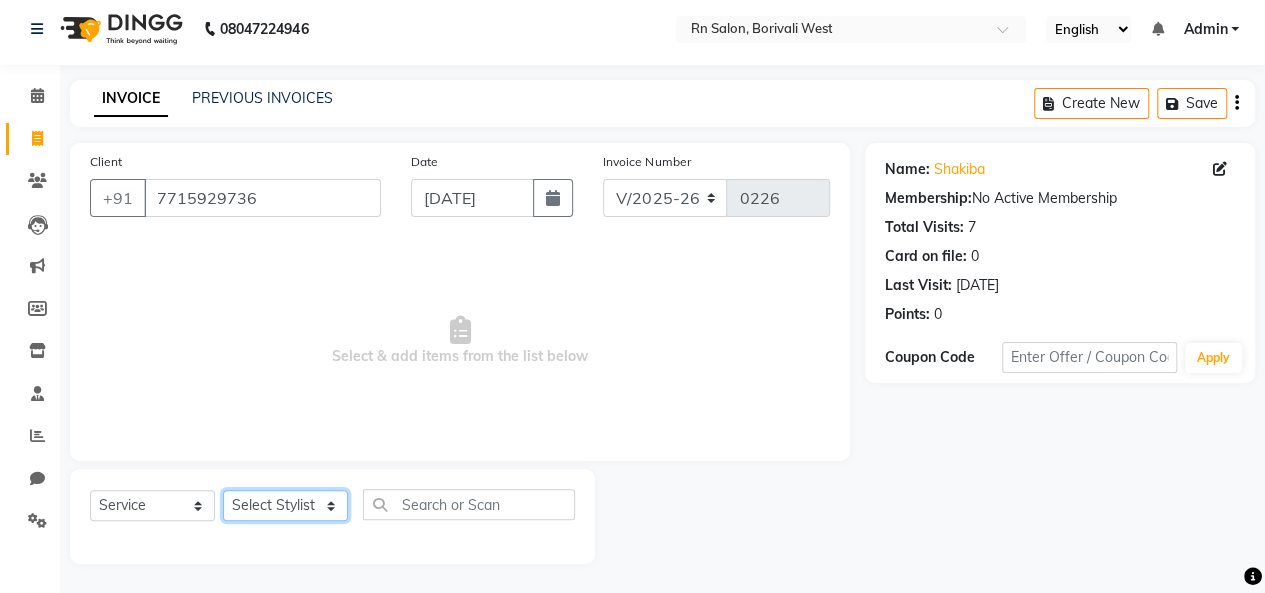 select on "83941" 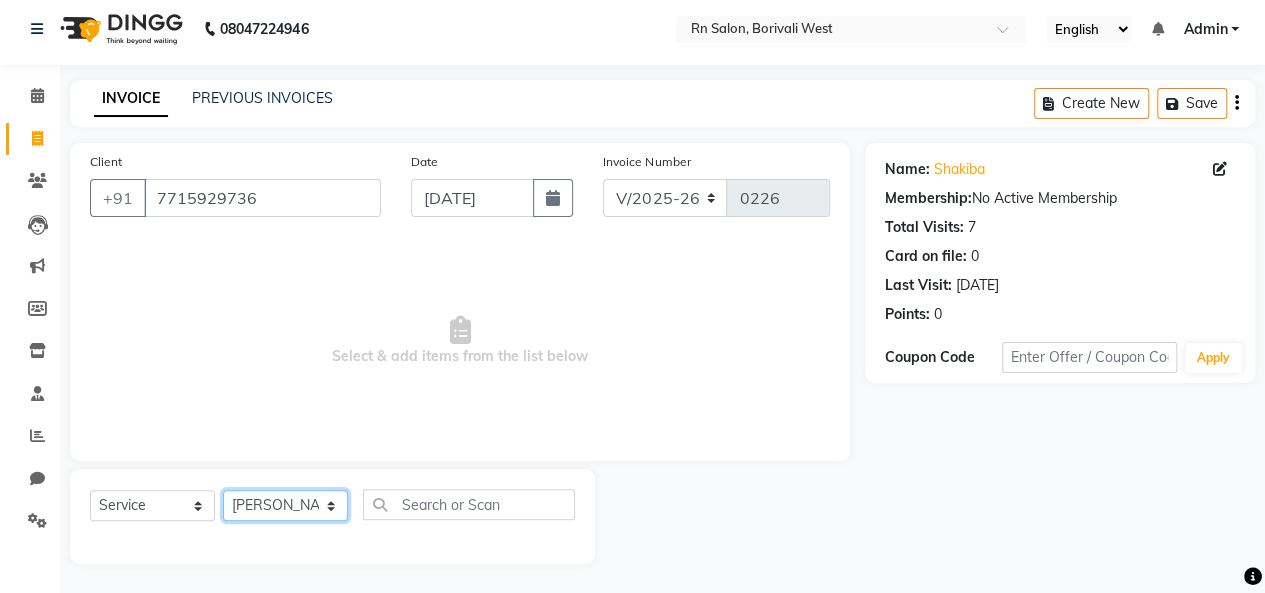 click on "Select Stylist [PERSON_NAME] [PERSON_NAME] parking [PERSON_NAME] master Luv kush tripathi [PERSON_NAME] [PERSON_NAME] [PERSON_NAME] [PERSON_NAME] [PERSON_NAME] Mali [PERSON_NAME]" 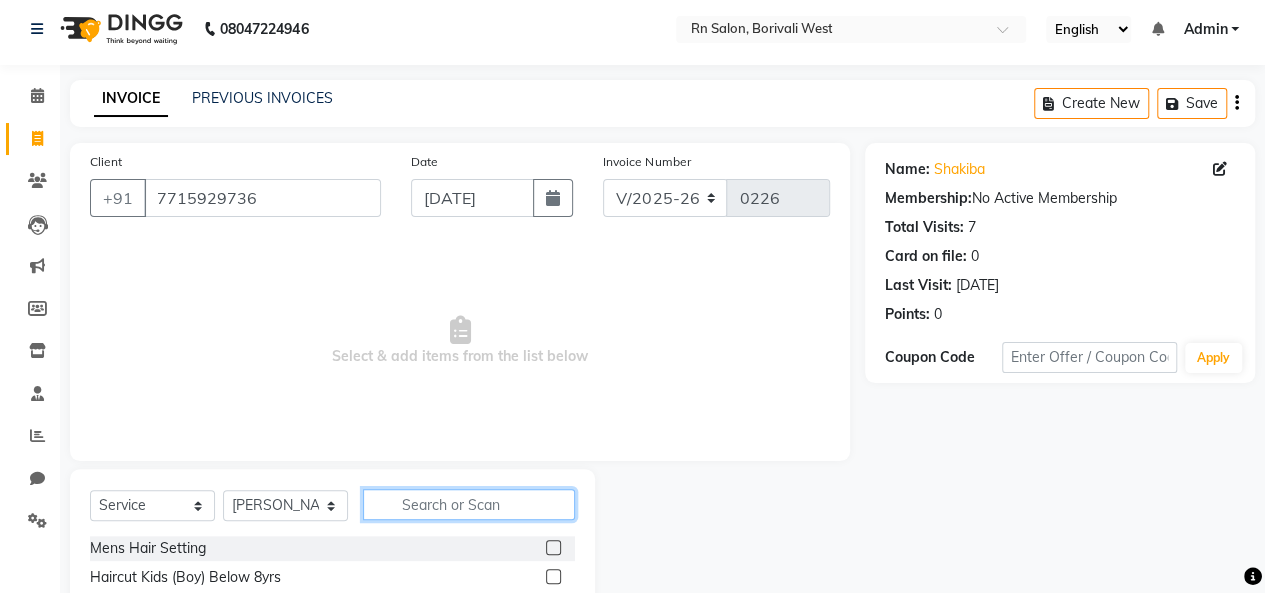 click 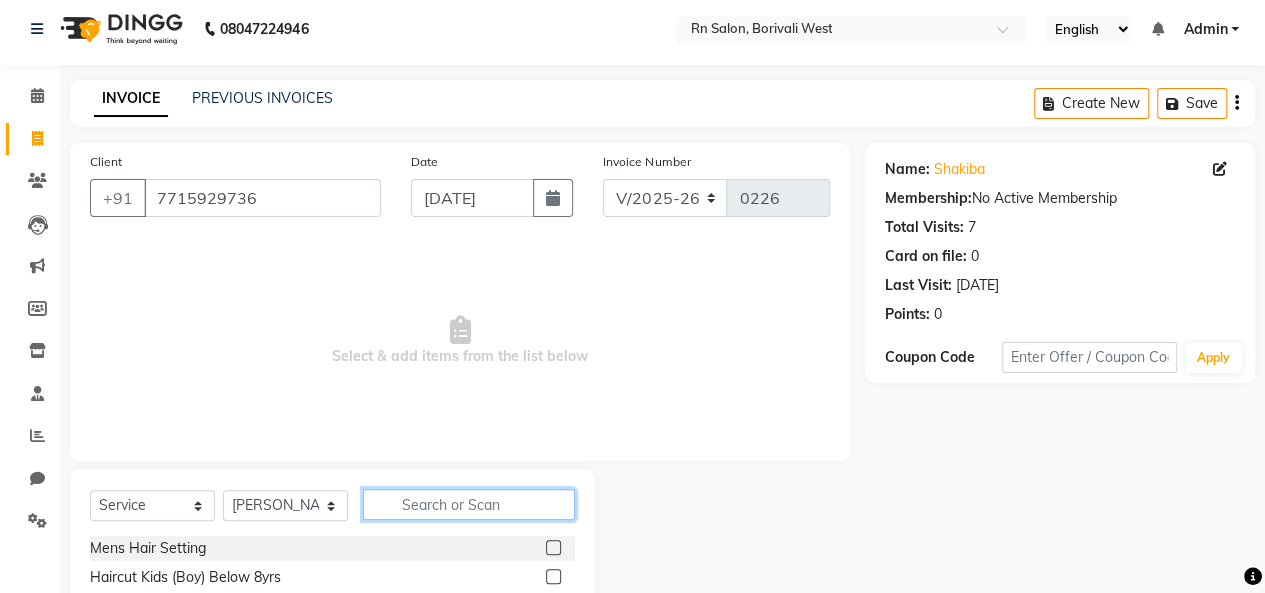 click 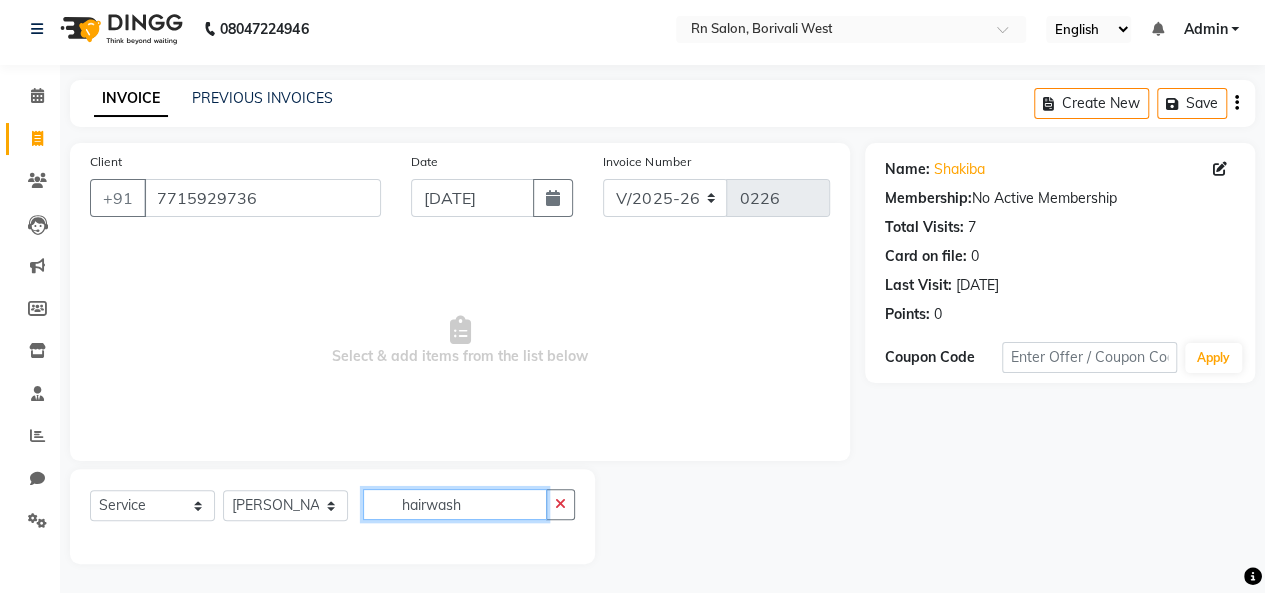 click on "hairwash" 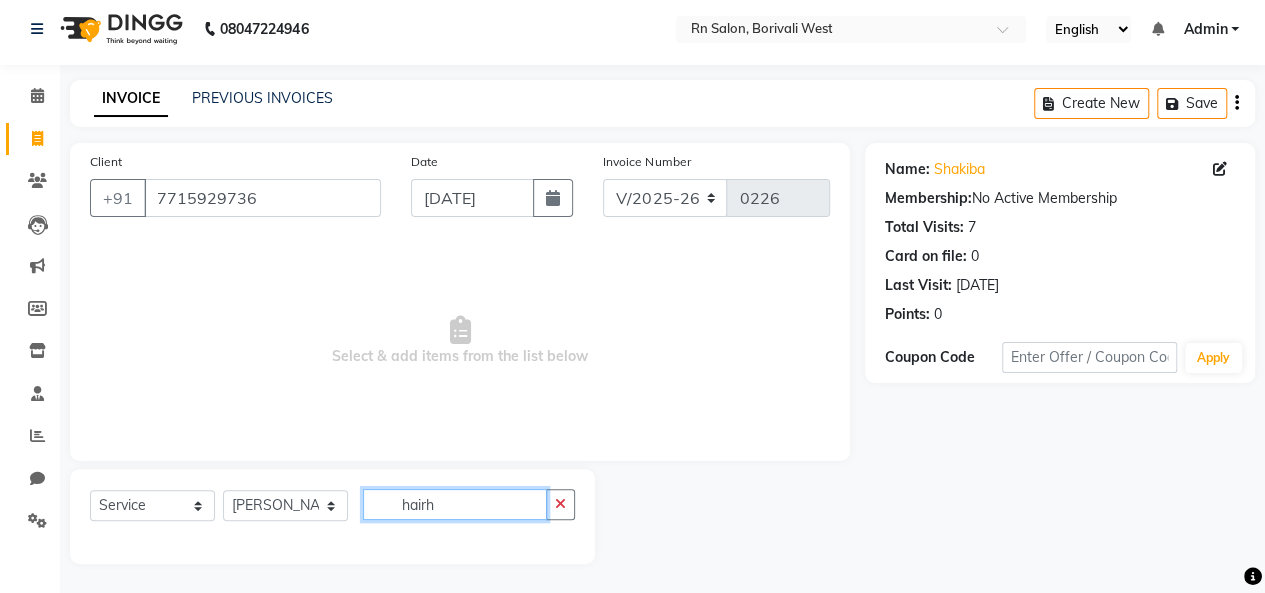 click on "hairh" 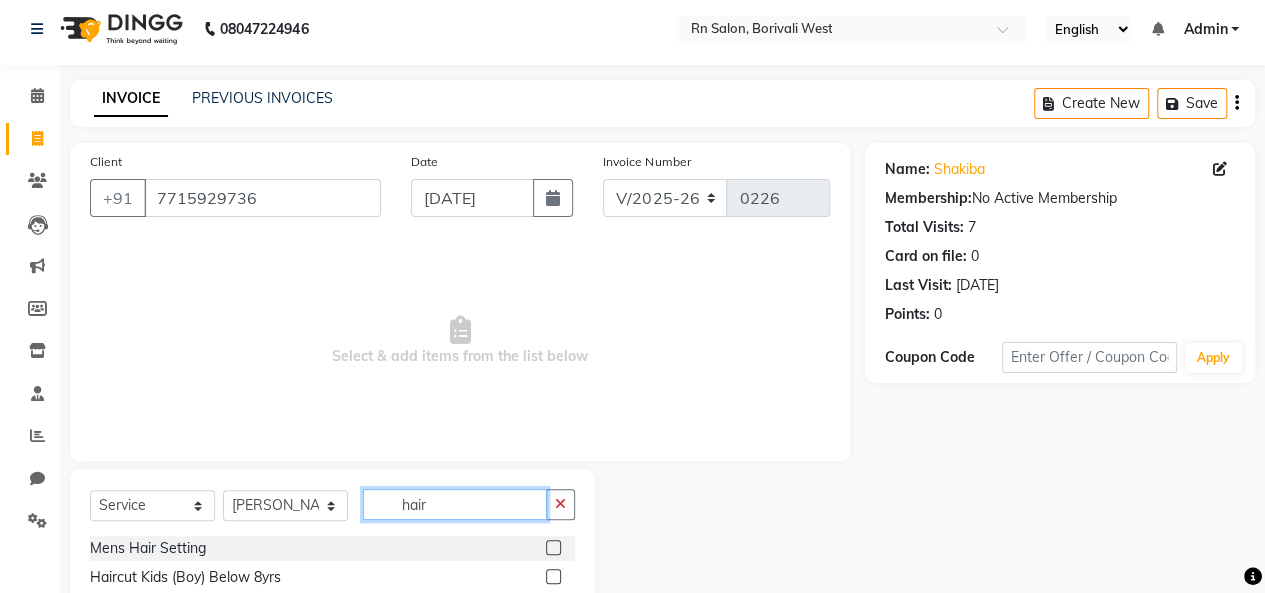 scroll, scrollTop: 207, scrollLeft: 0, axis: vertical 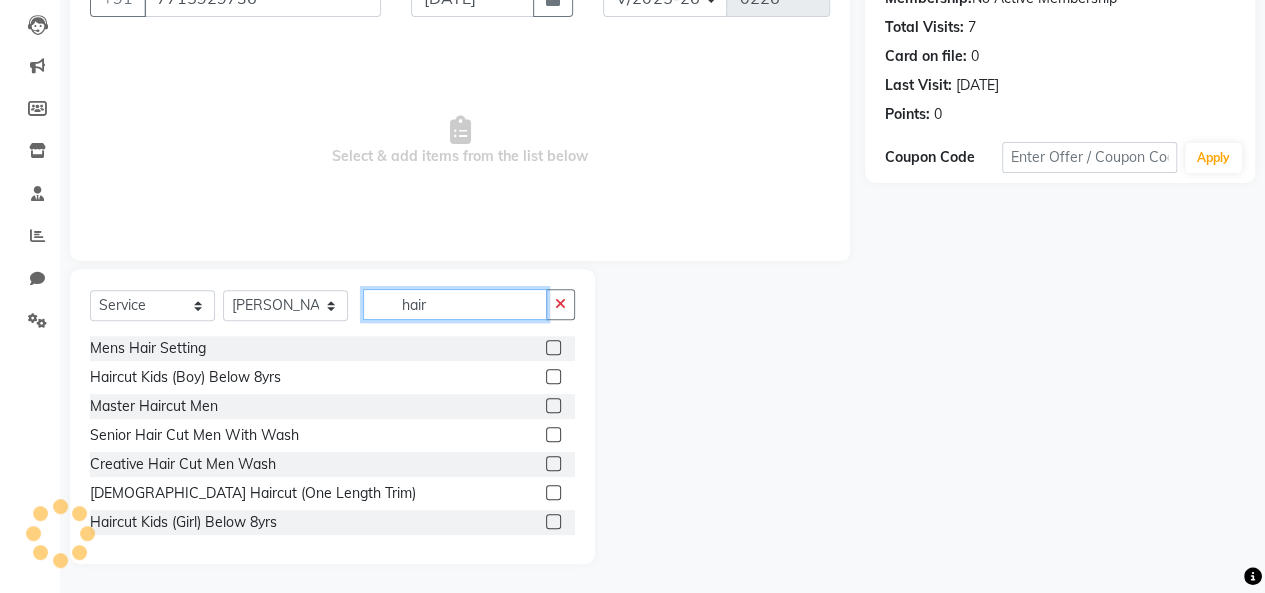 click on "hair" 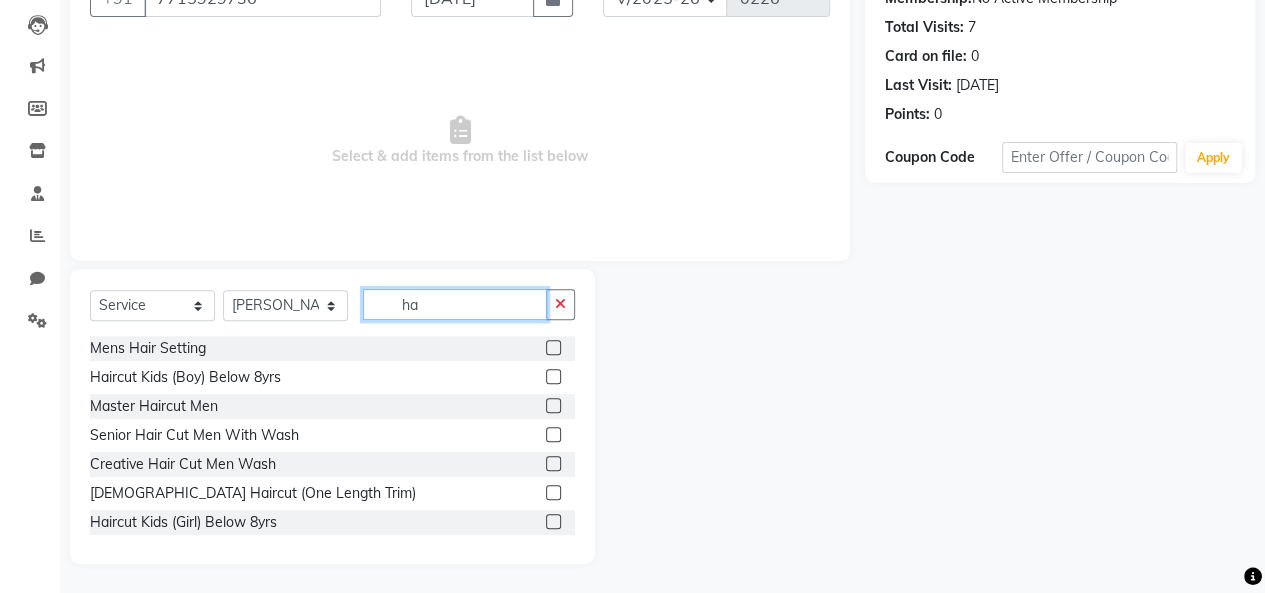 type on "h" 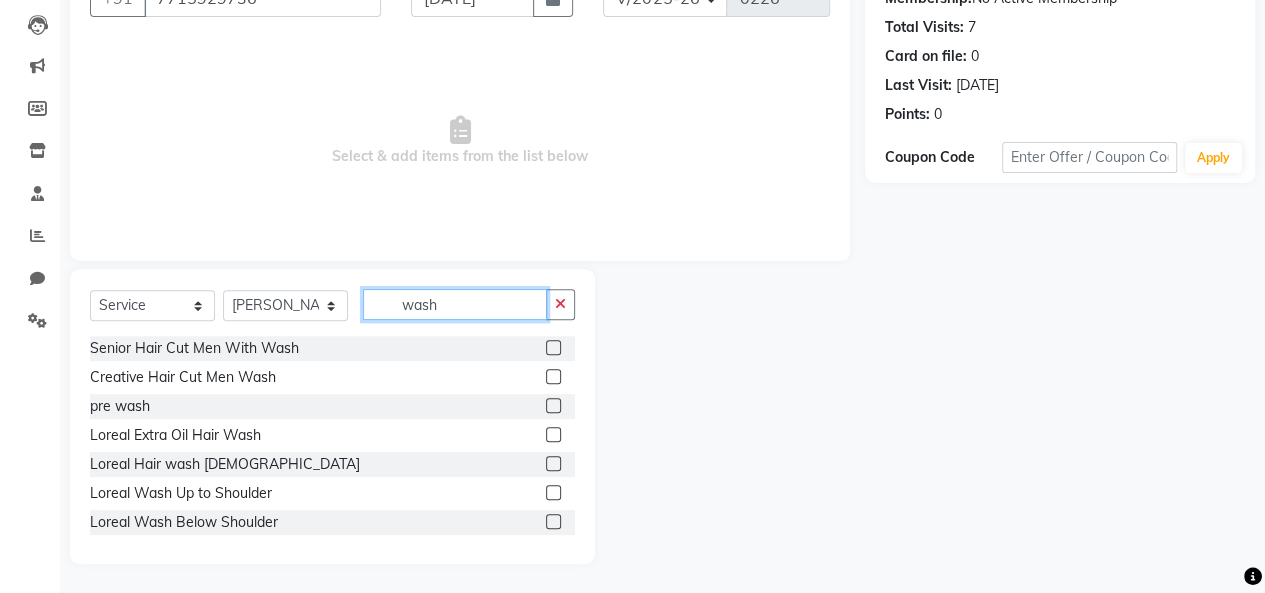 type on "wash" 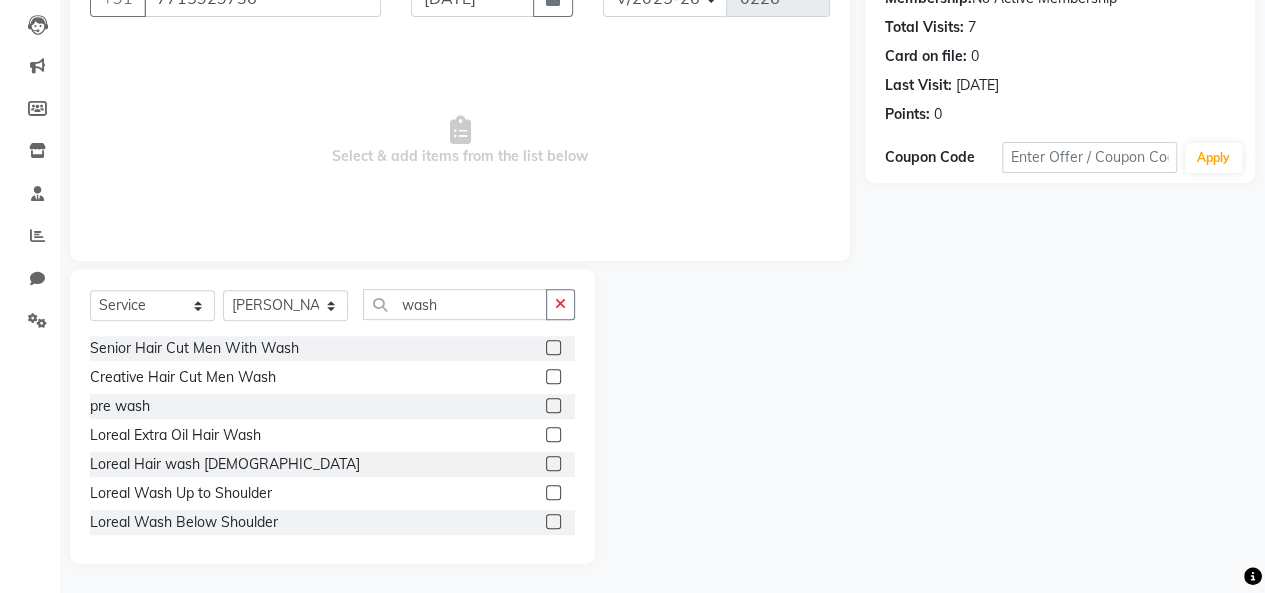 click 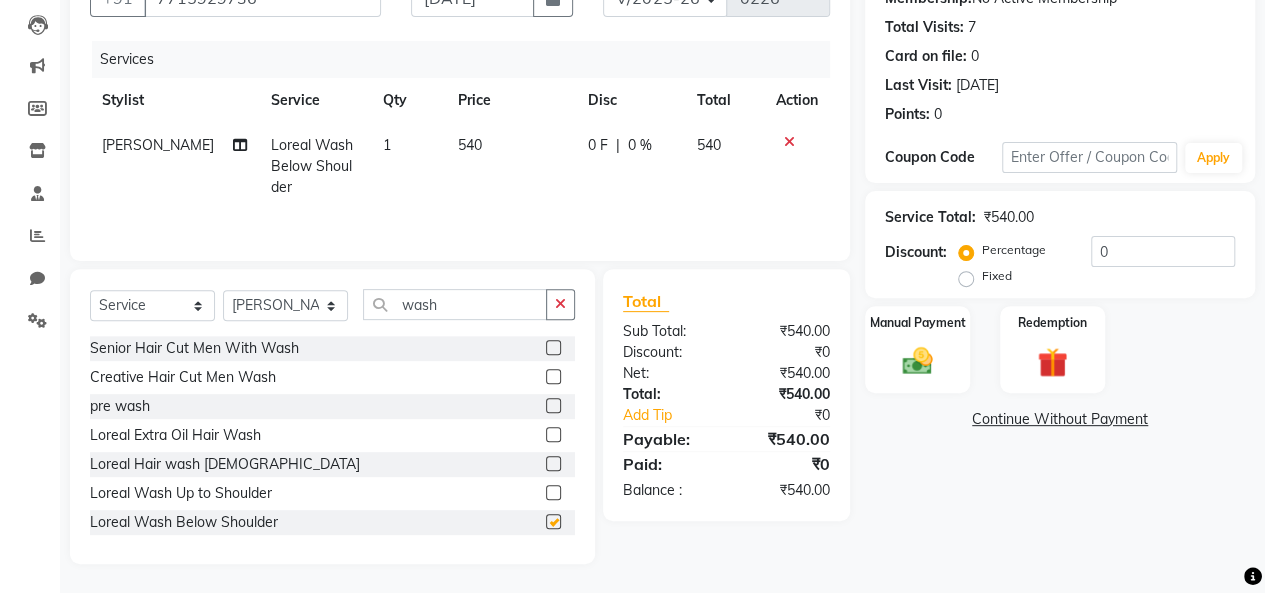 checkbox on "false" 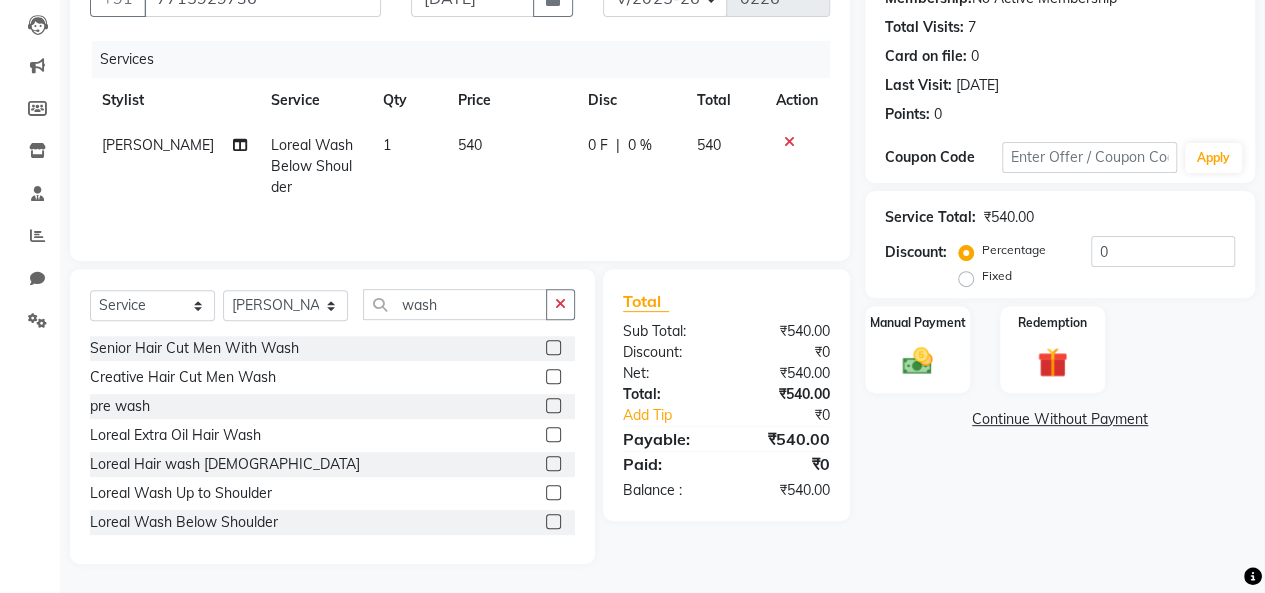 click on "540" 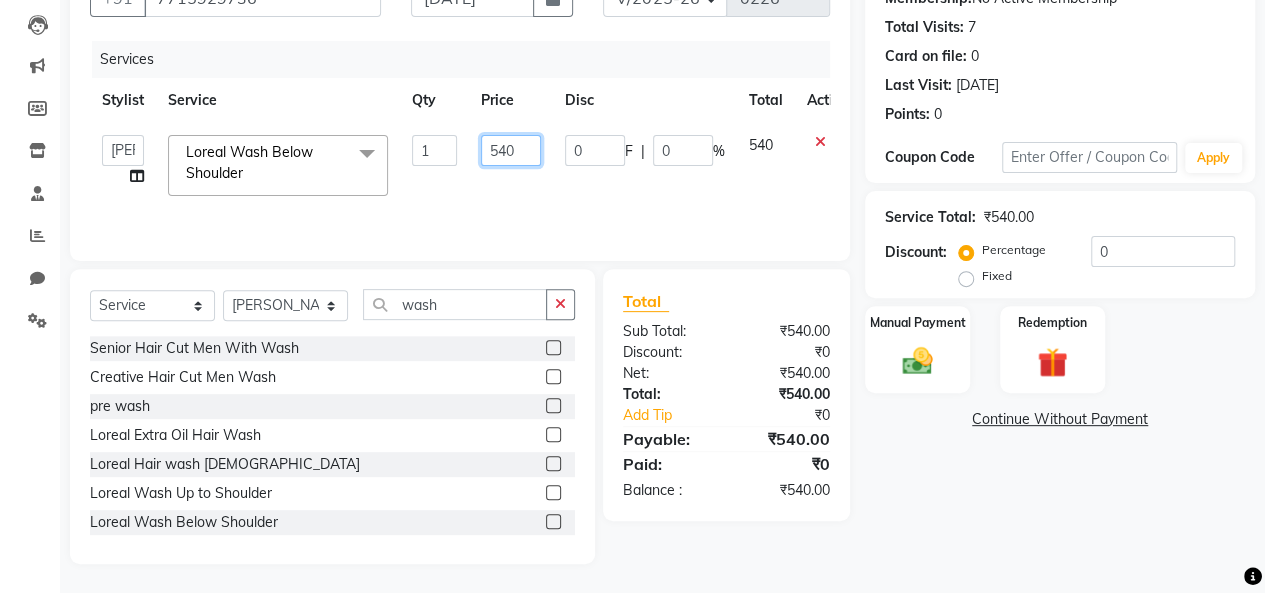 click on "540" 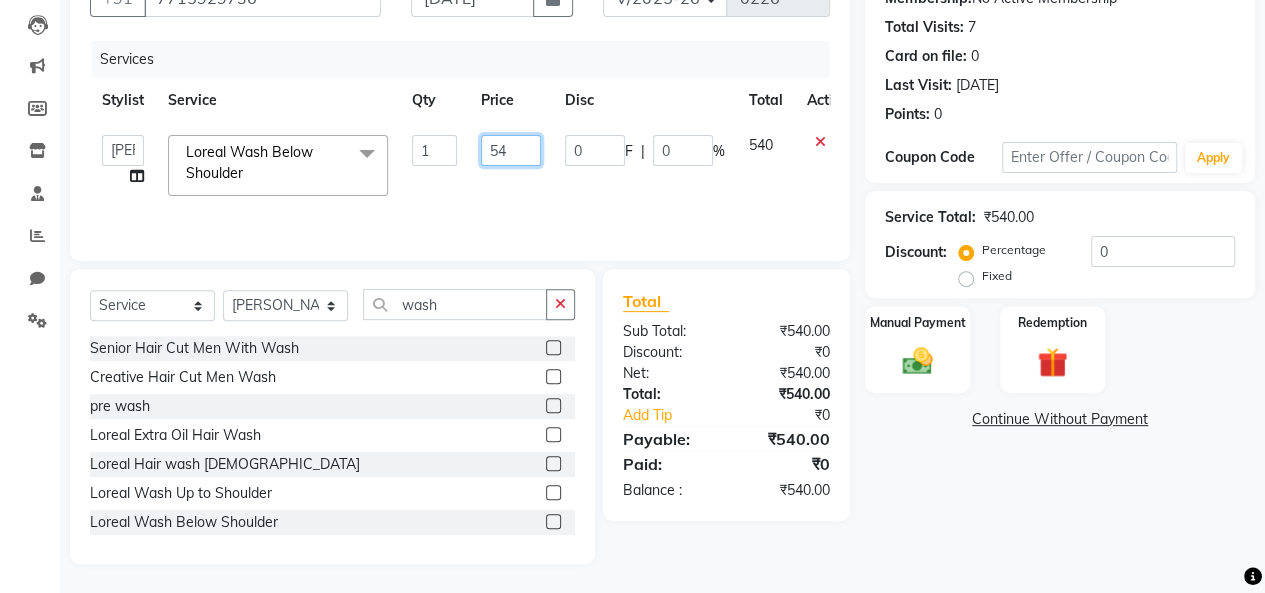 type on "5" 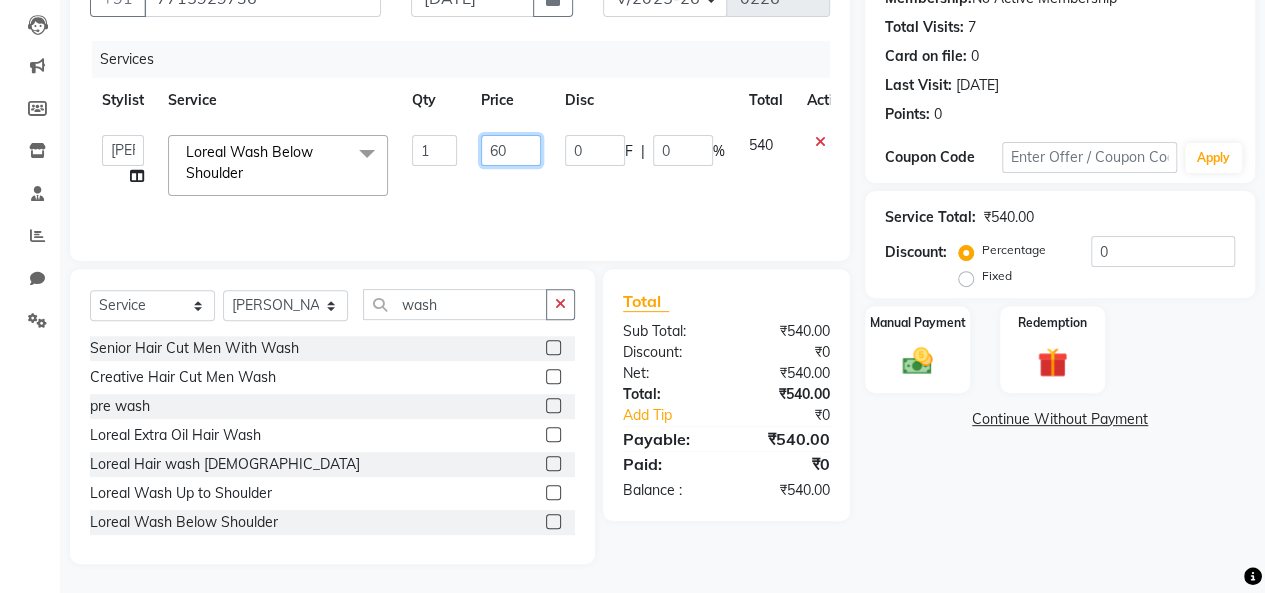type on "600" 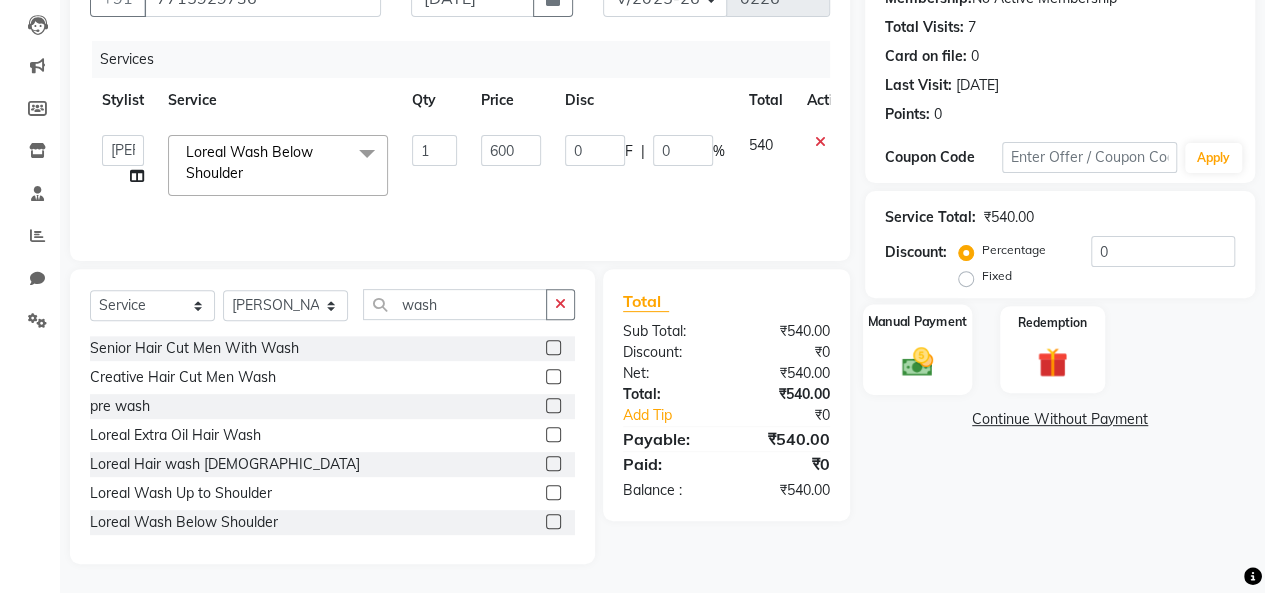 drag, startPoint x: 930, startPoint y: 372, endPoint x: 927, endPoint y: 361, distance: 11.401754 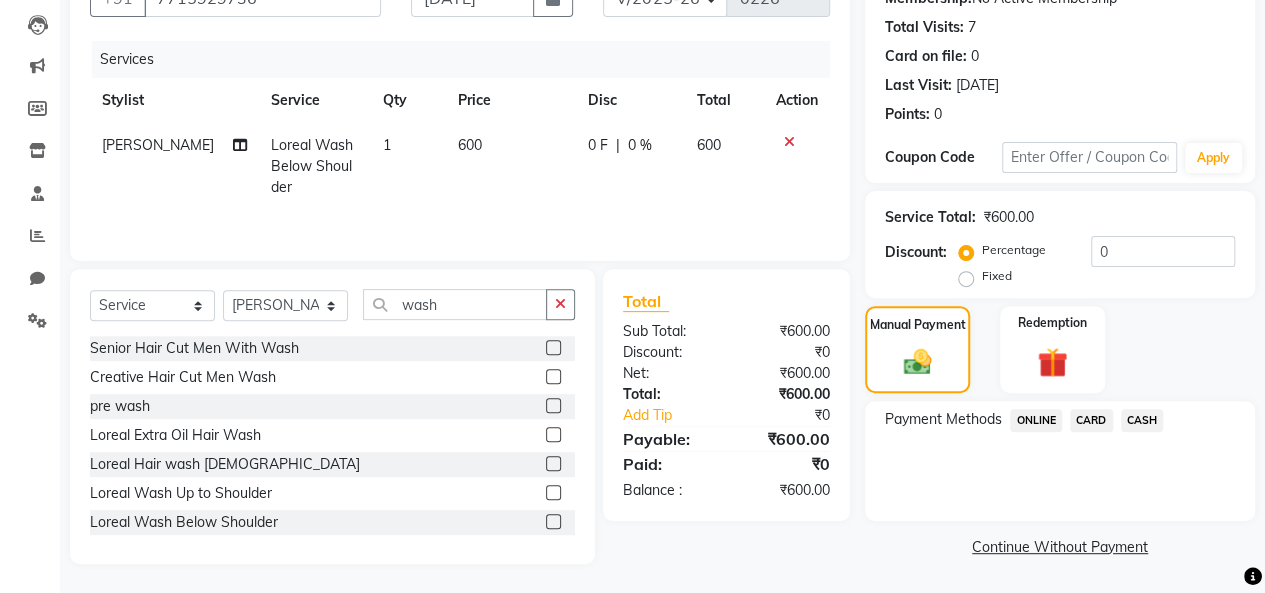 click on "ONLINE" 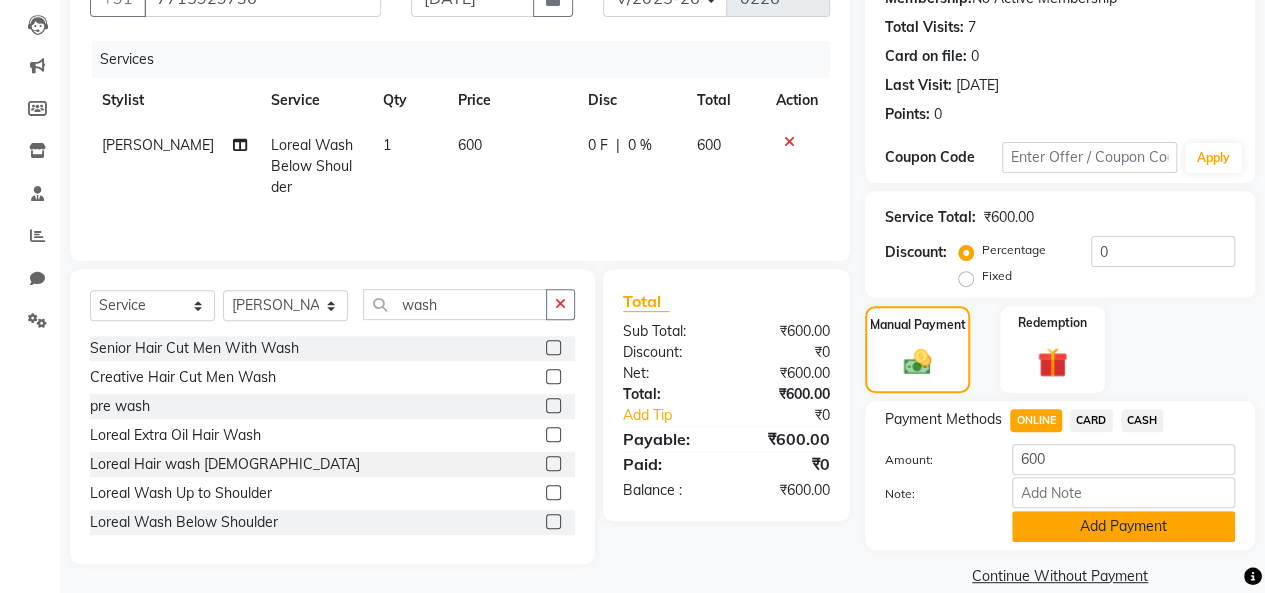 click on "Add Payment" 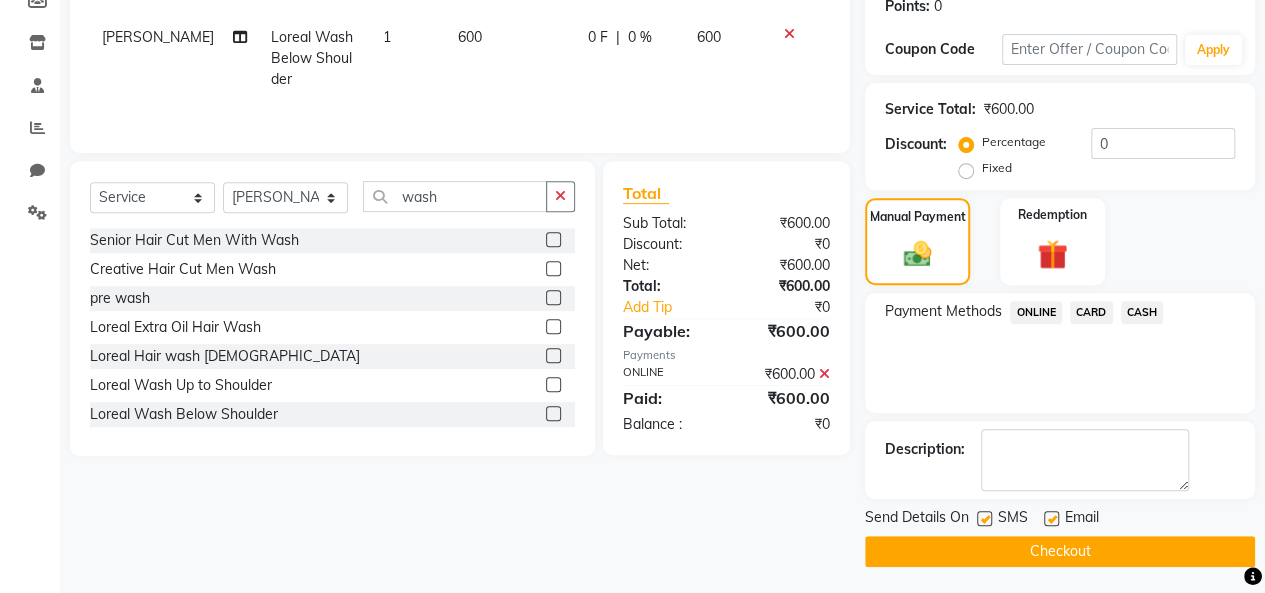 scroll, scrollTop: 316, scrollLeft: 0, axis: vertical 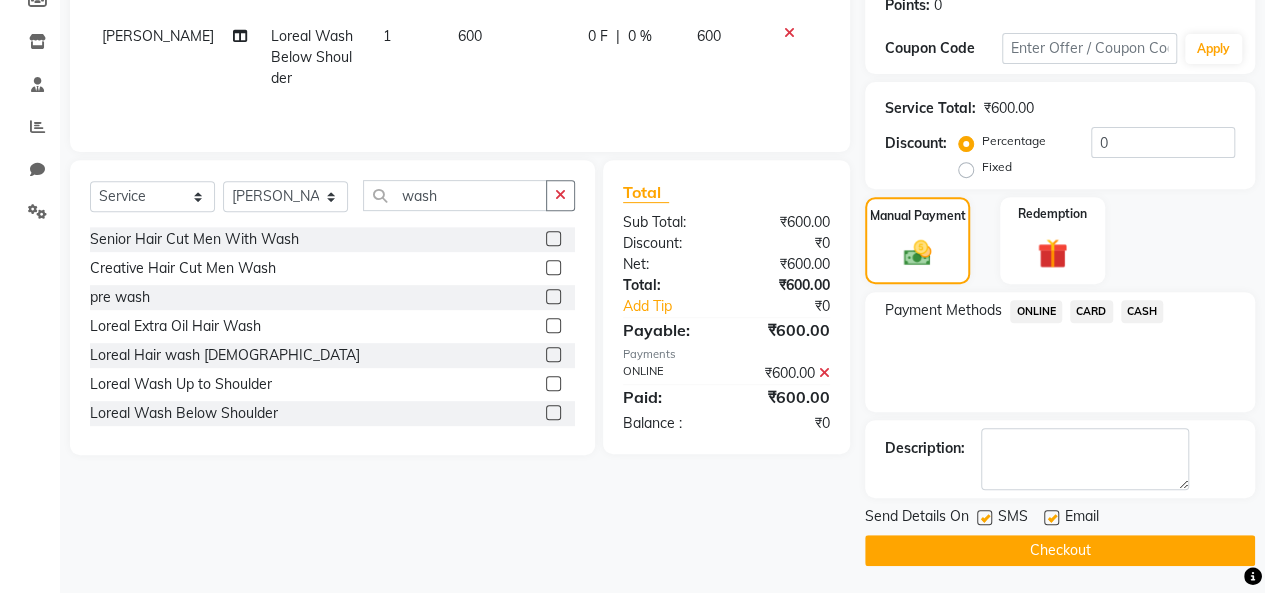 click on "Checkout" 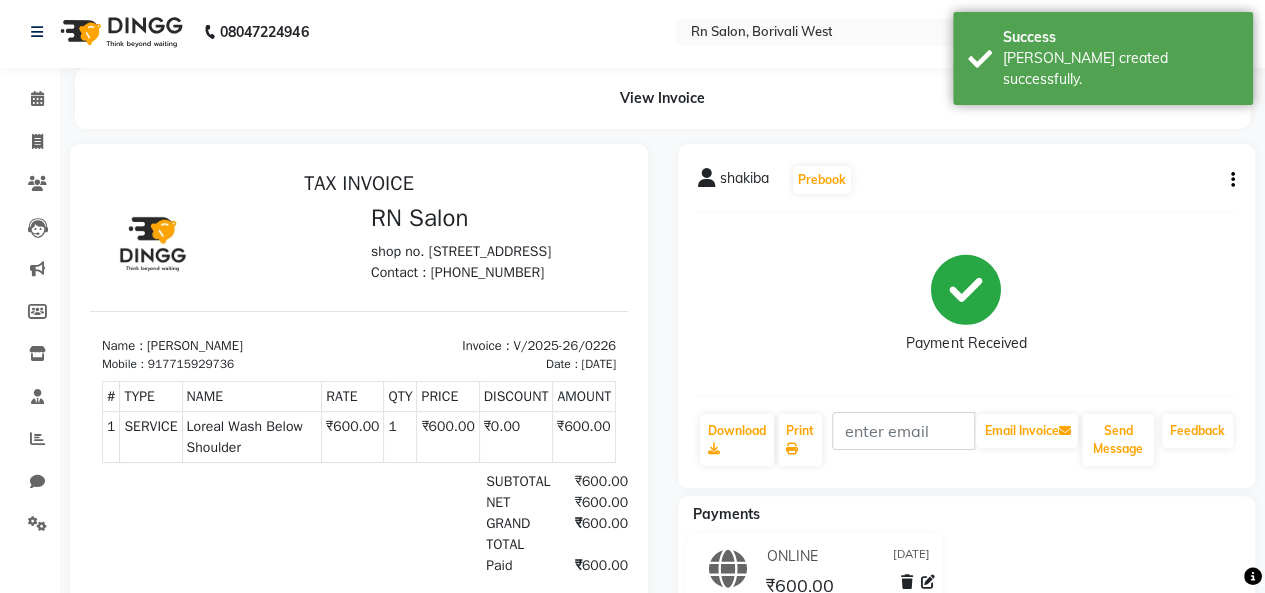 scroll, scrollTop: 0, scrollLeft: 0, axis: both 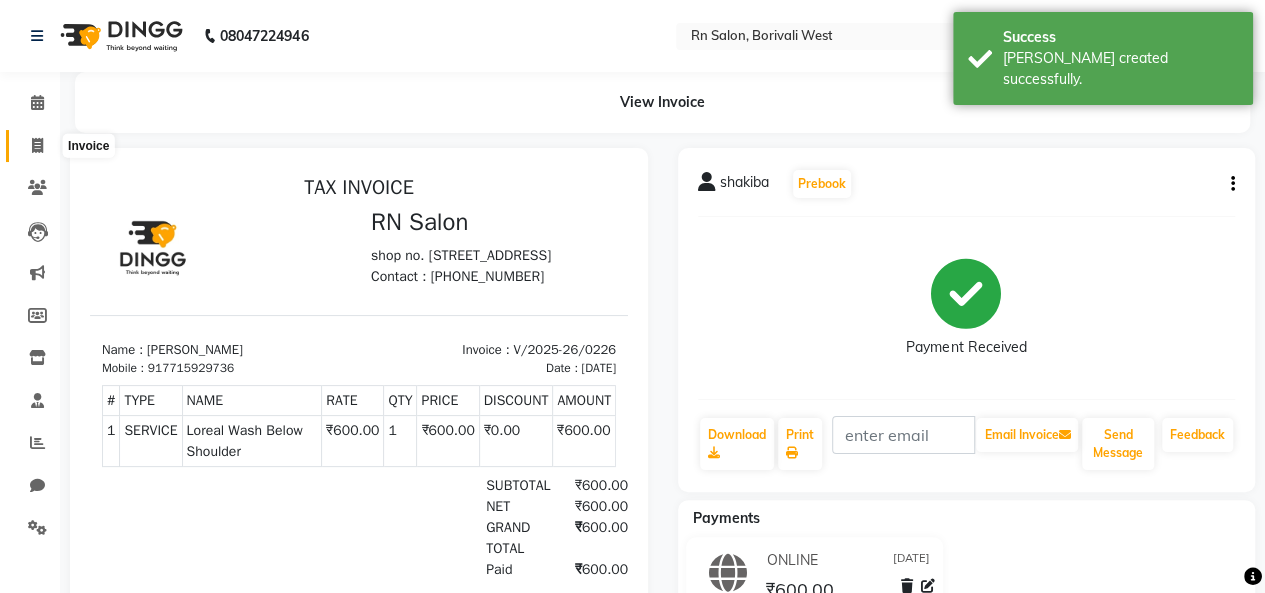 click 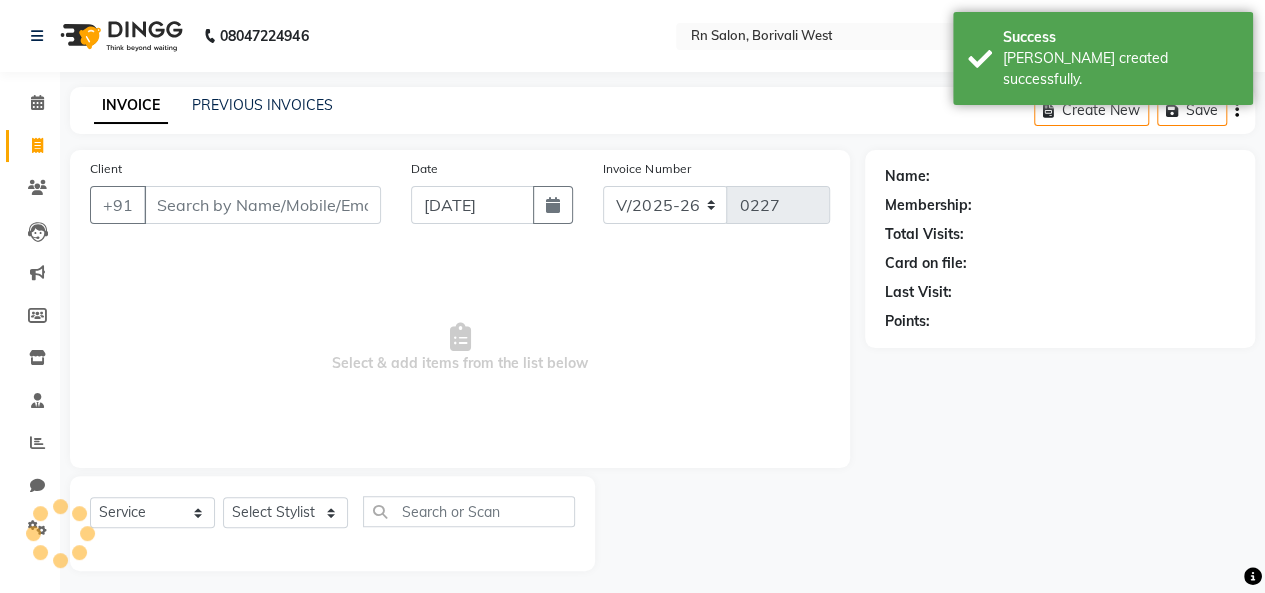 scroll, scrollTop: 7, scrollLeft: 0, axis: vertical 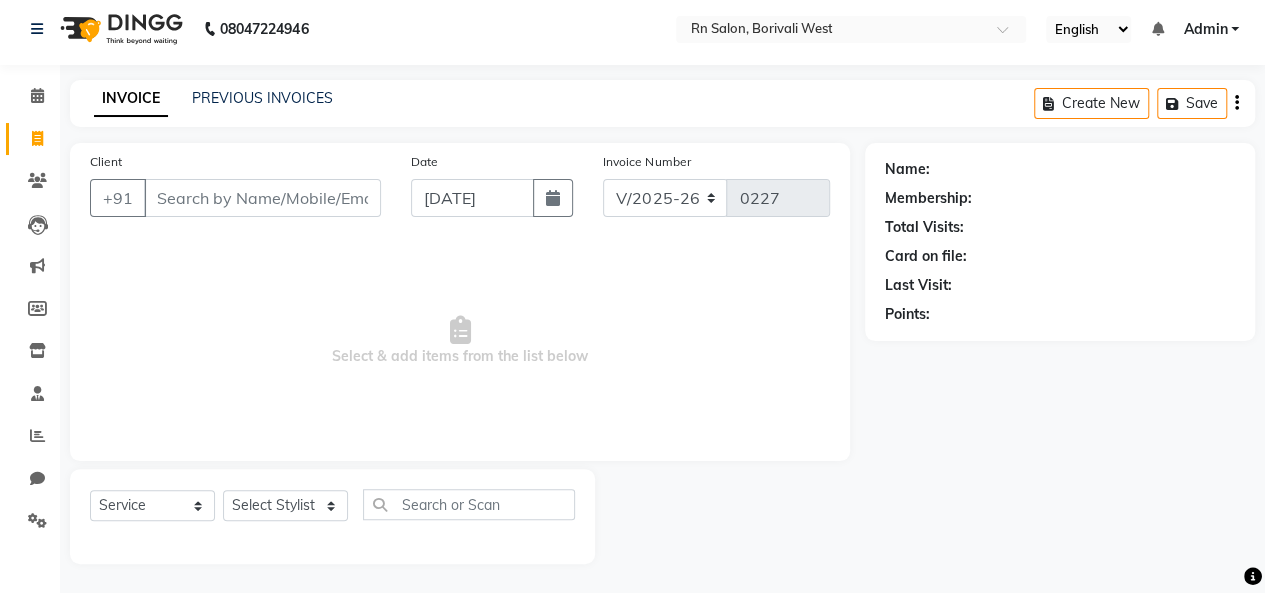 click on "Select & add items from the list below" at bounding box center (460, 341) 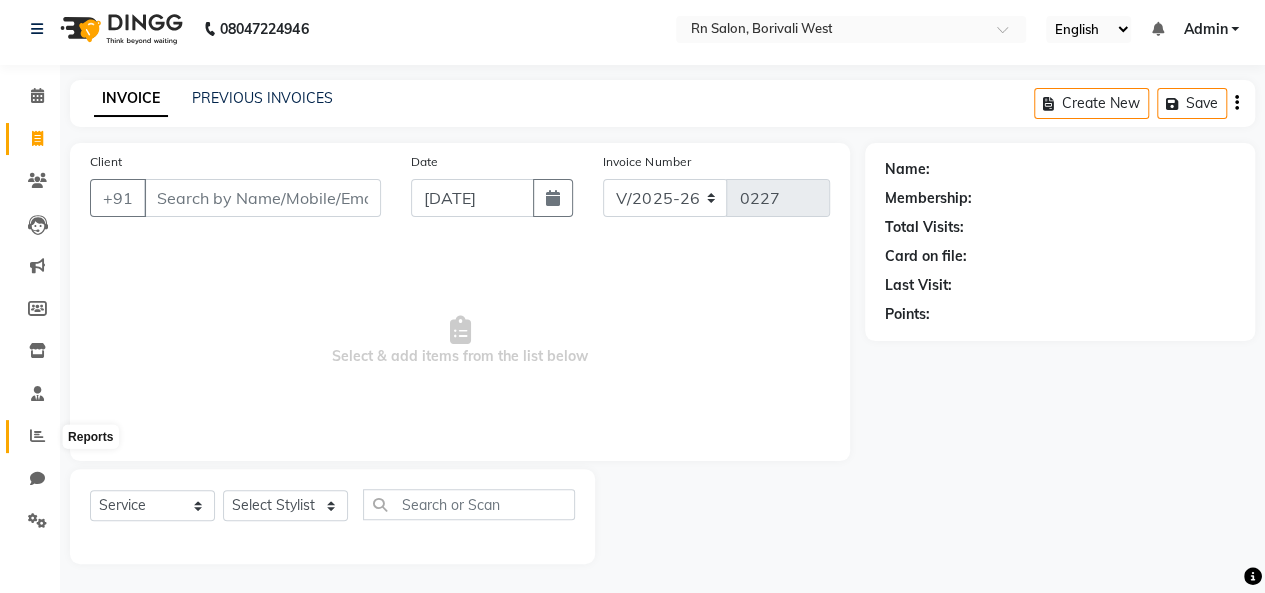 click 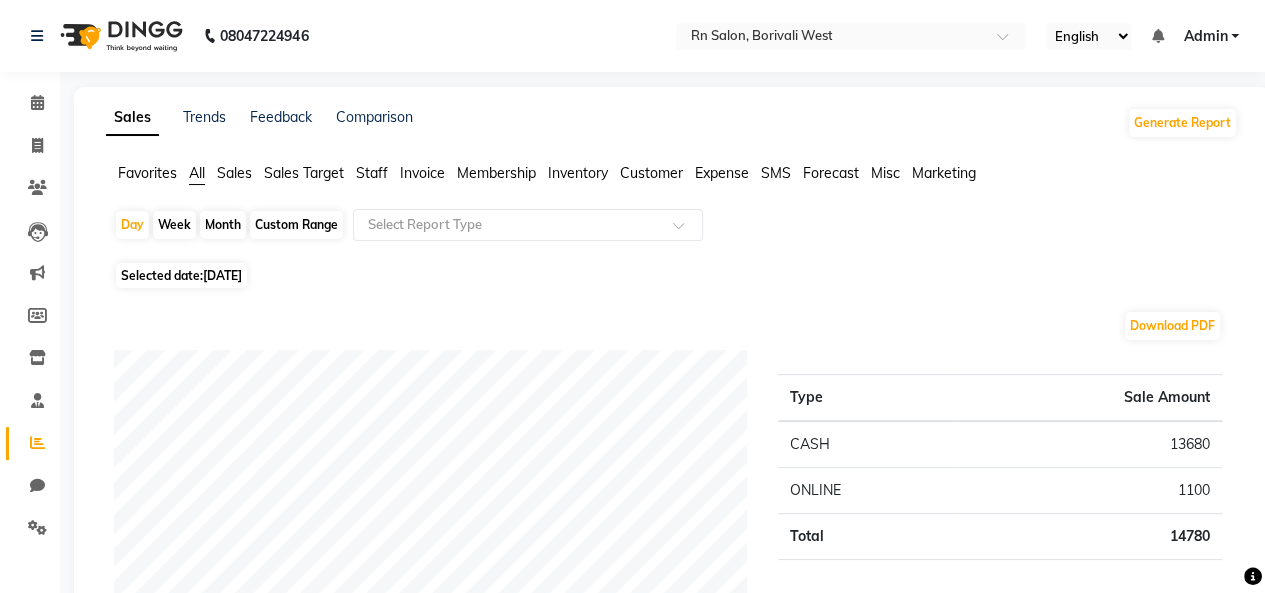 scroll, scrollTop: 100, scrollLeft: 0, axis: vertical 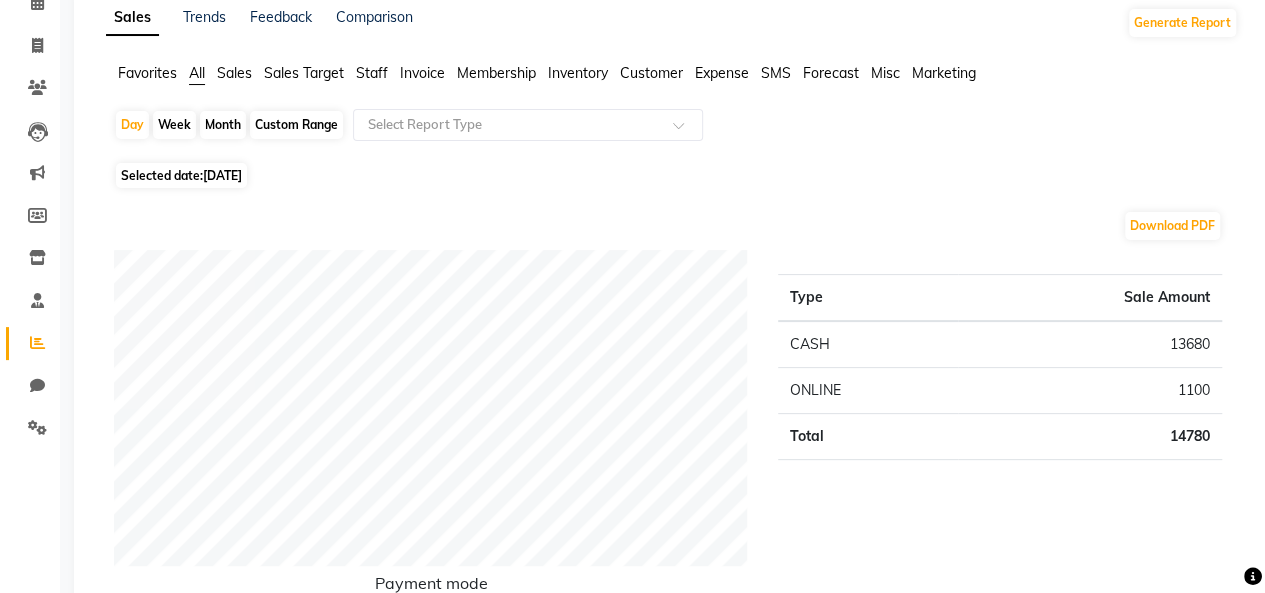 click on "Selected date:  [DATE]" 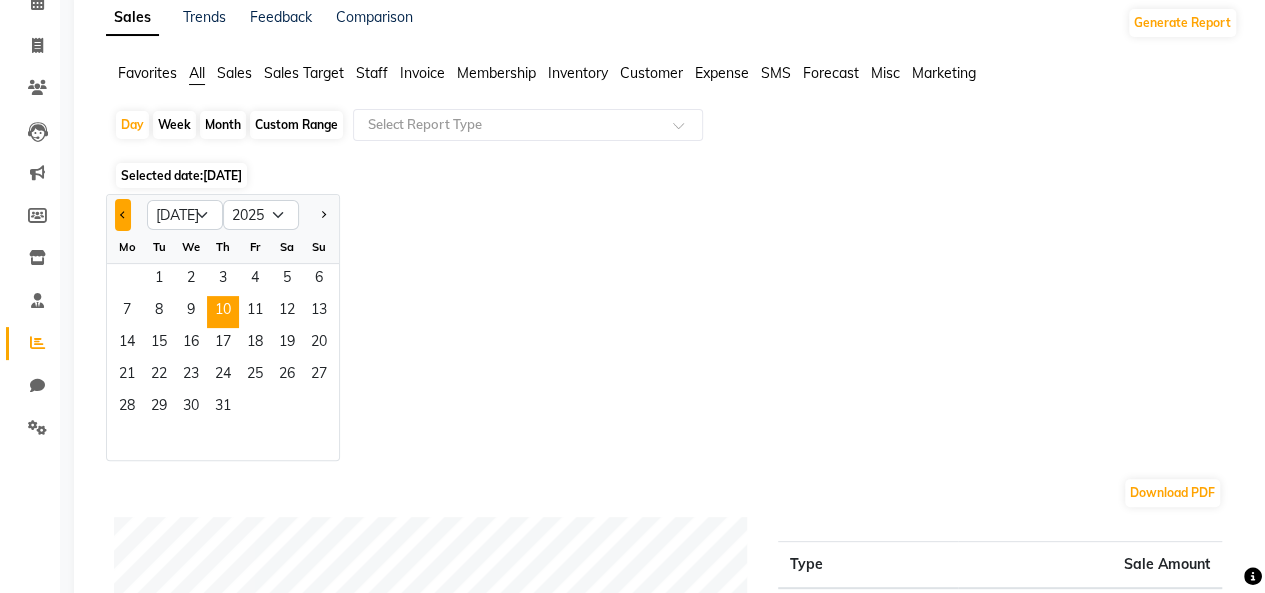 click 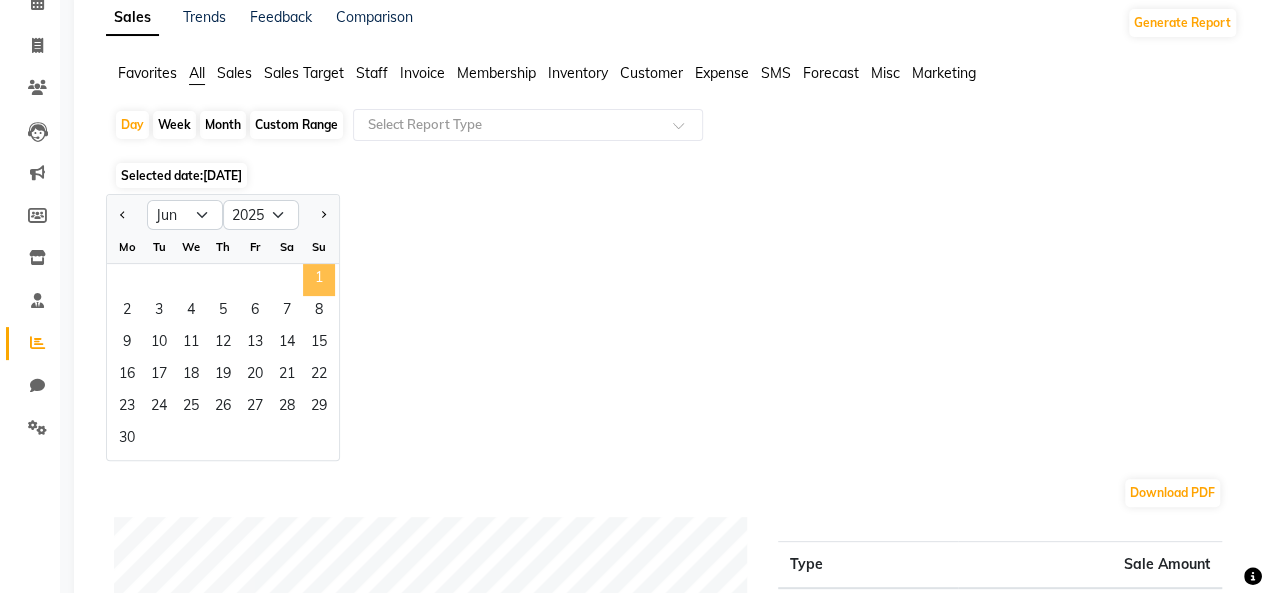 click on "1" 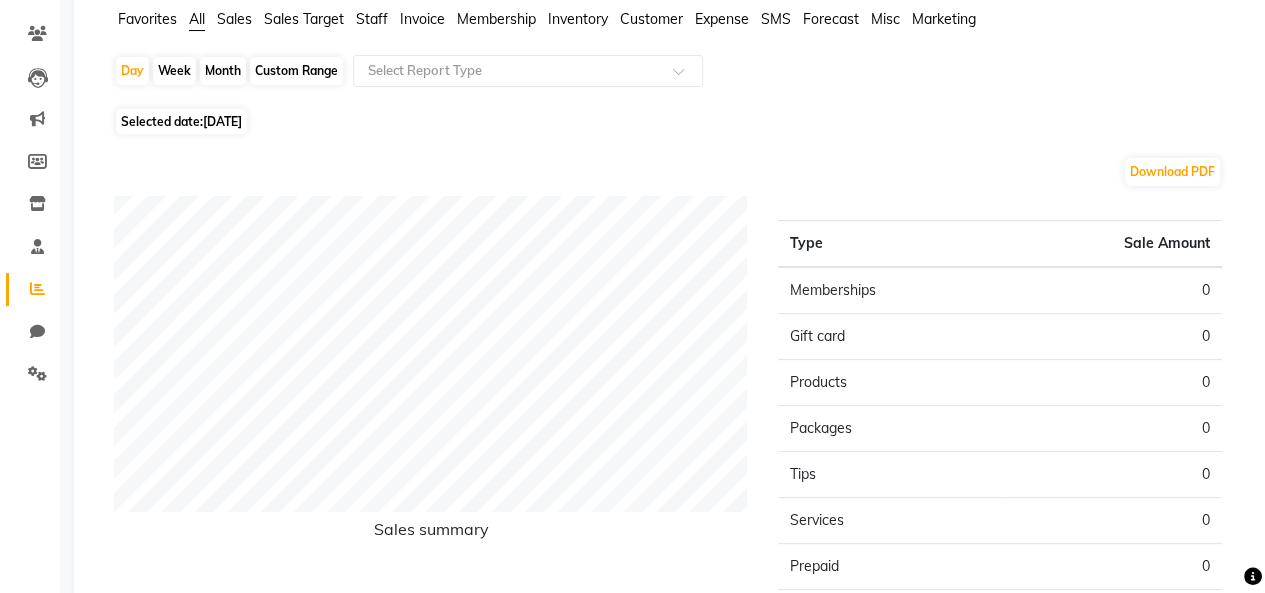 scroll, scrollTop: 0, scrollLeft: 0, axis: both 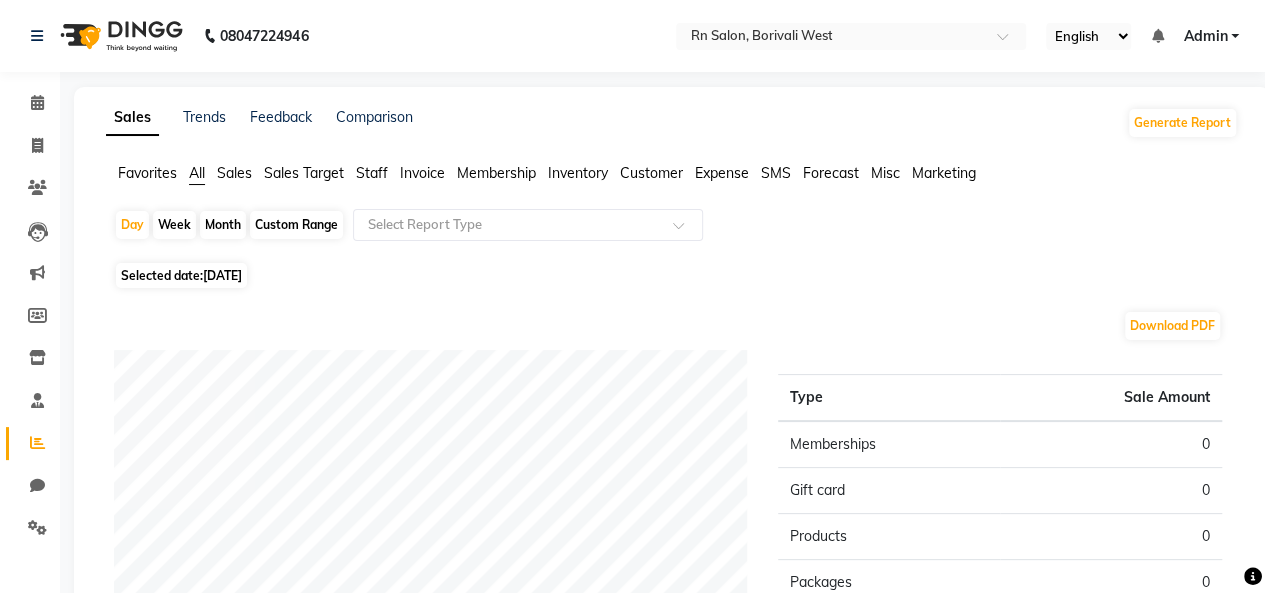 click on "Sales Target" 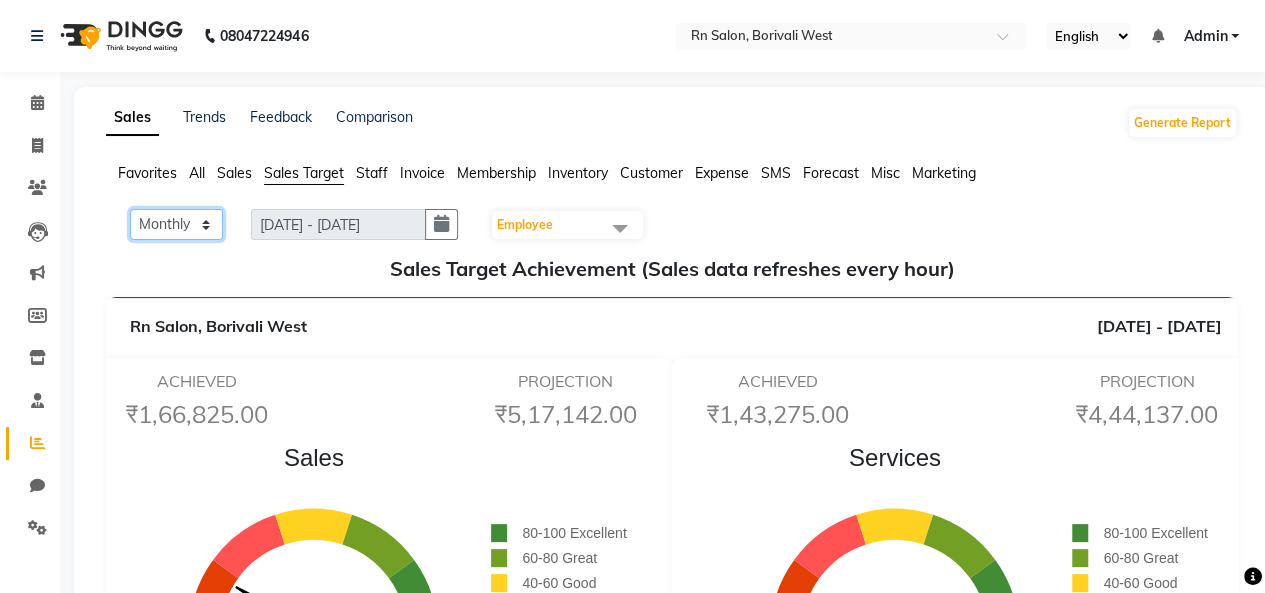 click on "Monthly Weekly" 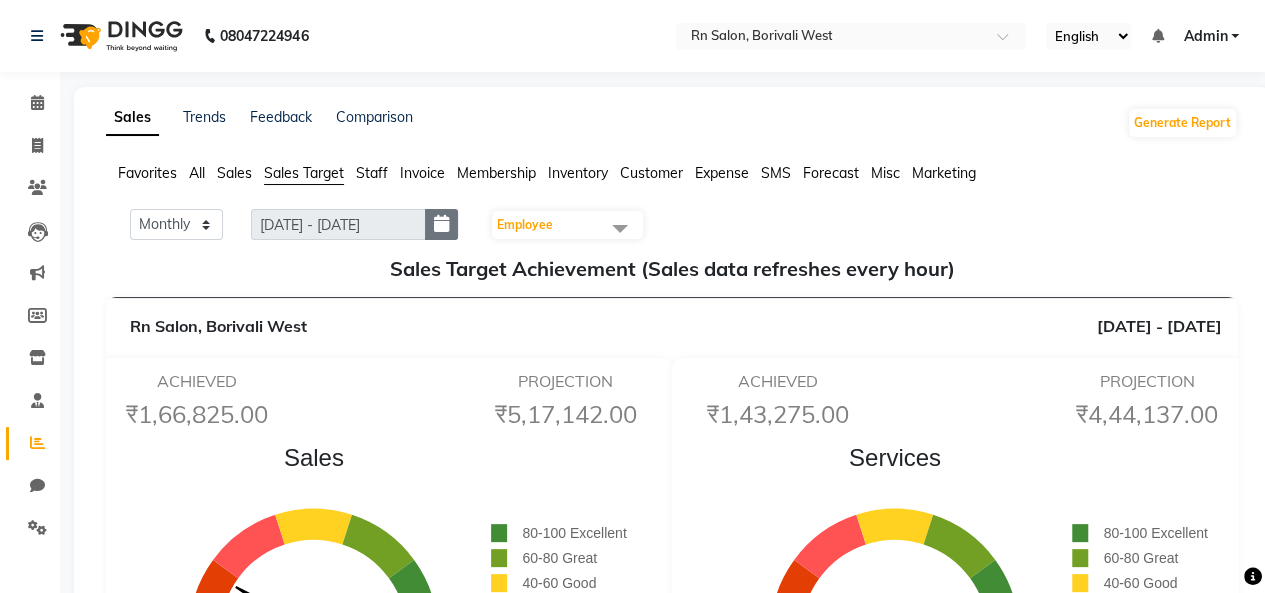 click 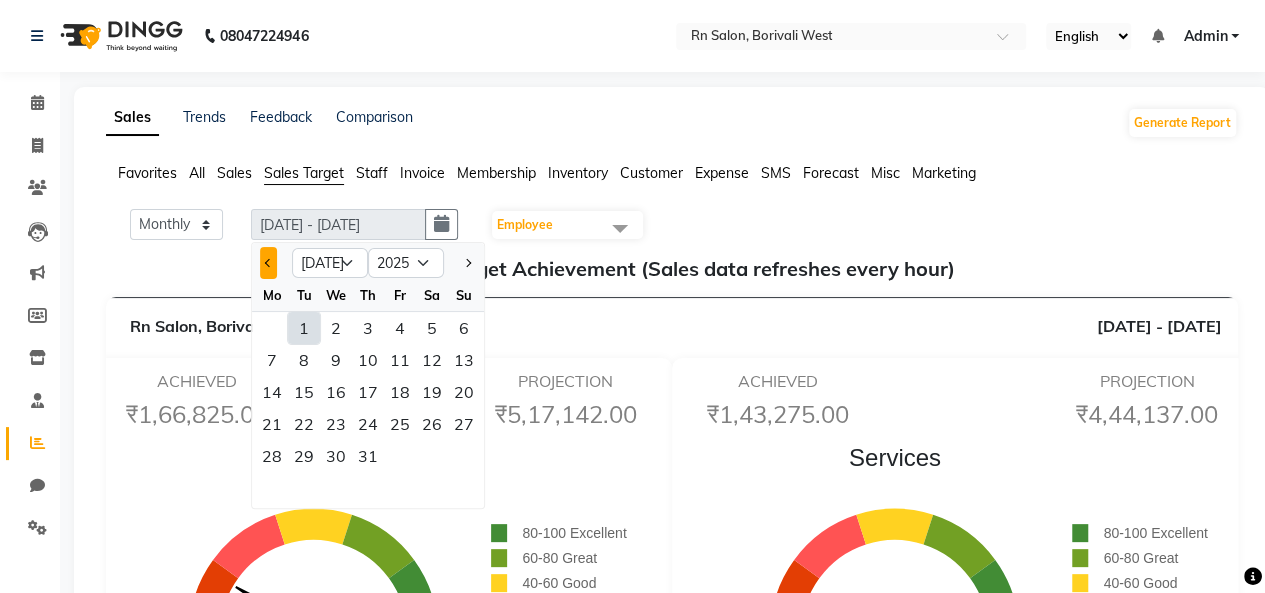click 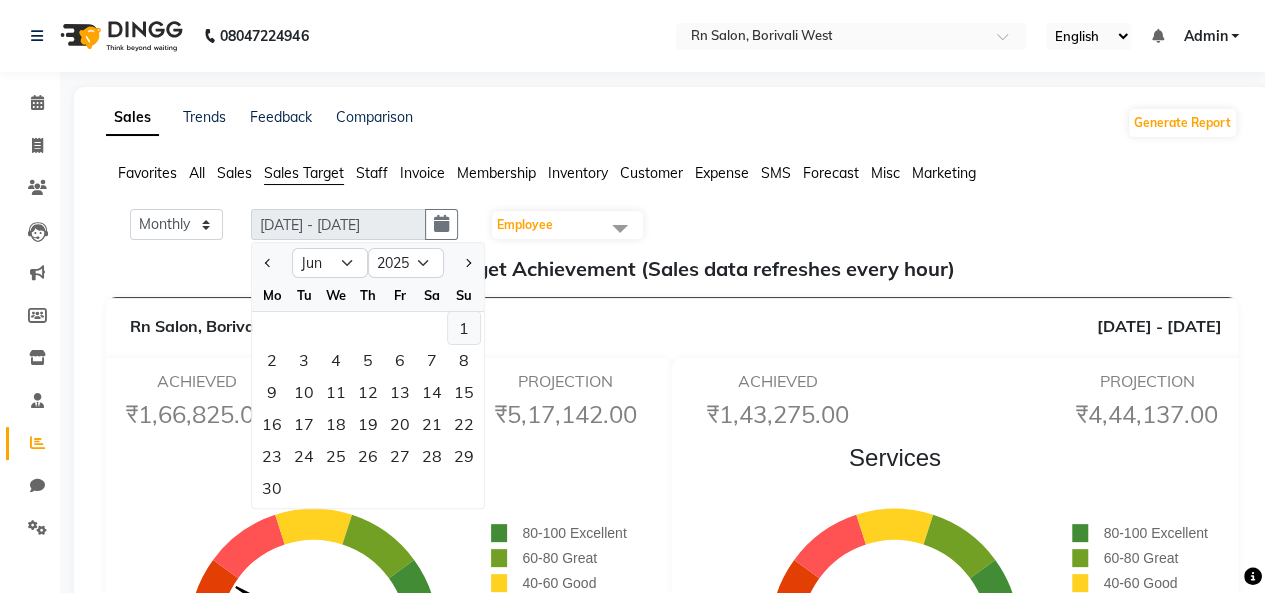 click on "1" 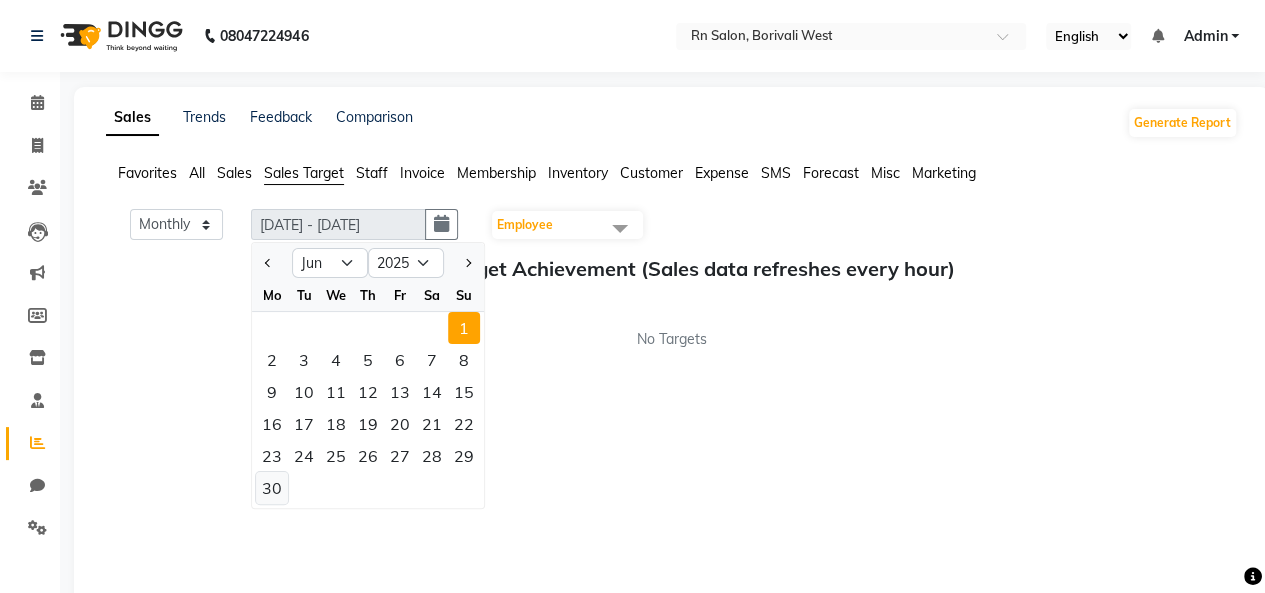 click on "30" 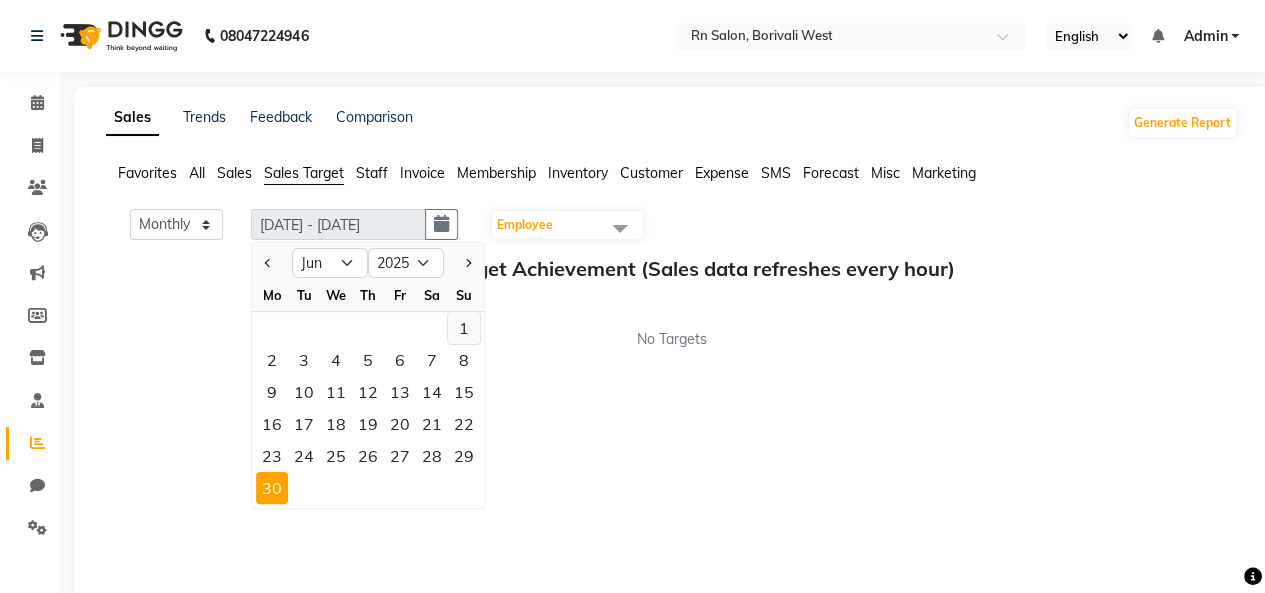 click on "1" 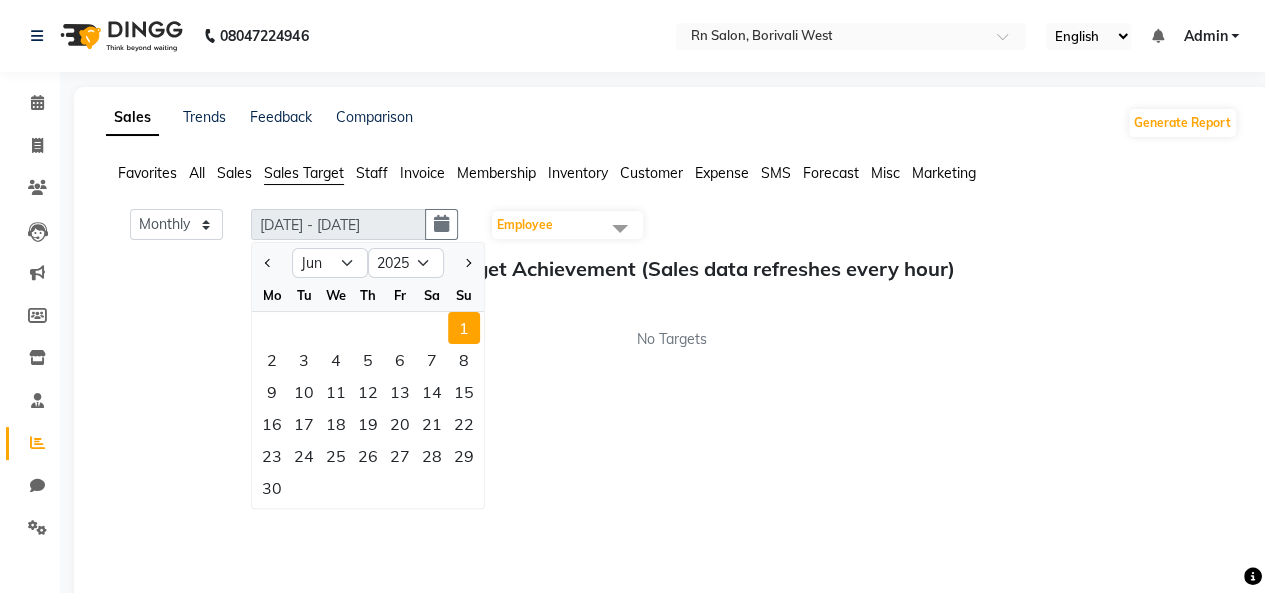 click on "Monthly Weekly [DATE] - [DATE] [DATE] Jan Feb Mar Apr May Jun [DATE] Aug Sep Oct Nov [DATE] 2016 2017 2018 2019 2020 2021 2022 2023 2024 2025 2026 2027 2028 2029 2030 2031 2032 2033 2034 2035 Mo Tu We Th Fr Sa Su 1 2 3 4 5 6 7 8 9 10 11 12 13 14 15 16 17 18 19 20 21 22 23 24 25 26 27 28 29 30 Employee Select All [PERSON_NAME] [PERSON_NAME] parking [PERSON_NAME] master [PERSON_NAME] [PERSON_NAME] [PERSON_NAME] [PERSON_NAME] [PERSON_NAME] Mali [PERSON_NAME] Sales Target Achievement (Sales data refreshes every hour) No Targets" 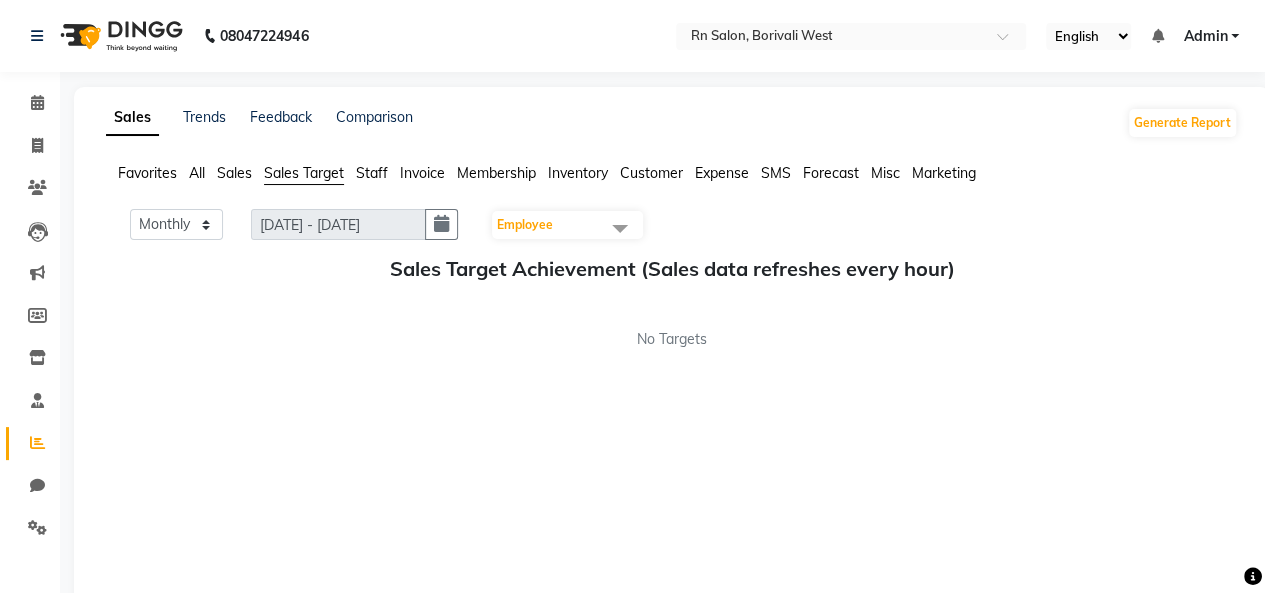 click on "Sales" 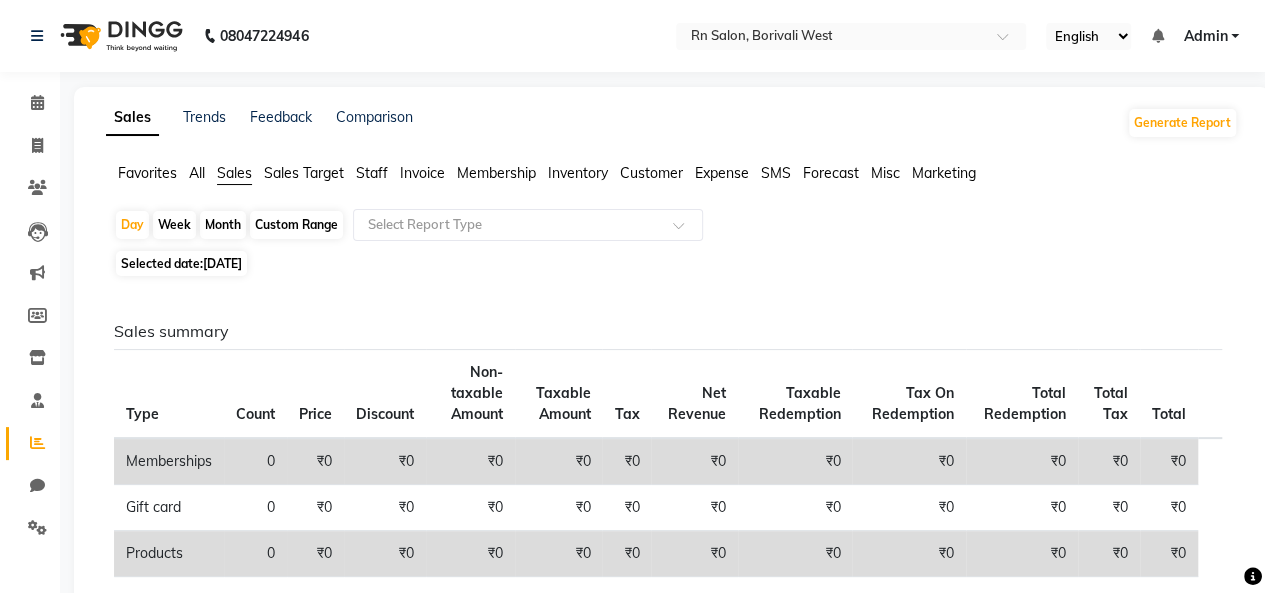 click on "[DATE]" 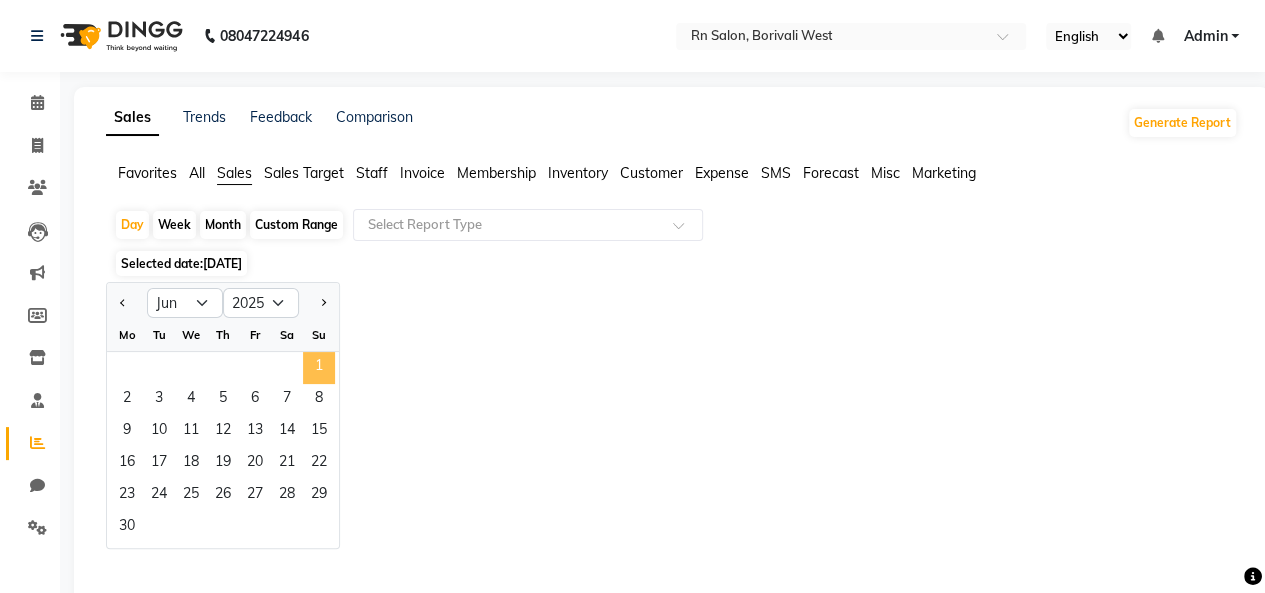 click on "1" 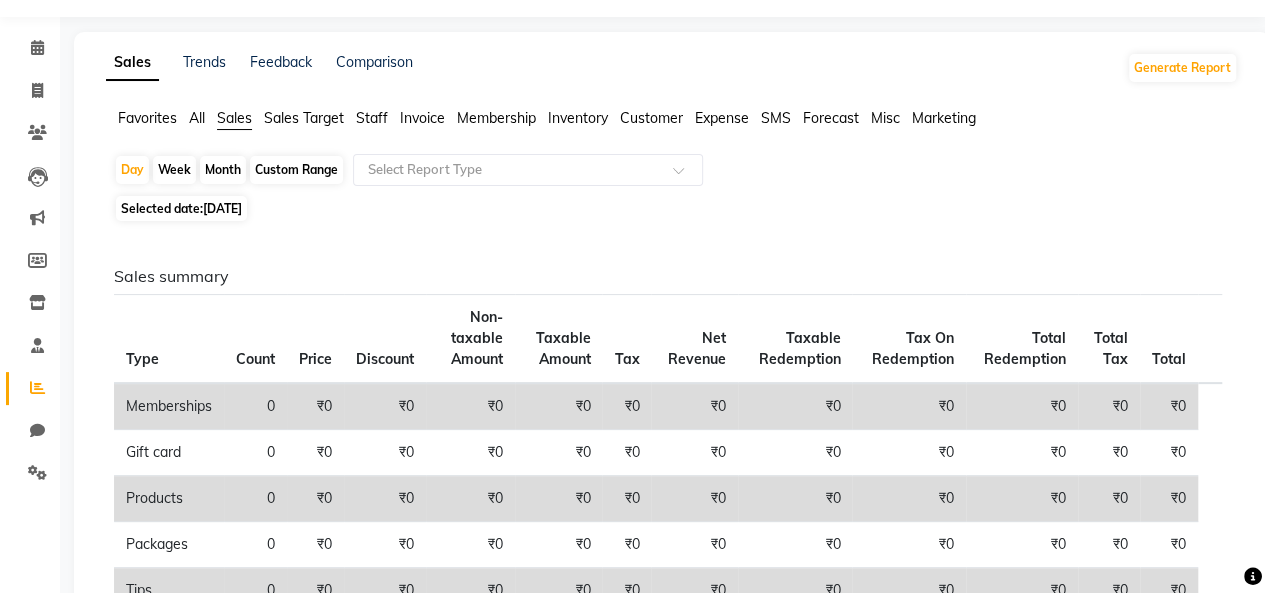 scroll, scrollTop: 0, scrollLeft: 0, axis: both 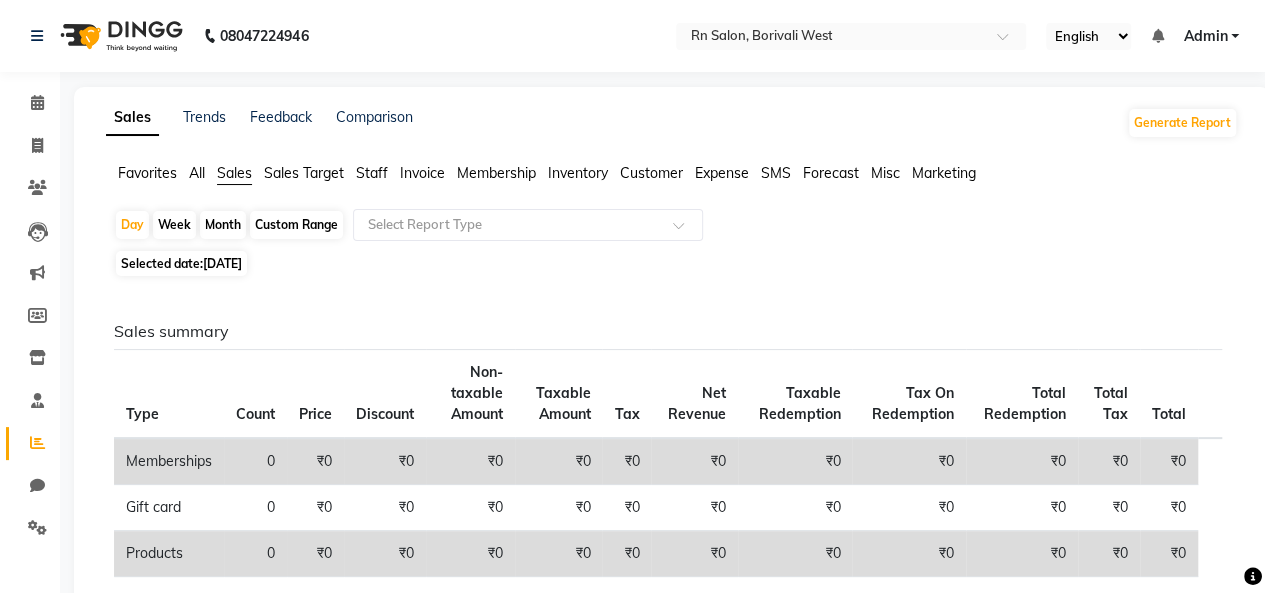 click on "Staff" 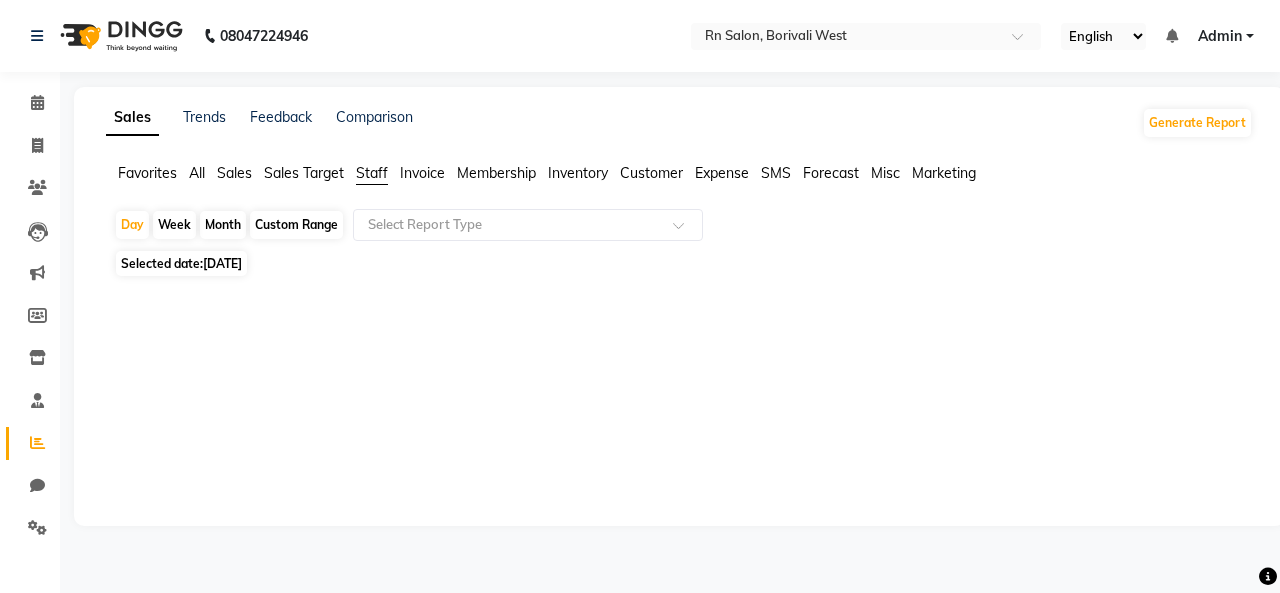 click on "Month" 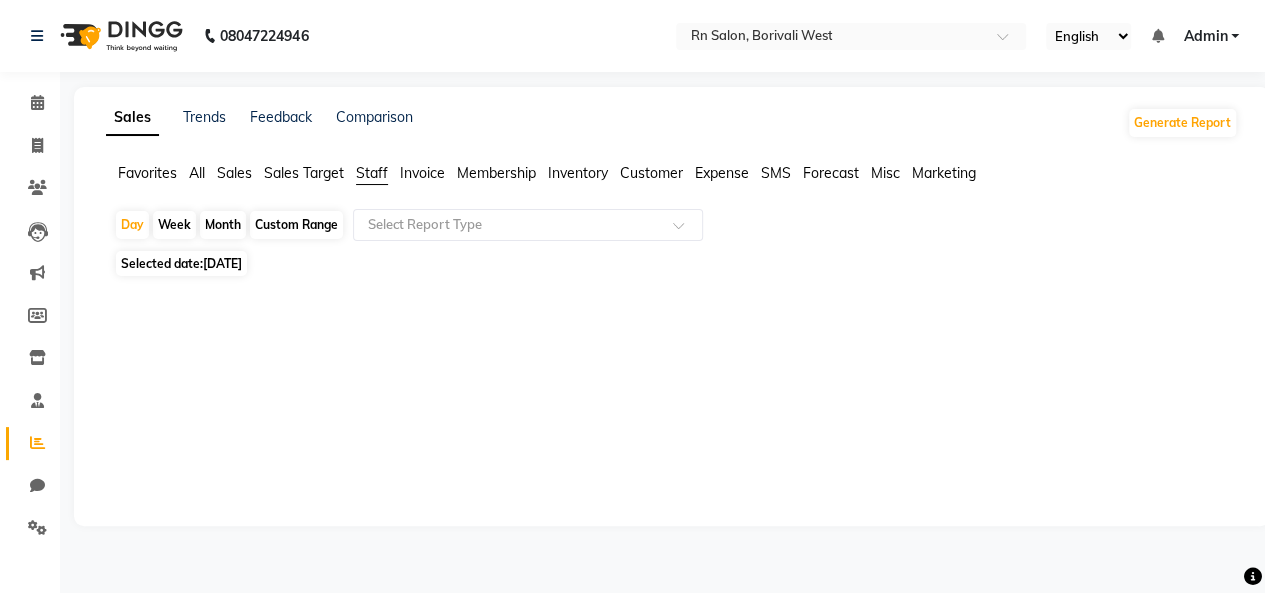 select on "6" 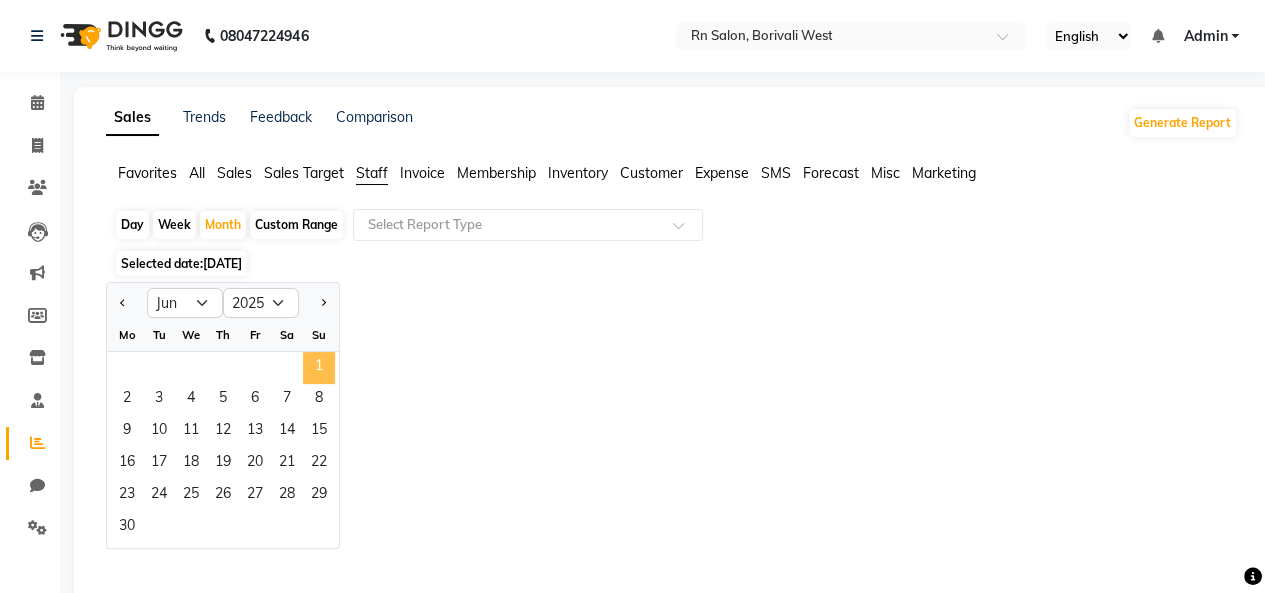 click on "1" 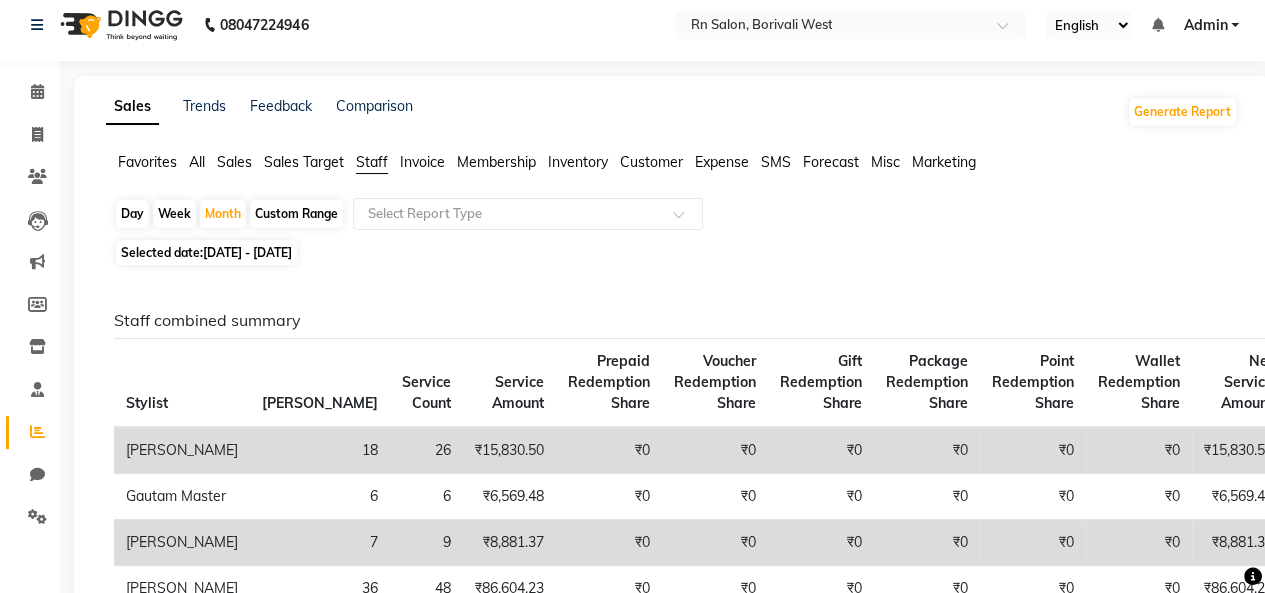 scroll, scrollTop: 0, scrollLeft: 0, axis: both 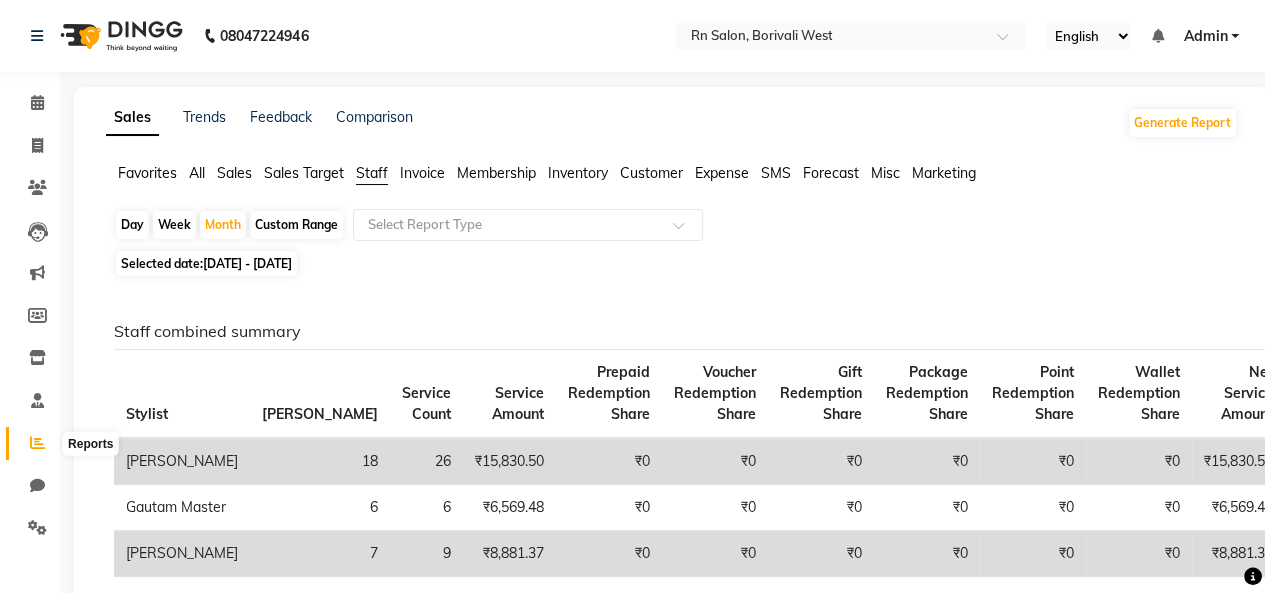 click 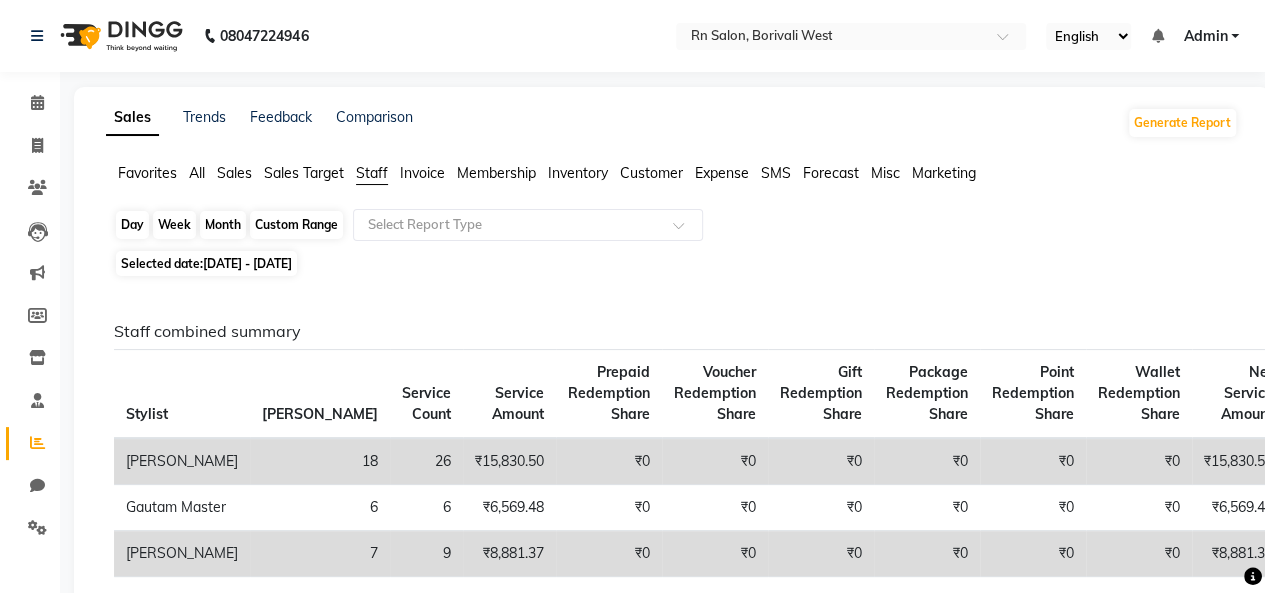 click on "Month" 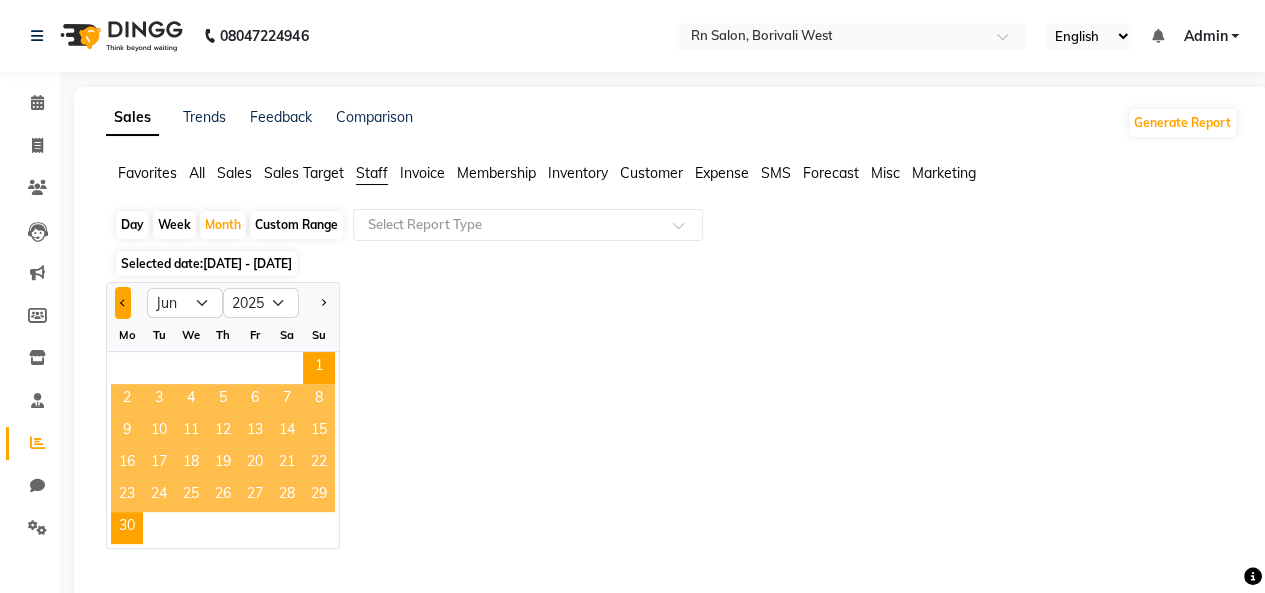 click 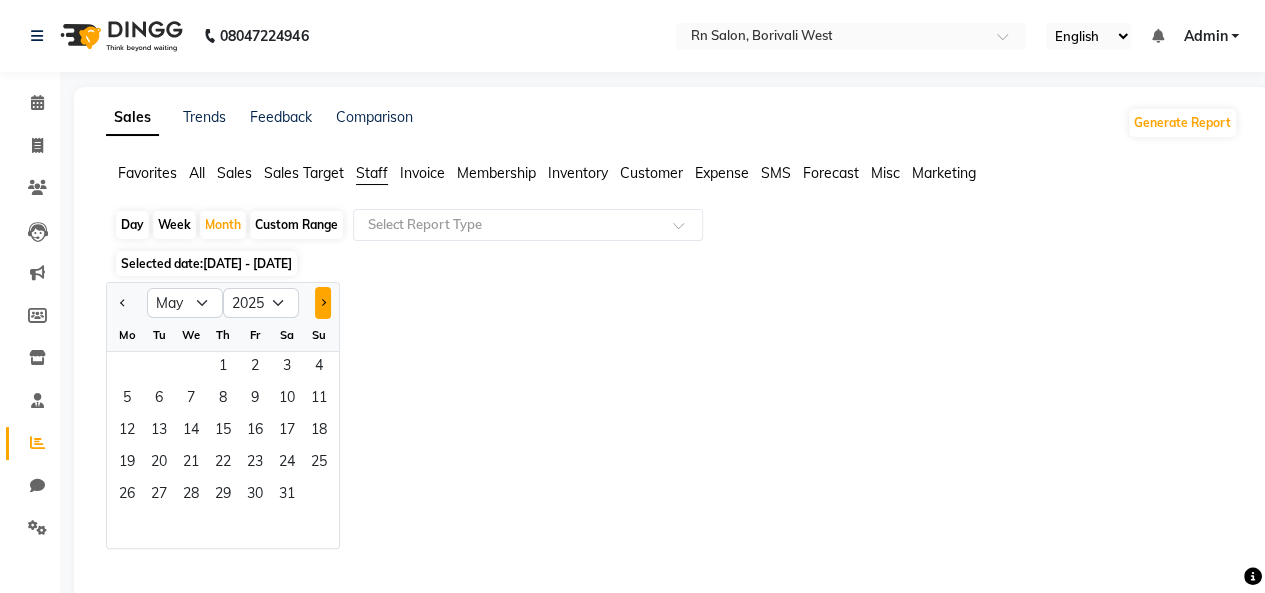 click 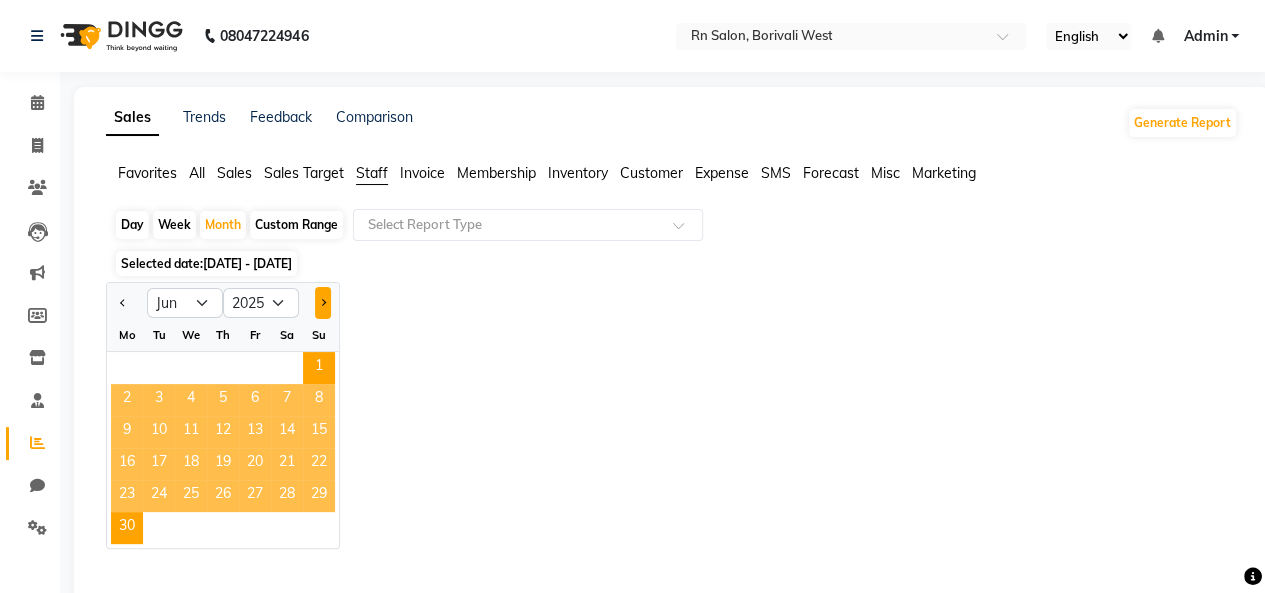 click 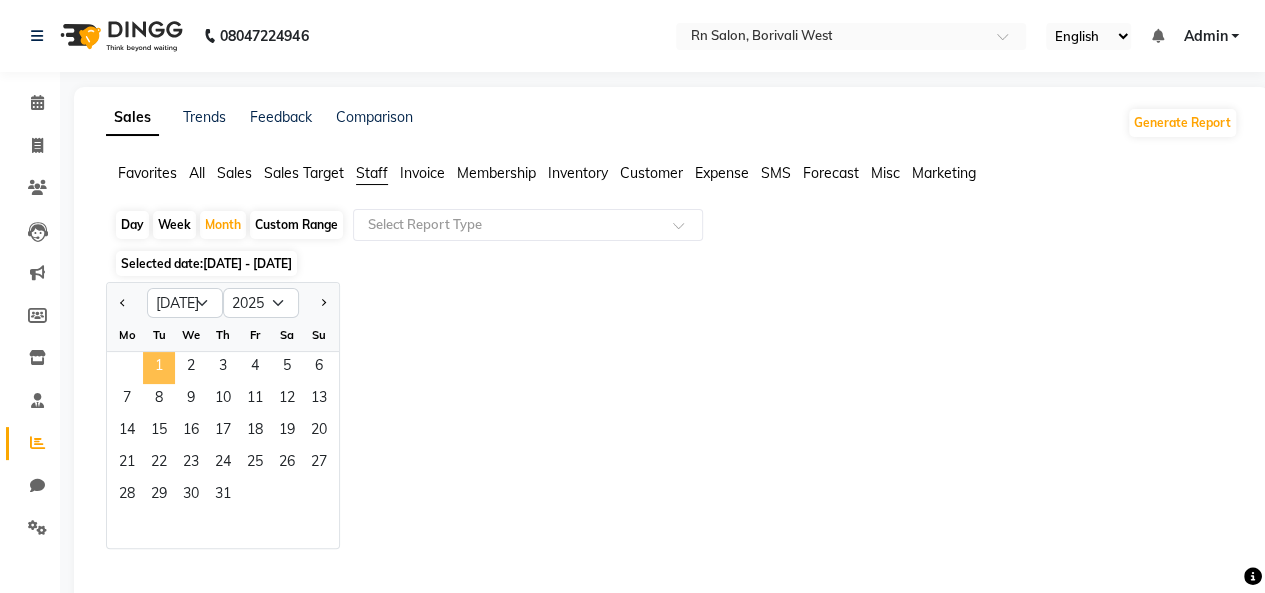 click on "1" 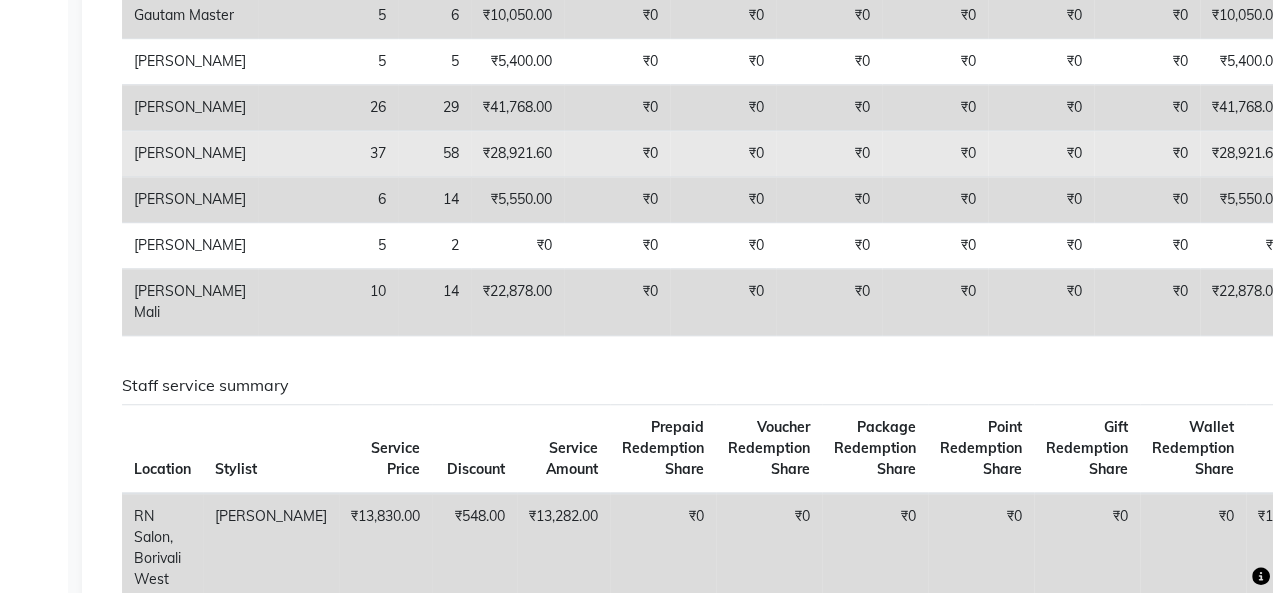scroll, scrollTop: 0, scrollLeft: 0, axis: both 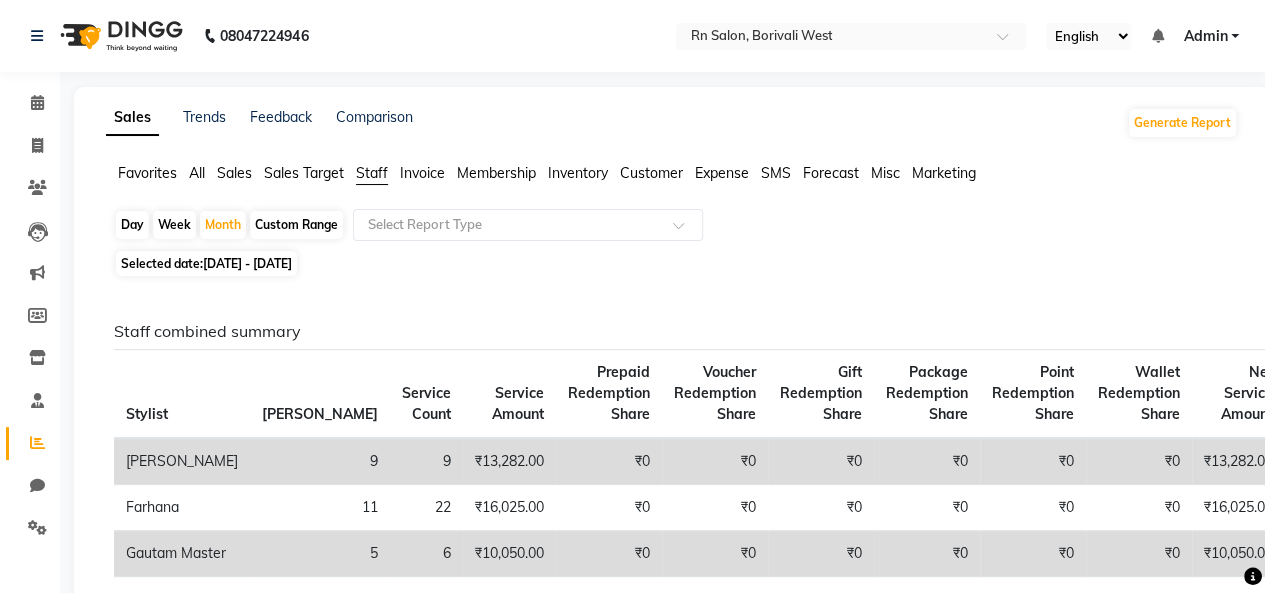 click on "Invoice" 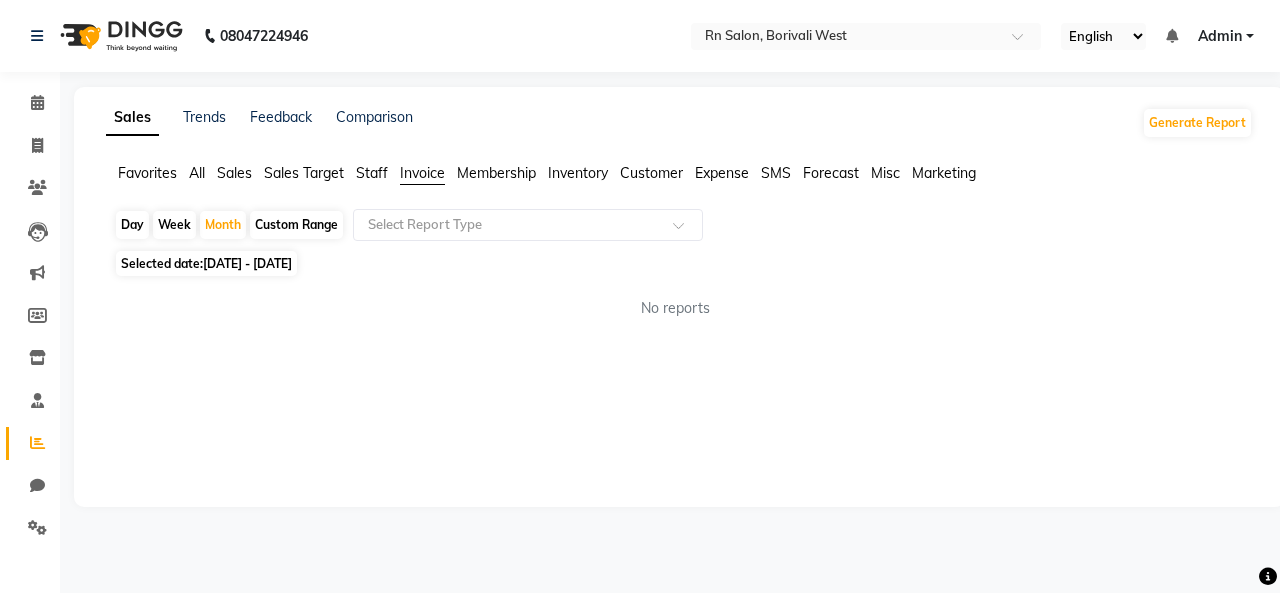 click on "Membership" 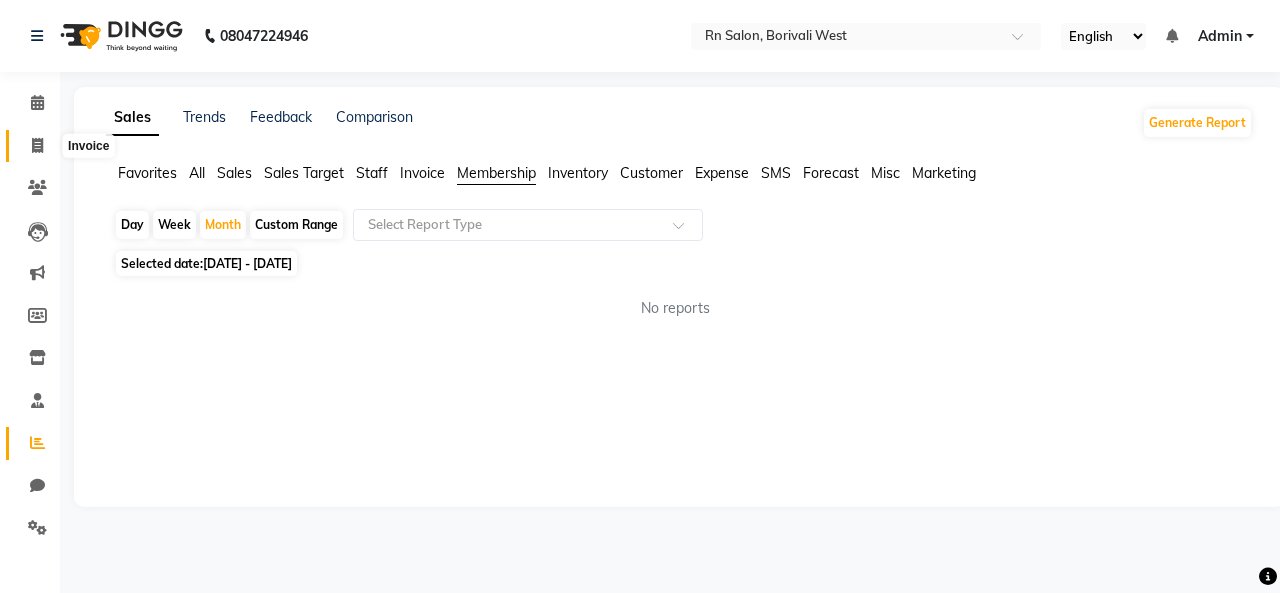 click 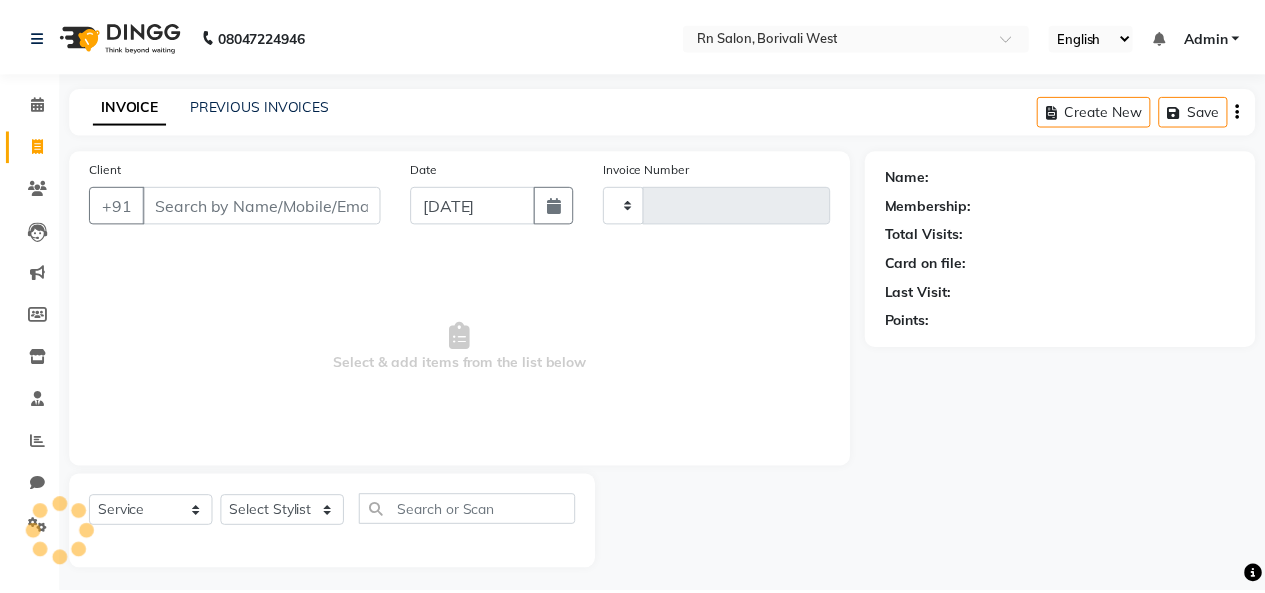 scroll, scrollTop: 7, scrollLeft: 0, axis: vertical 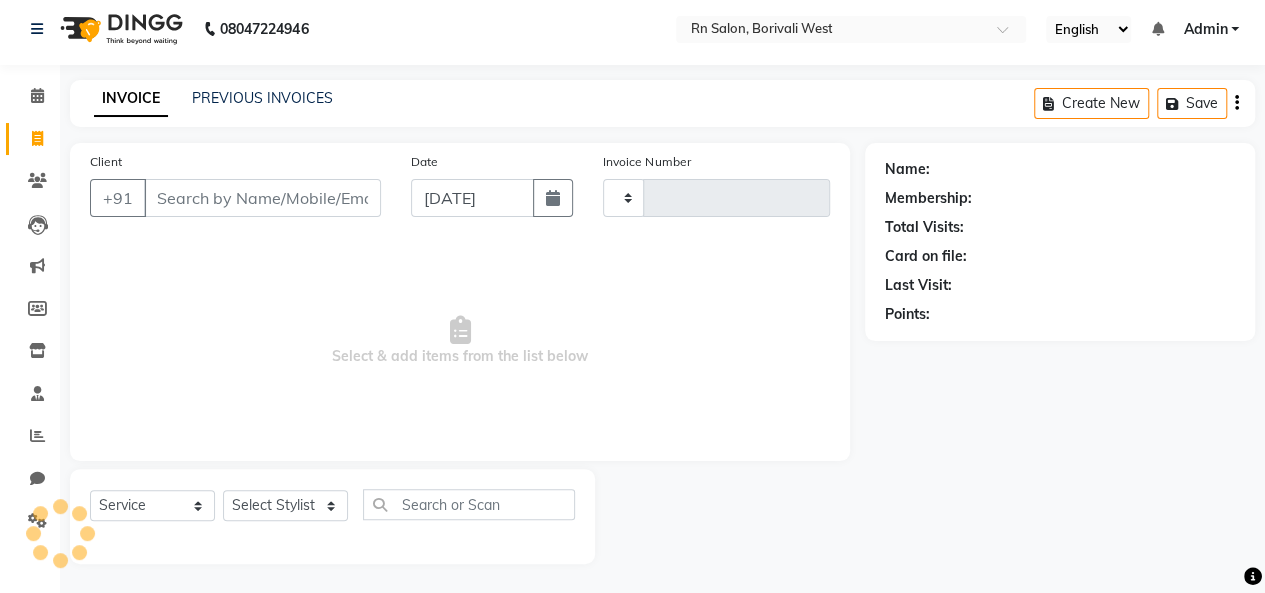 type on "0227" 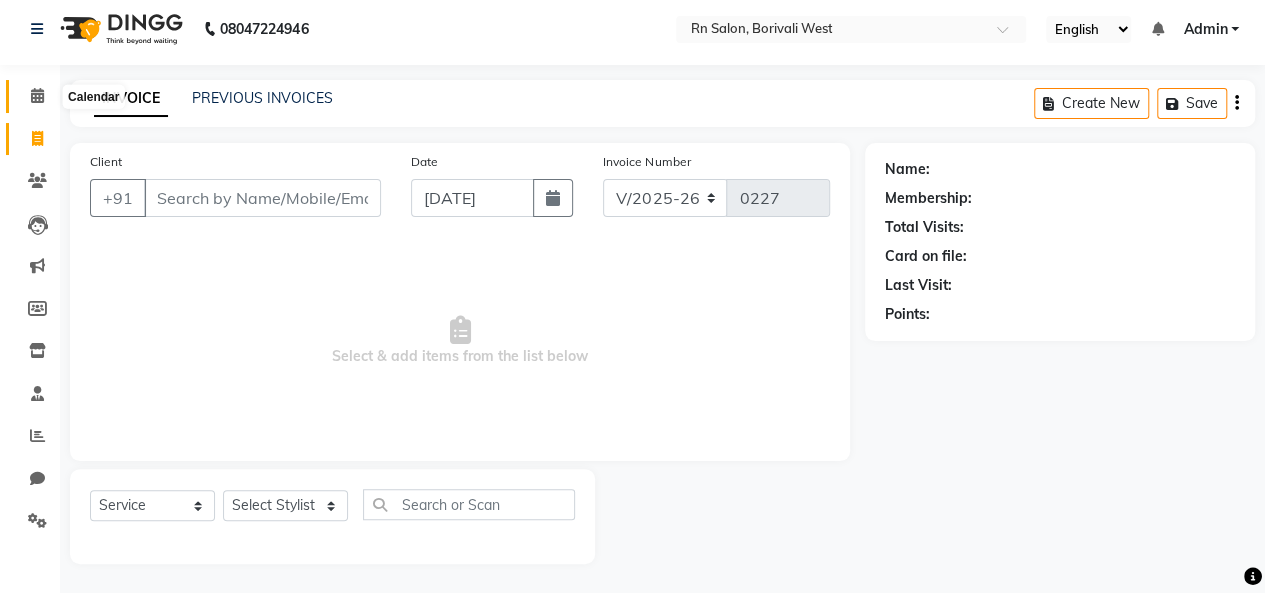 click 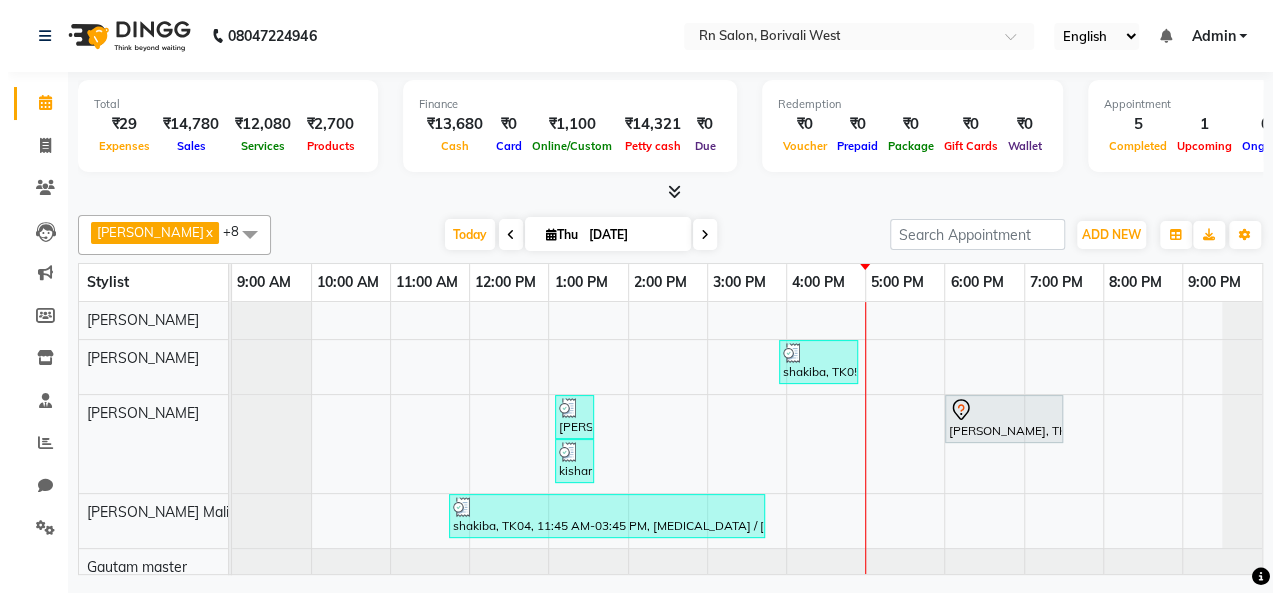 scroll, scrollTop: 0, scrollLeft: 0, axis: both 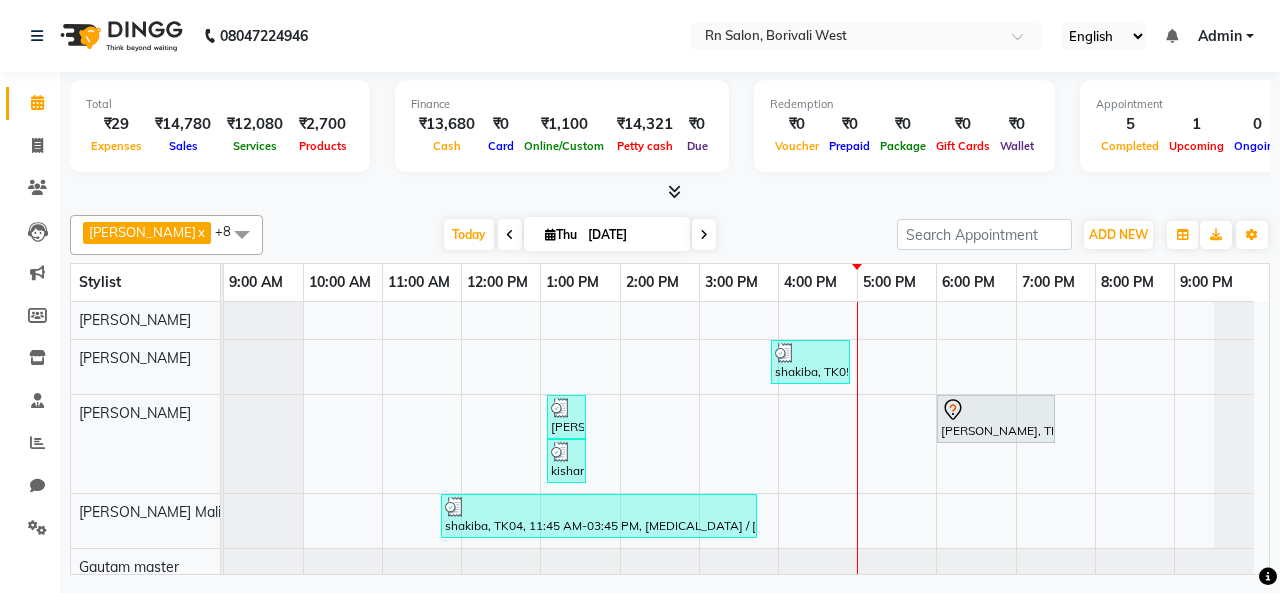 click at bounding box center (242, 234) 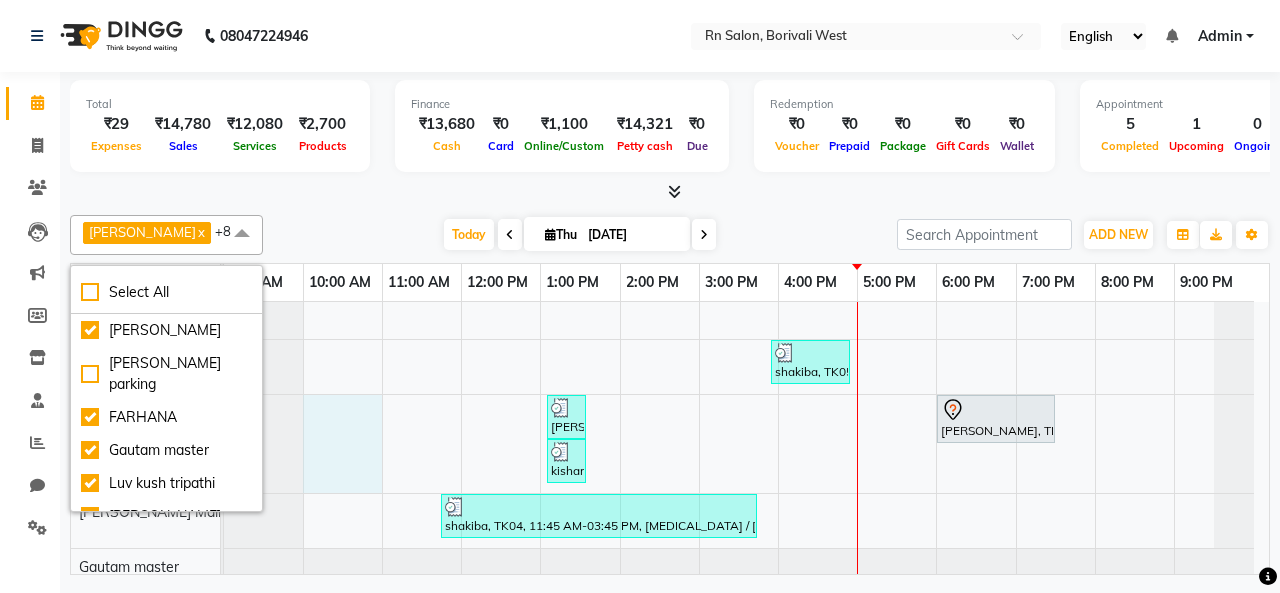 click on "shakiba, TK05, 03:55 PM-04:55 PM, Loreal Wash Below Shoulder     [PERSON_NAME], TK03, 01:05 PM-01:35 PM, Master Haircut Men              [PERSON_NAME], TK01, 06:00 PM-07:30 PM, Root touch up     kishan, TK02, 01:05 PM-01:35 PM, Master Haircut Men      shakiba, TK04, 11:45 AM-03:45 PM, [MEDICAL_DATA] / [MEDICAL_DATA]  up to waist,[MEDICAL_DATA] / [MEDICAL_DATA]  up to shoulder     shakiba, TK04, 03:45 PM-06:15 PM, Brightening Cleanup,Threading Upper Lip/ Lower" at bounding box center [746, 528] 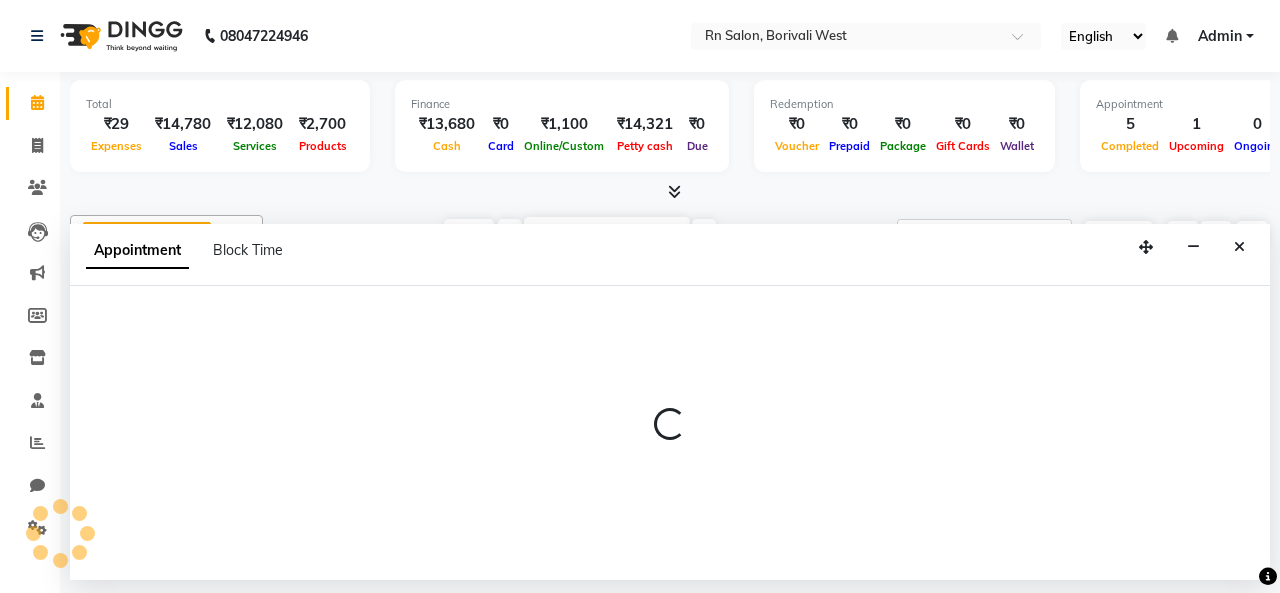 select on "83942" 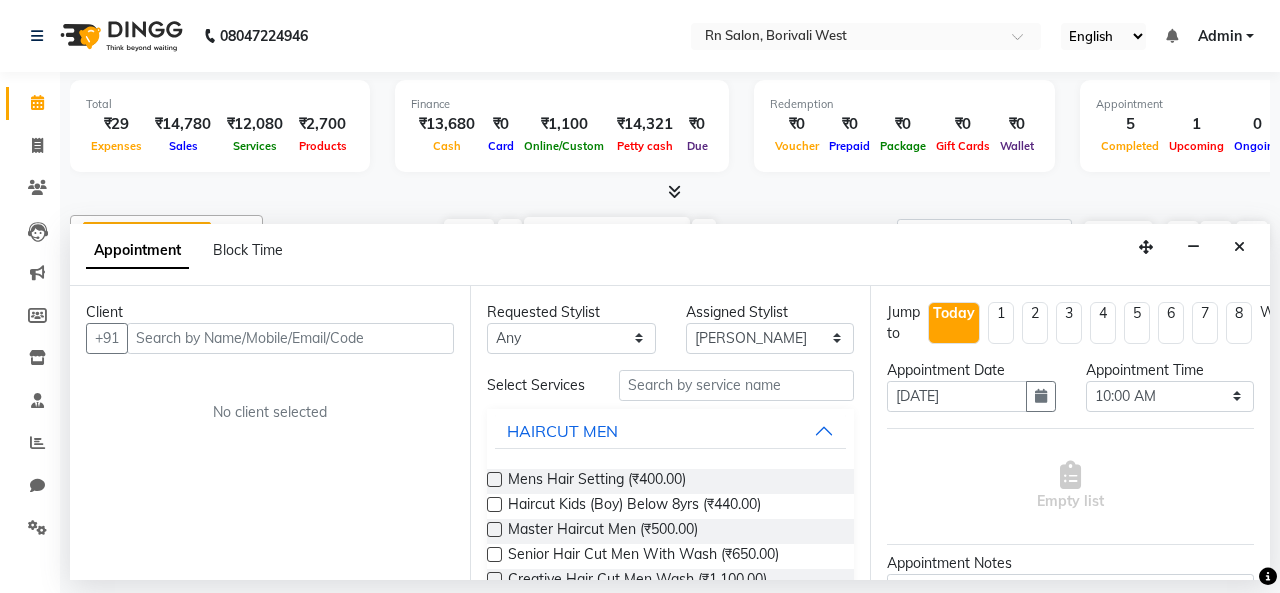 click on "Client +91  No client selected" at bounding box center (270, 433) 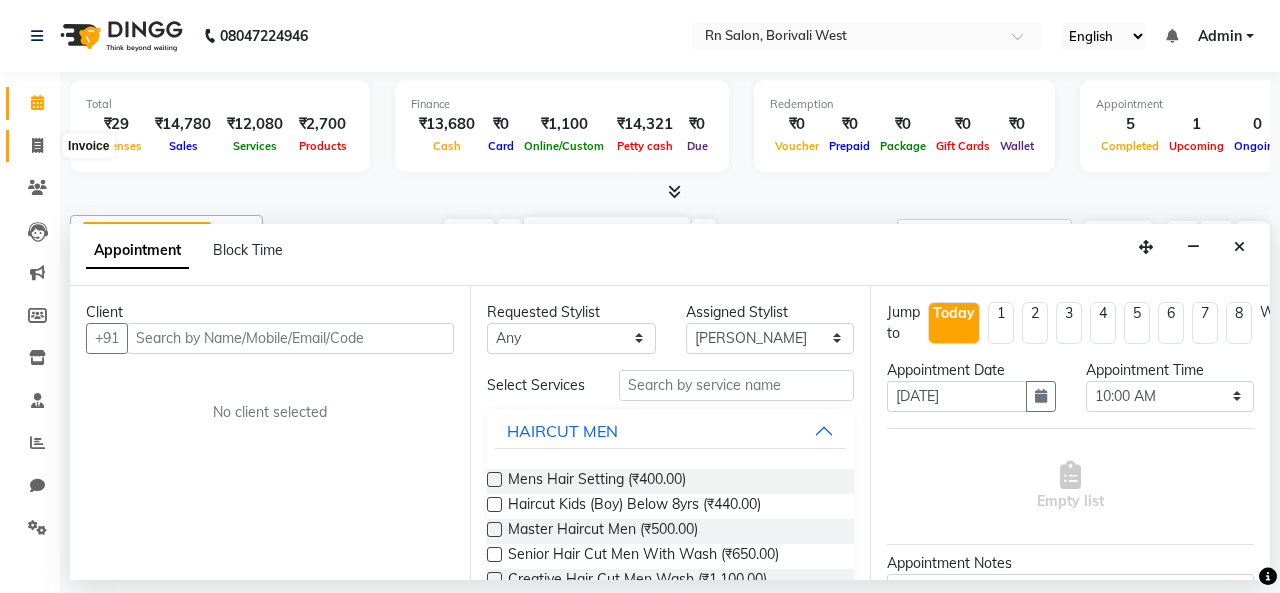 click 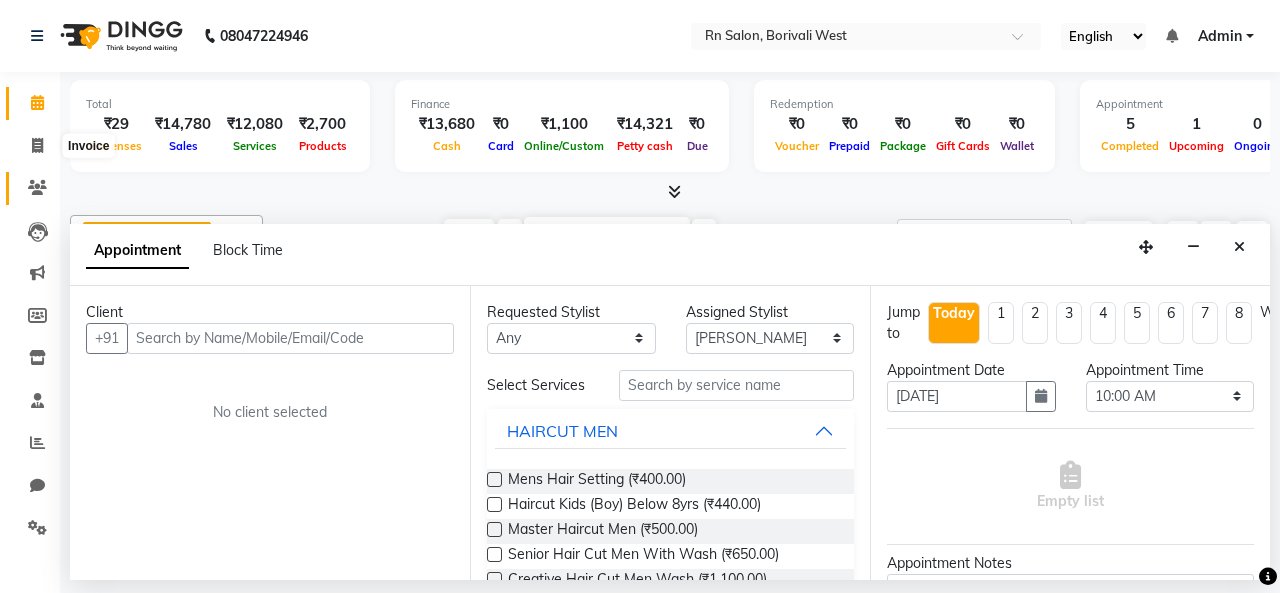 select on "8515" 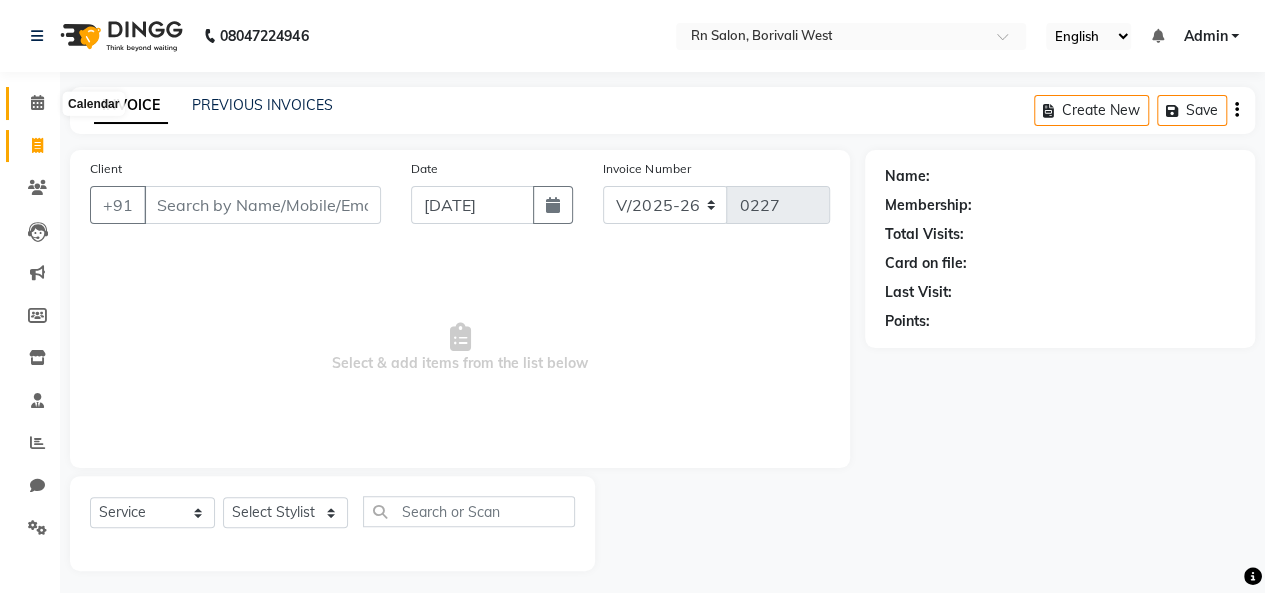 click 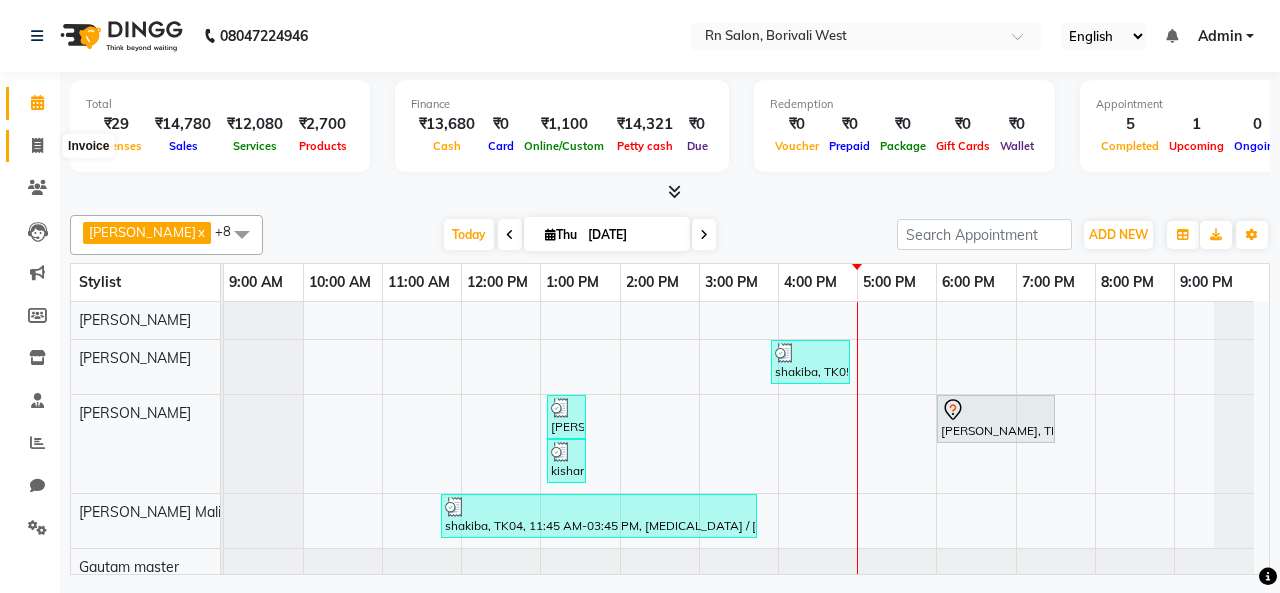 click 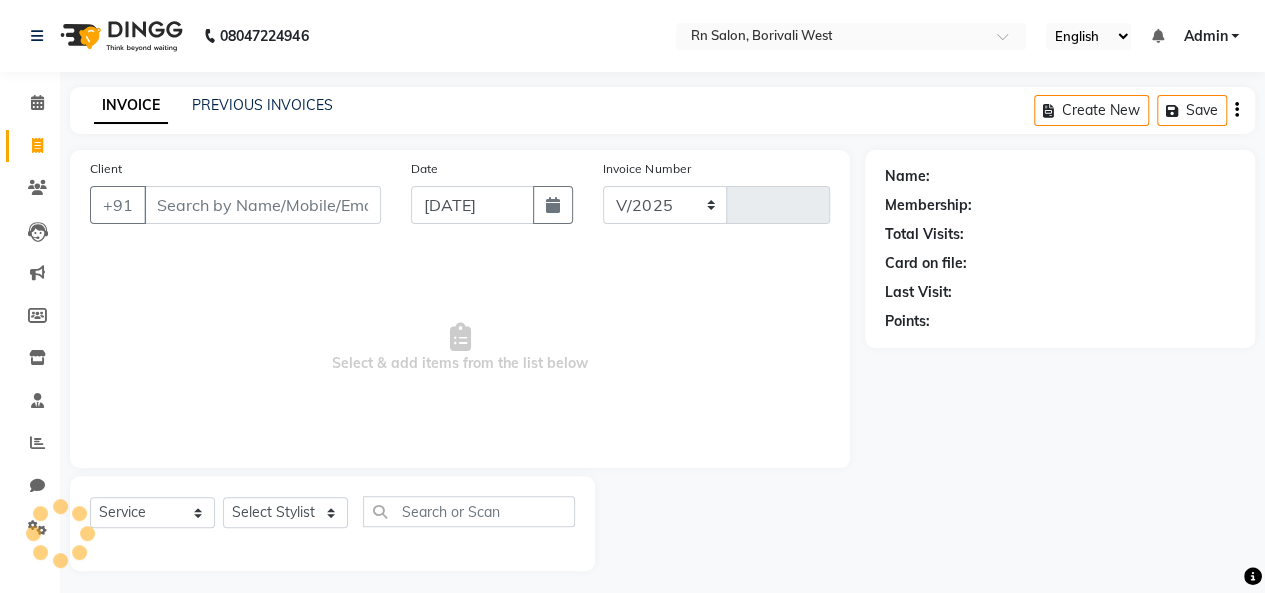 select on "8515" 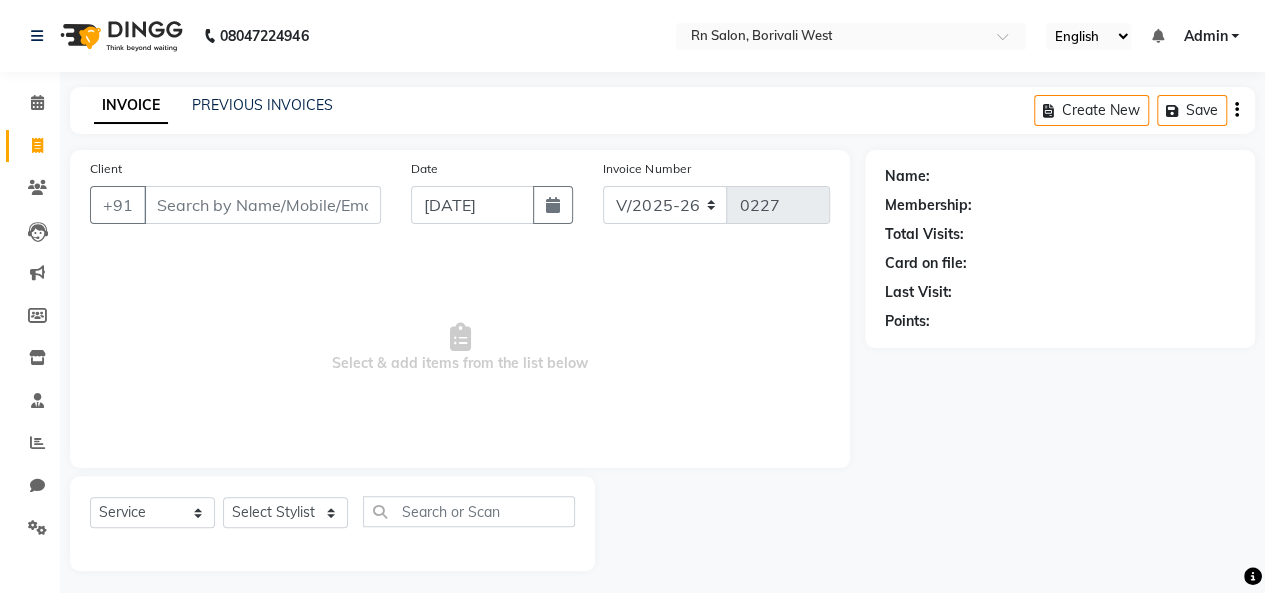 click on "Client" at bounding box center [262, 205] 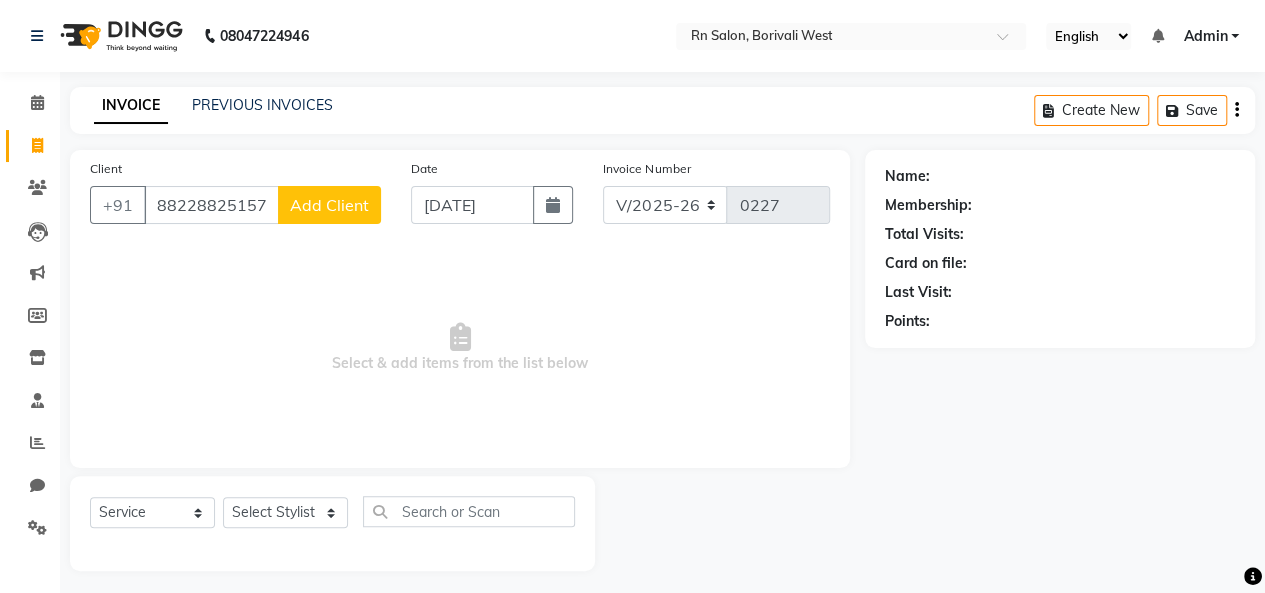 type on "88228825157" 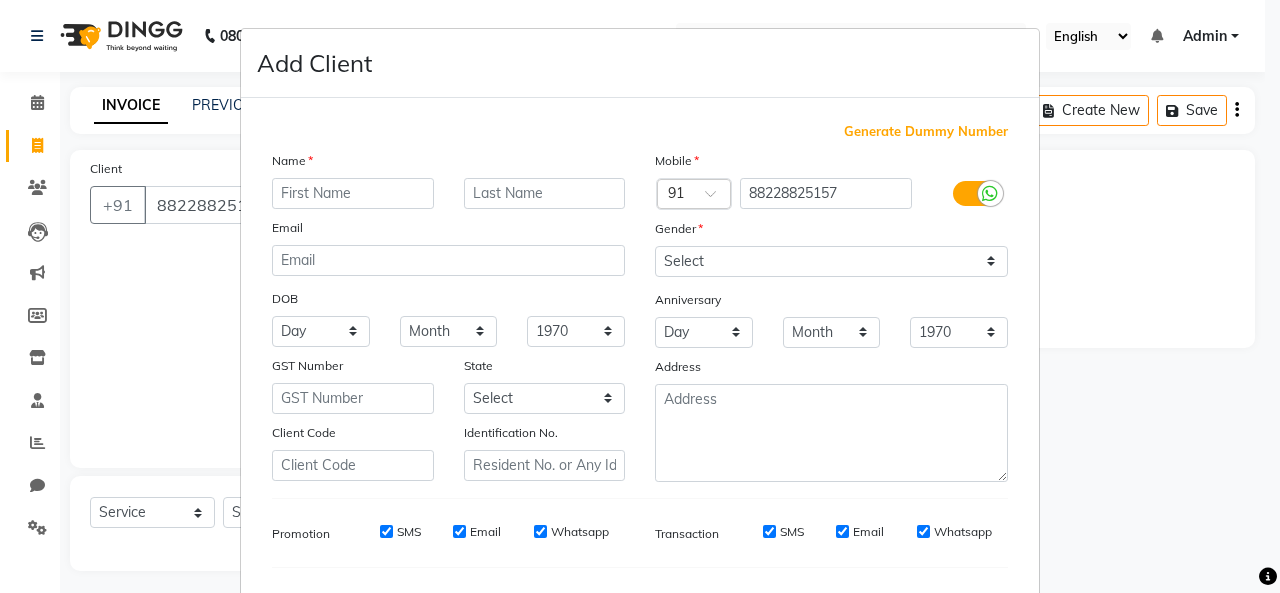 click at bounding box center (353, 193) 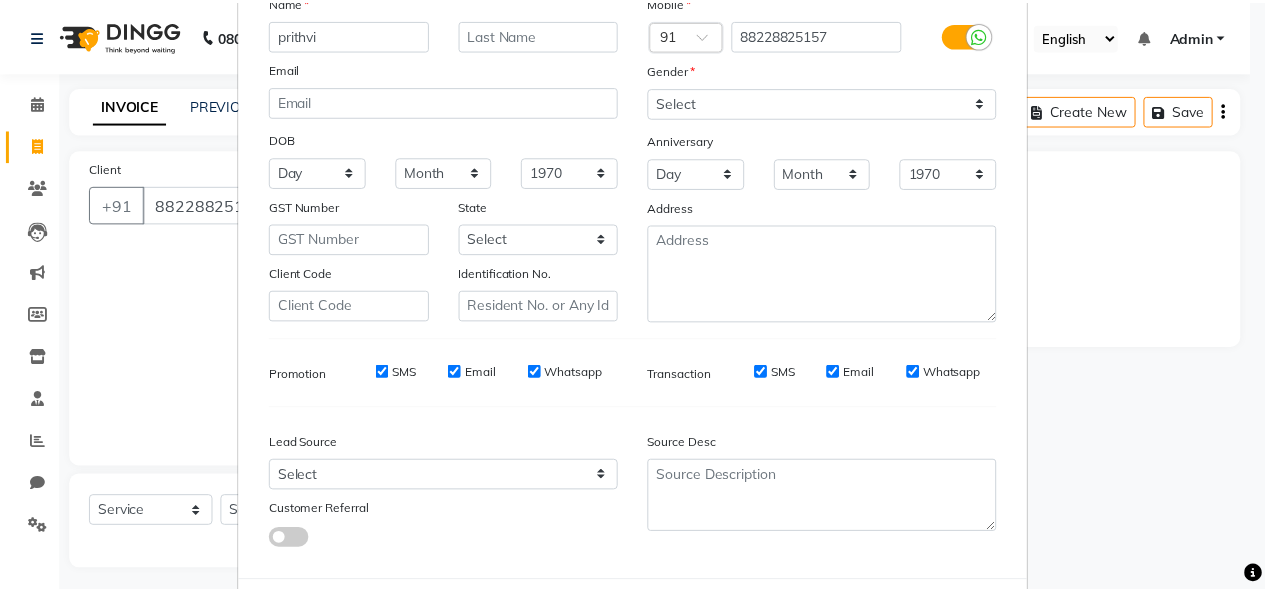 scroll, scrollTop: 200, scrollLeft: 0, axis: vertical 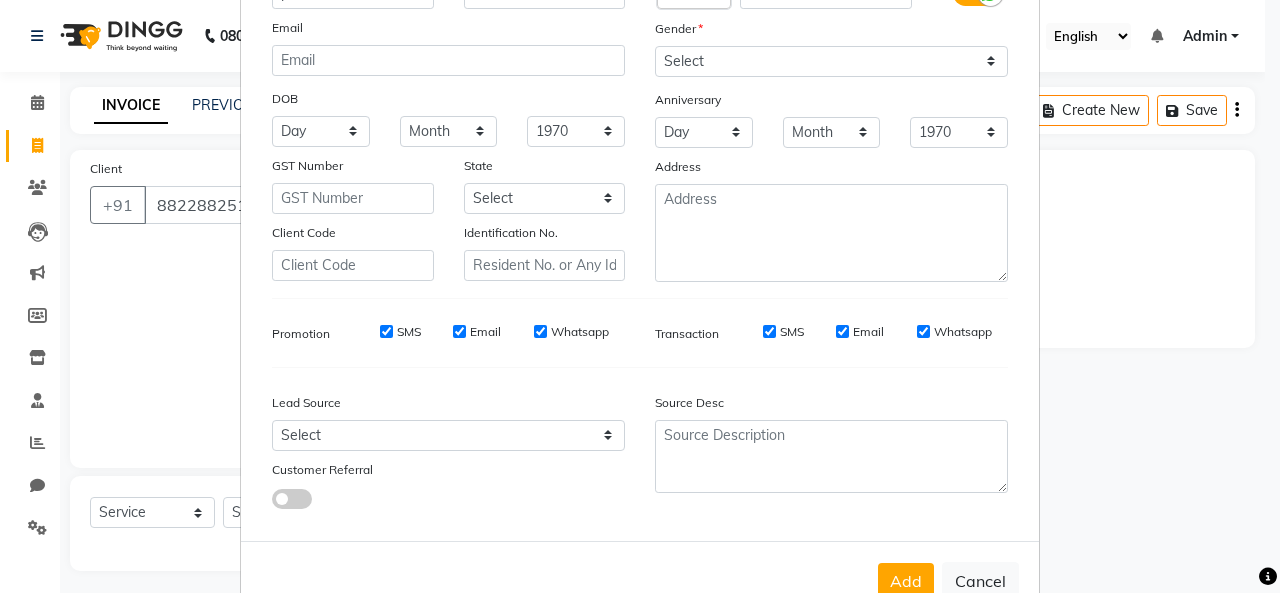 type on "prithvi" 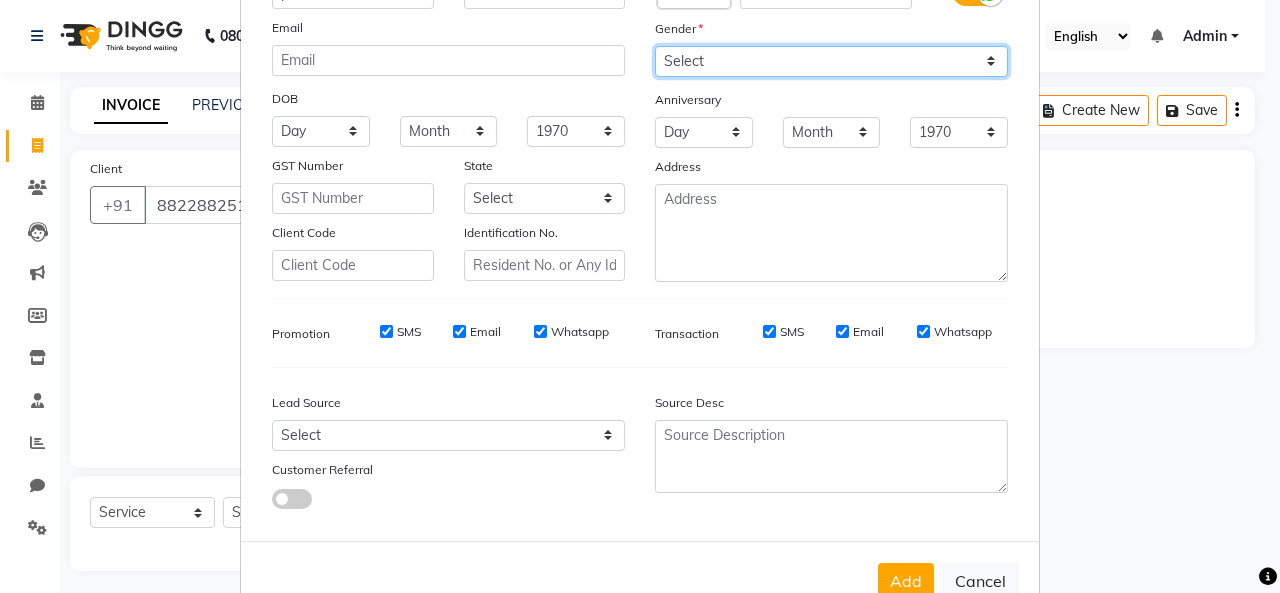 click on "Select [DEMOGRAPHIC_DATA] [DEMOGRAPHIC_DATA] Other Prefer Not To Say" at bounding box center [831, 61] 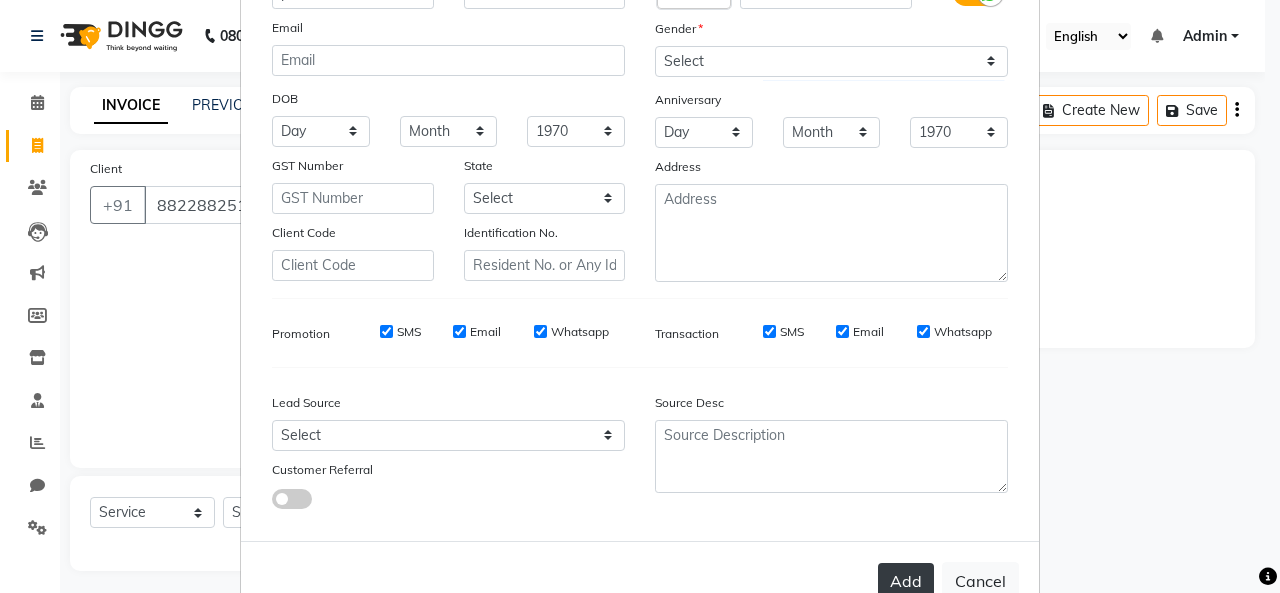 click on "Add" at bounding box center (906, 581) 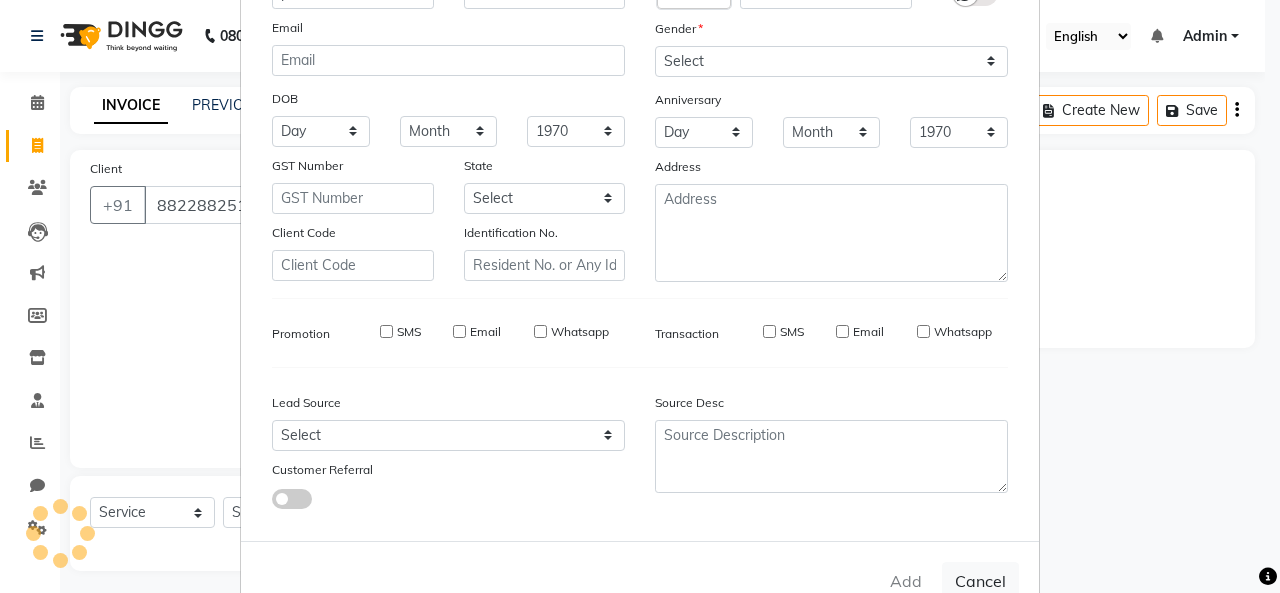 type 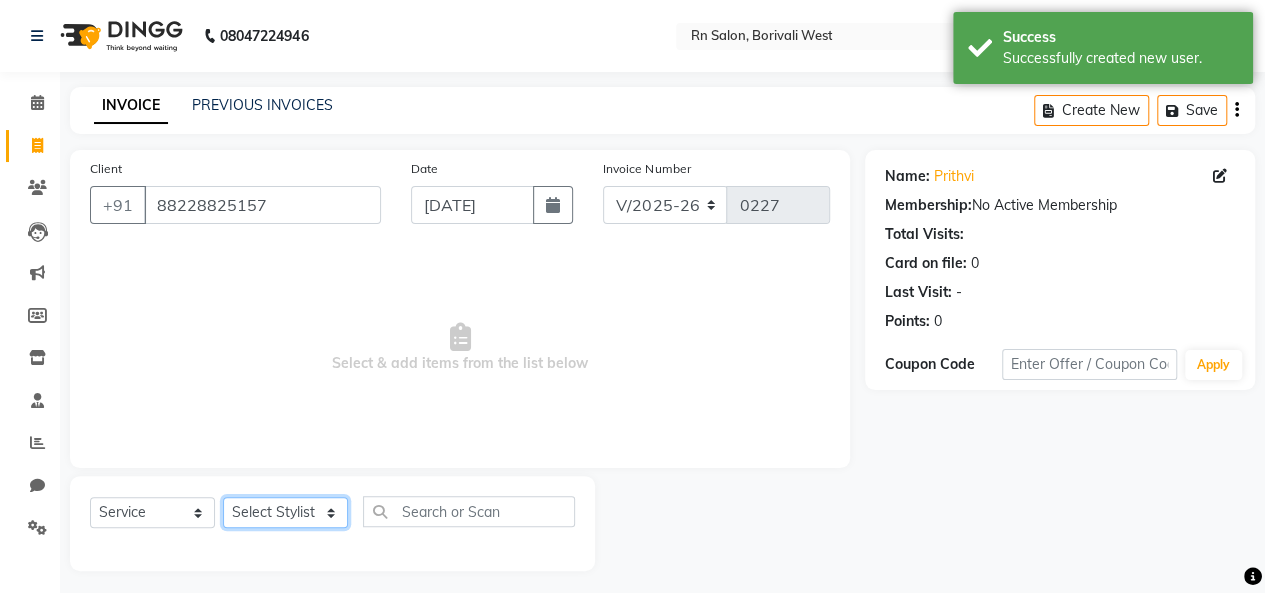 click on "Select Stylist [PERSON_NAME] [PERSON_NAME] parking [PERSON_NAME] master Luv kush tripathi [PERSON_NAME] [PERSON_NAME] [PERSON_NAME] [PERSON_NAME] [PERSON_NAME] Mali [PERSON_NAME]" 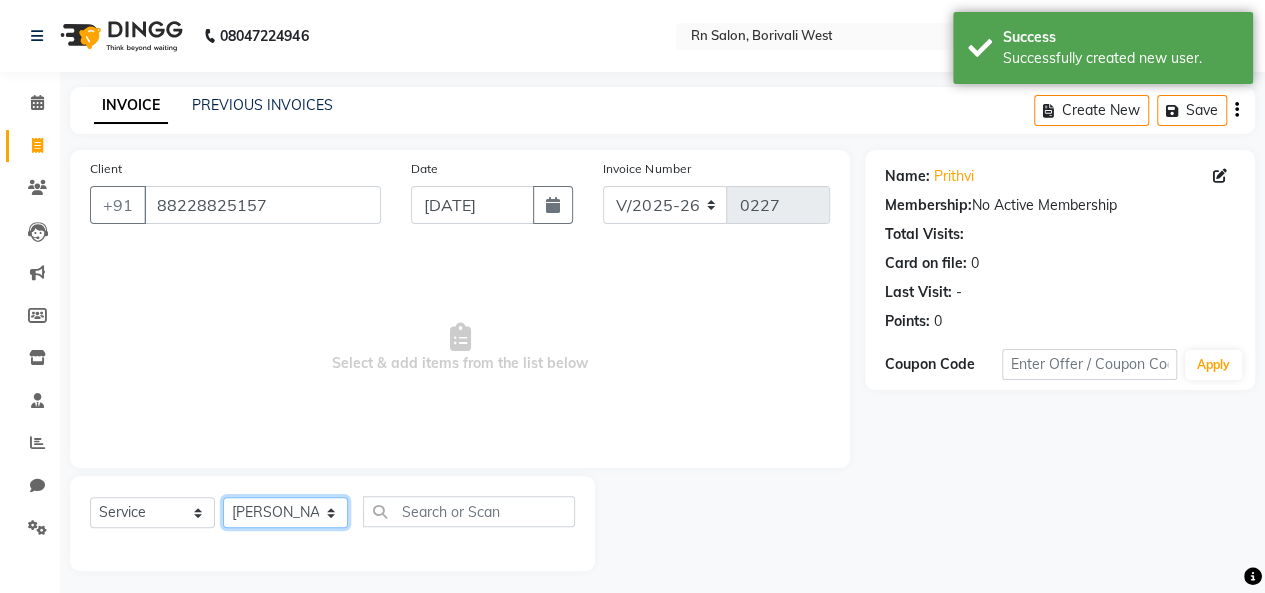 click on "Select Stylist [PERSON_NAME] [PERSON_NAME] parking [PERSON_NAME] master Luv kush tripathi [PERSON_NAME] [PERSON_NAME] [PERSON_NAME] [PERSON_NAME] [PERSON_NAME] Mali [PERSON_NAME]" 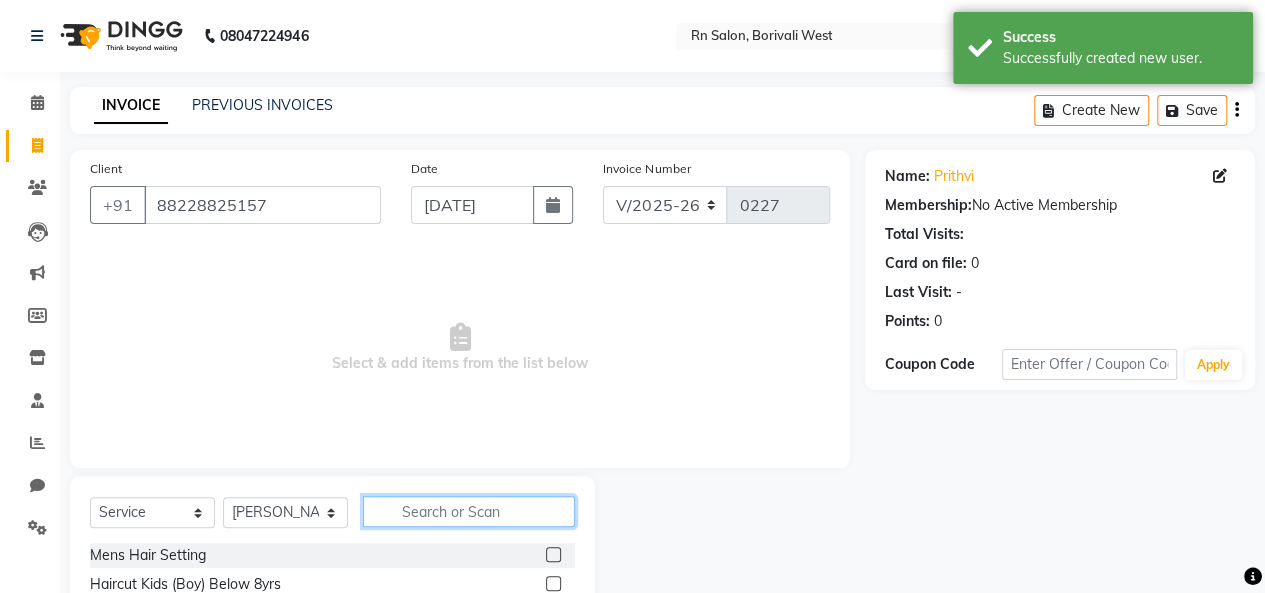 click 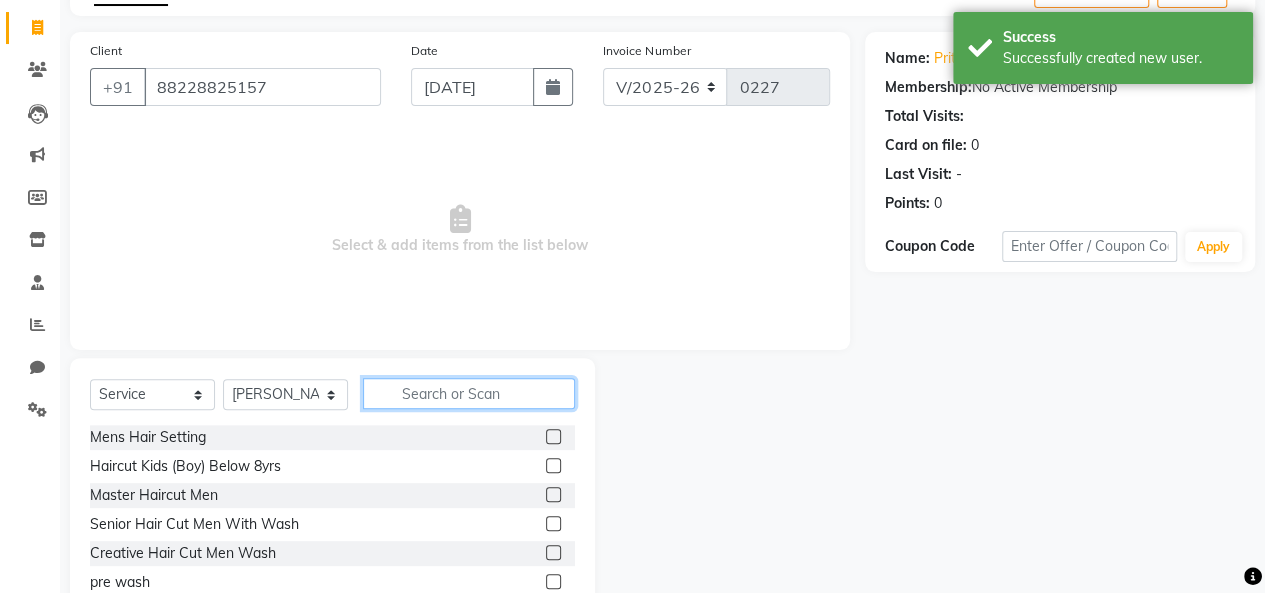 scroll, scrollTop: 207, scrollLeft: 0, axis: vertical 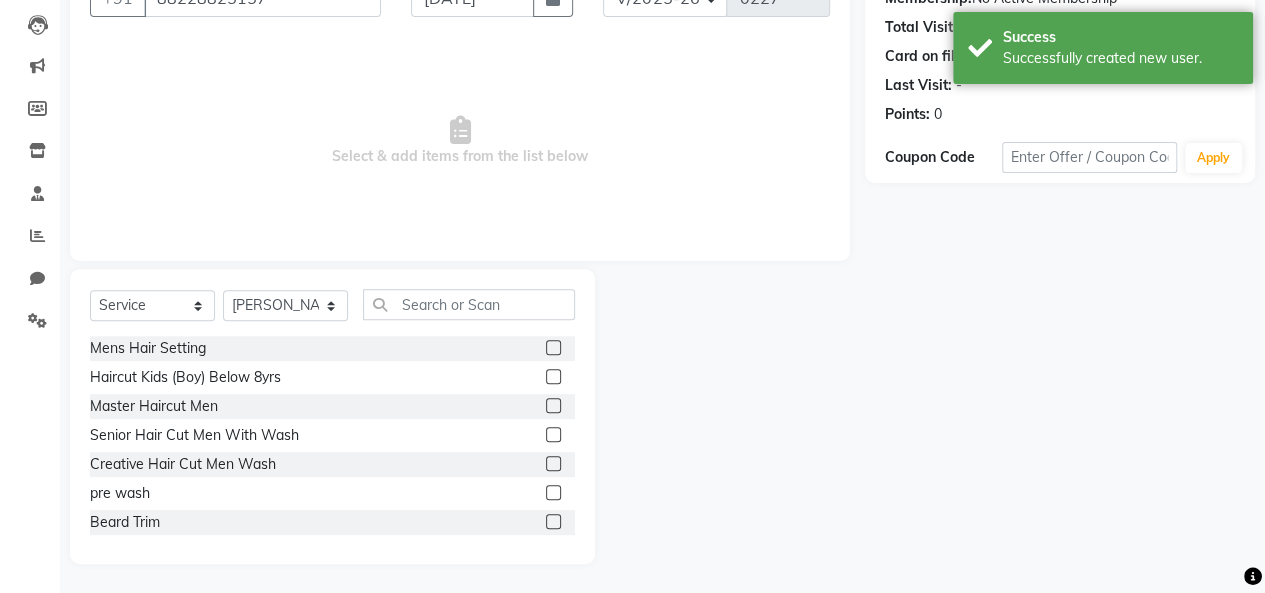 click 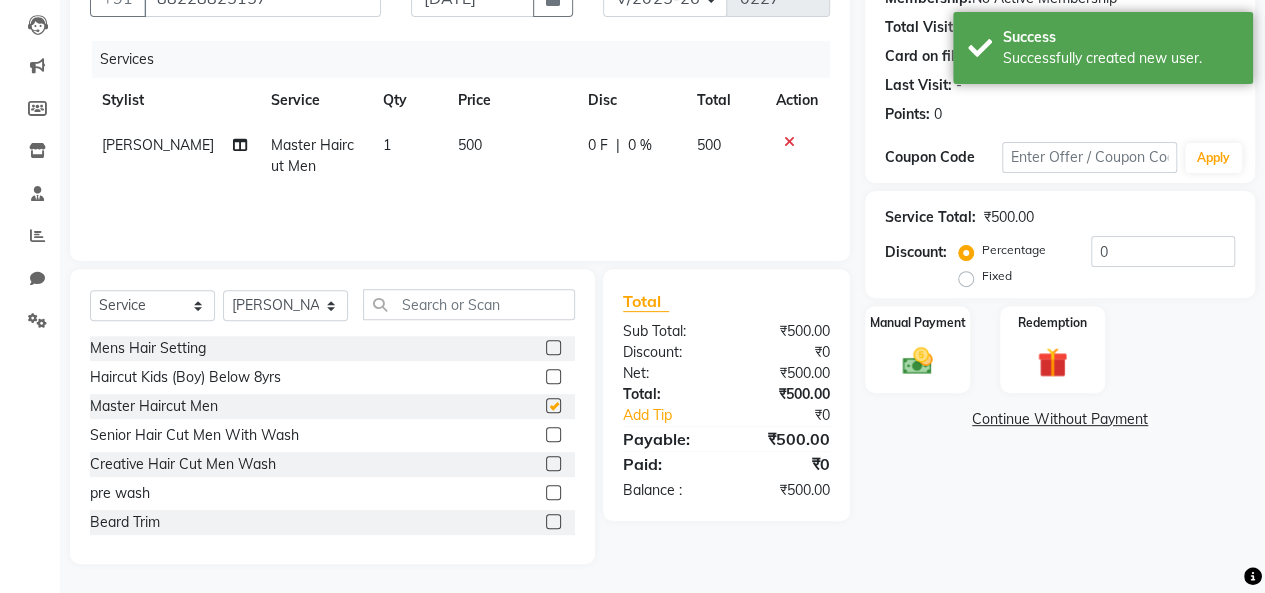checkbox on "false" 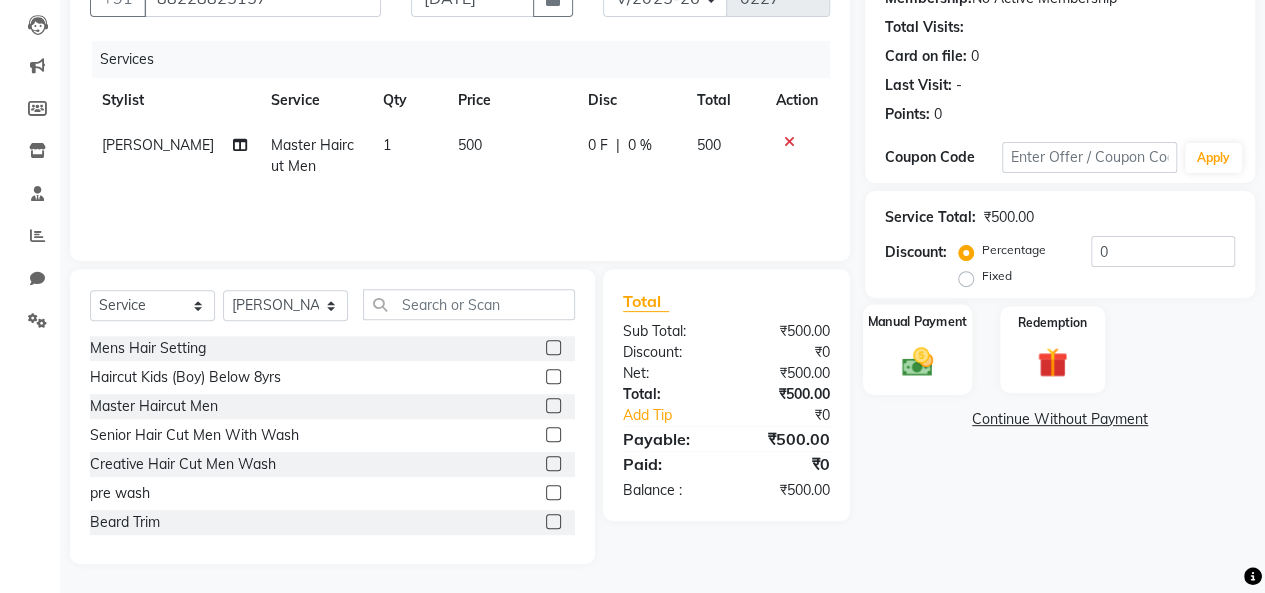 click on "Manual Payment" 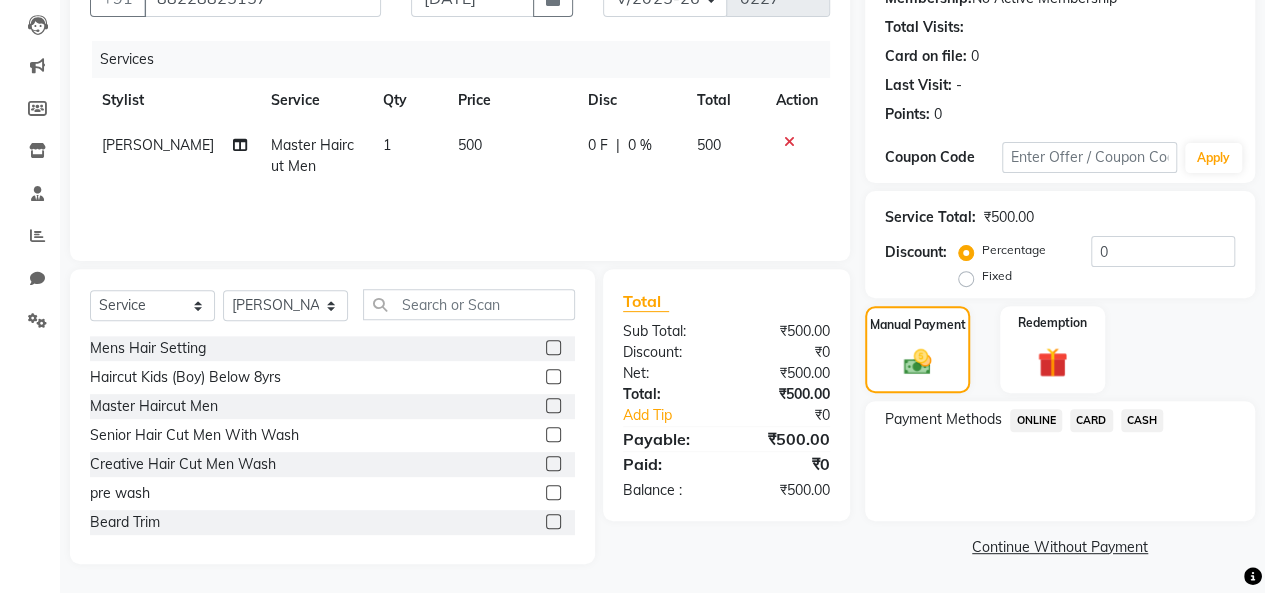 click on "ONLINE" 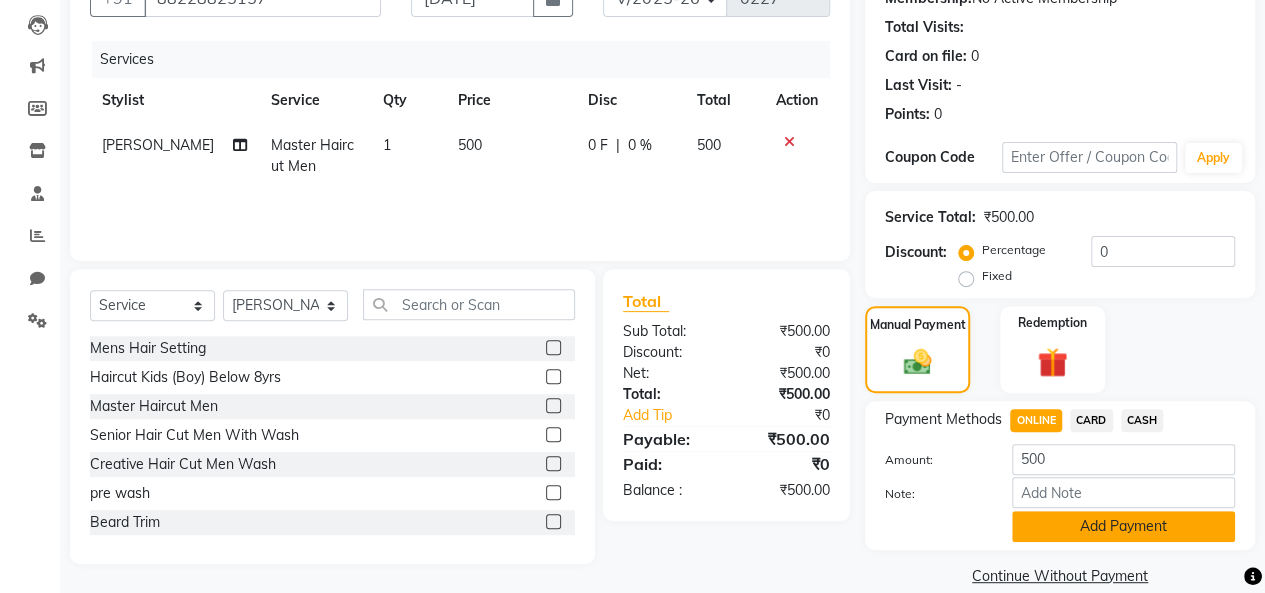 click on "Add Payment" 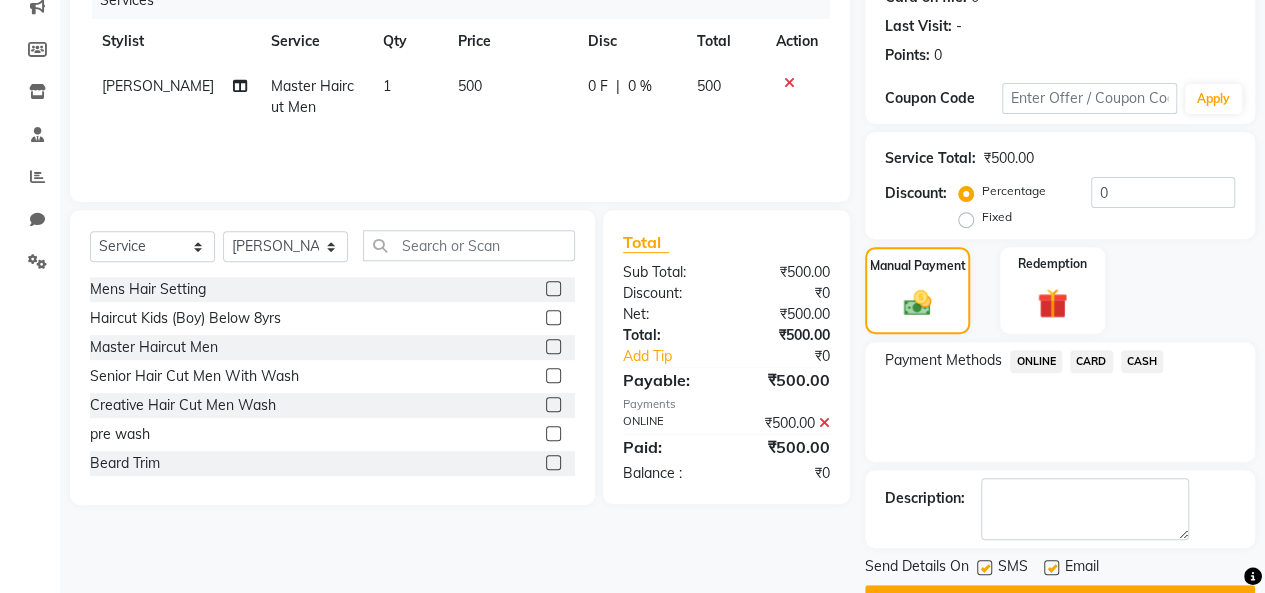 scroll, scrollTop: 316, scrollLeft: 0, axis: vertical 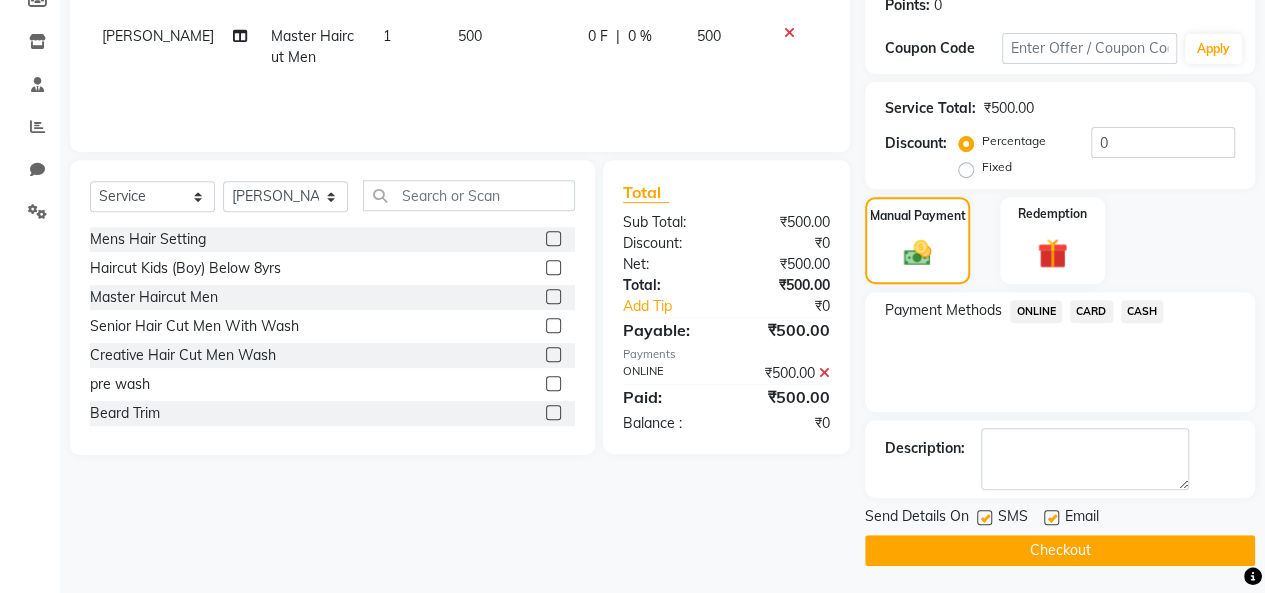 click on "500" 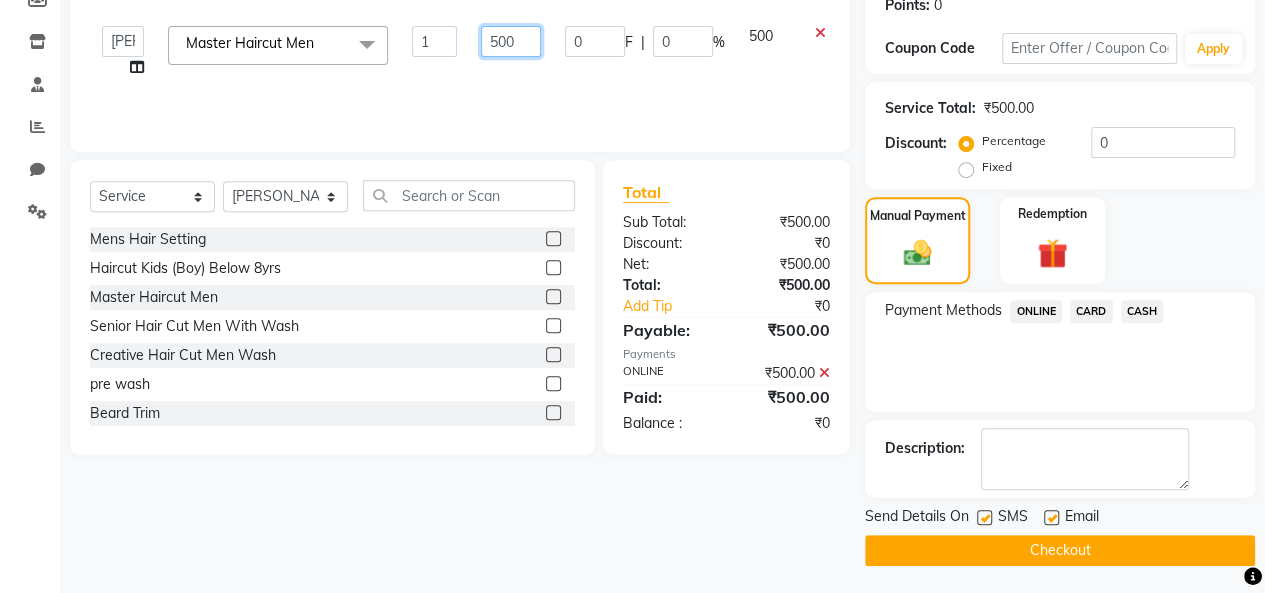 drag, startPoint x: 530, startPoint y: 44, endPoint x: 537, endPoint y: 57, distance: 14.764823 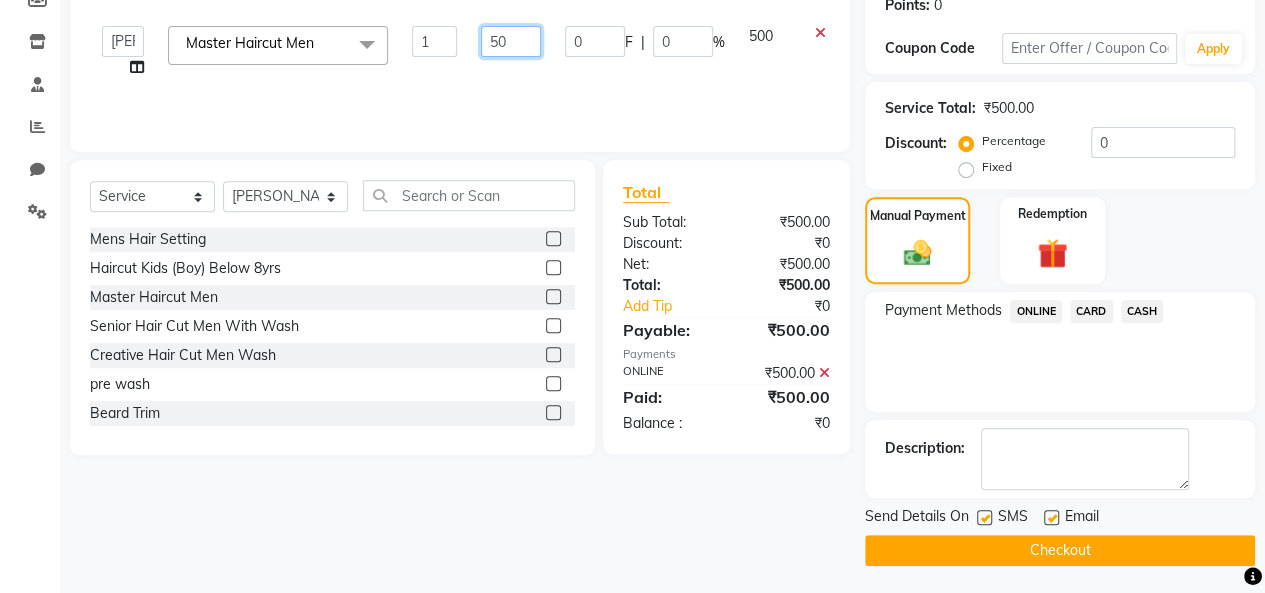 type on "5" 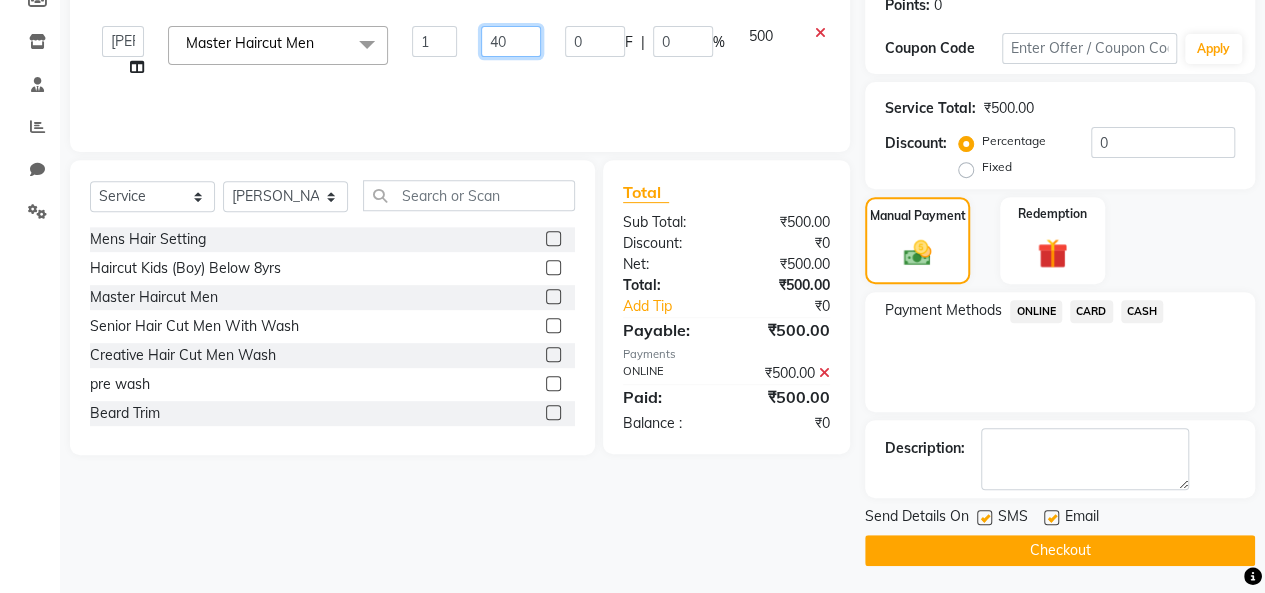 type on "400" 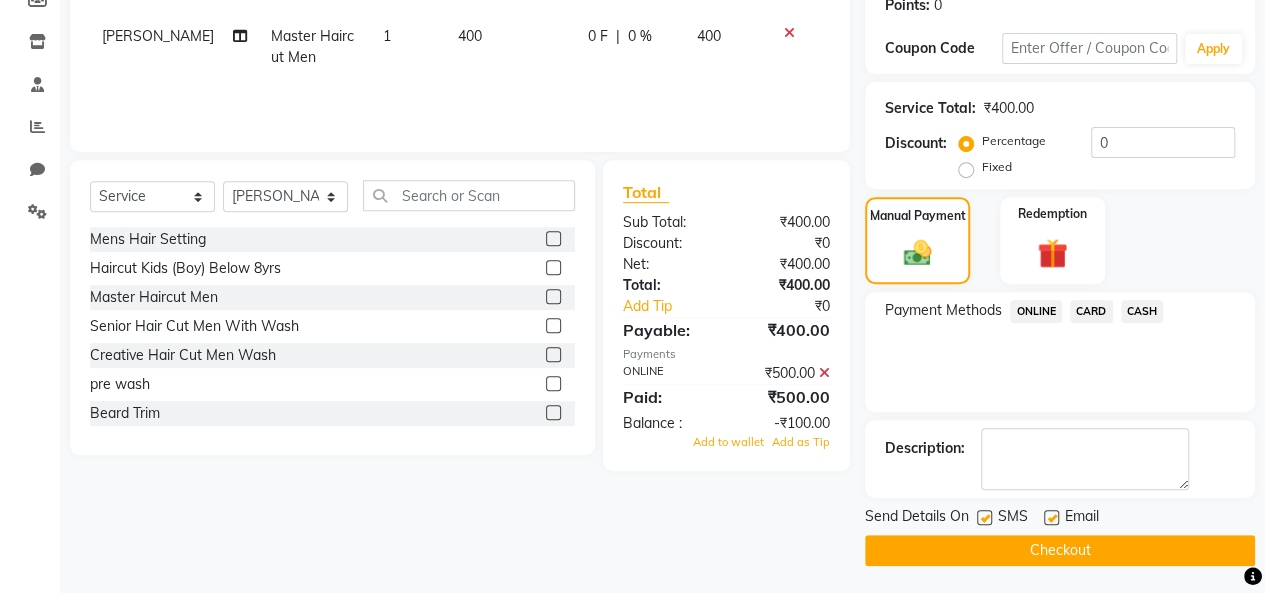 click on "Payment Methods  ONLINE   CARD   CASH" 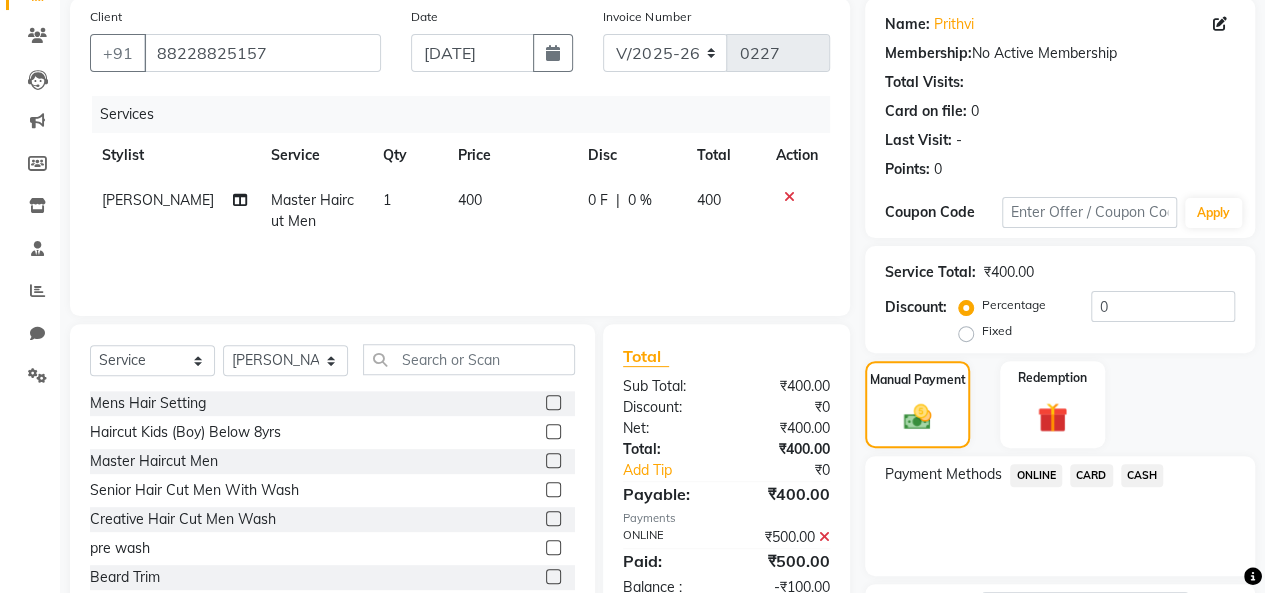 scroll, scrollTop: 316, scrollLeft: 0, axis: vertical 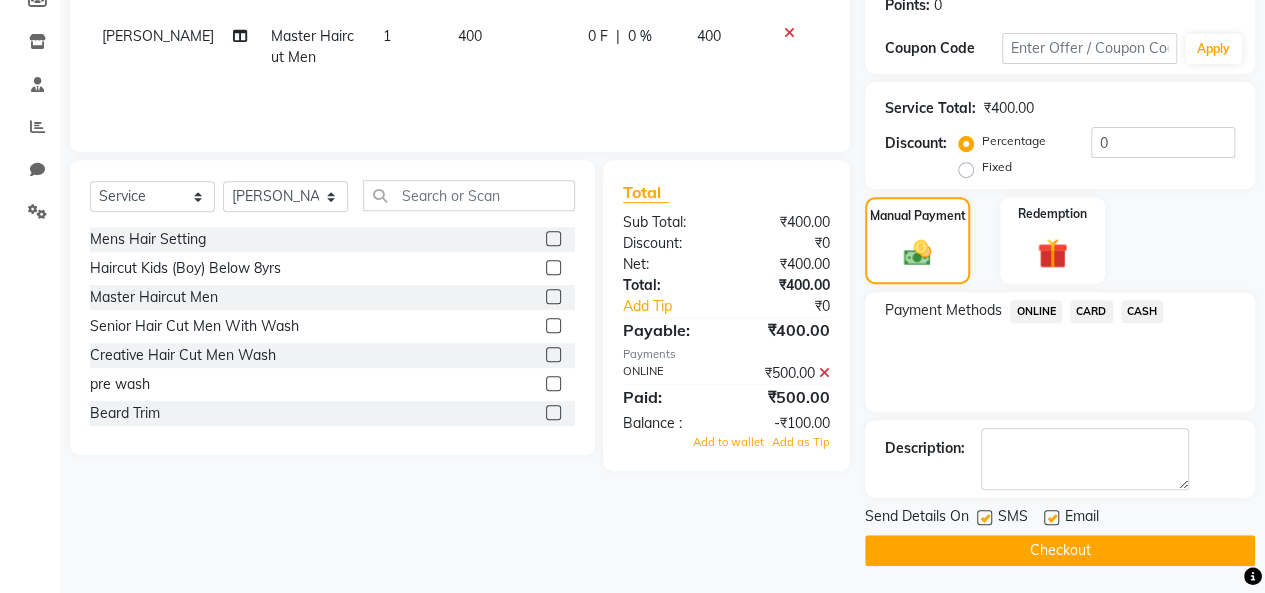 click on "ONLINE" 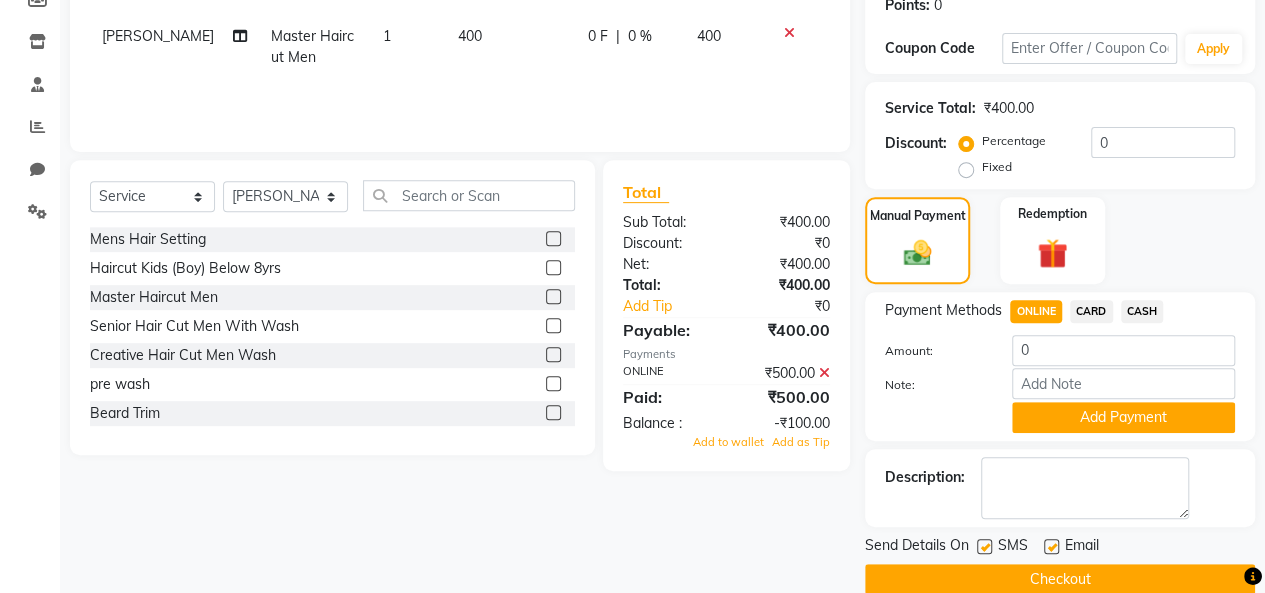 click on "Checkout" 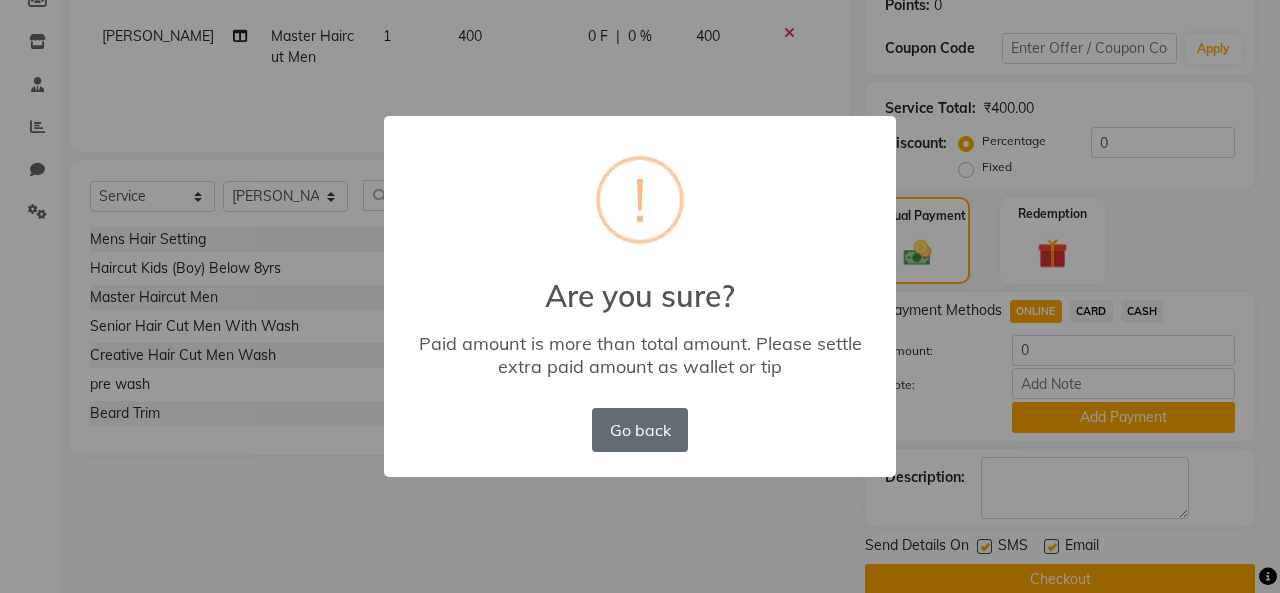 click on "Go back" at bounding box center [640, 430] 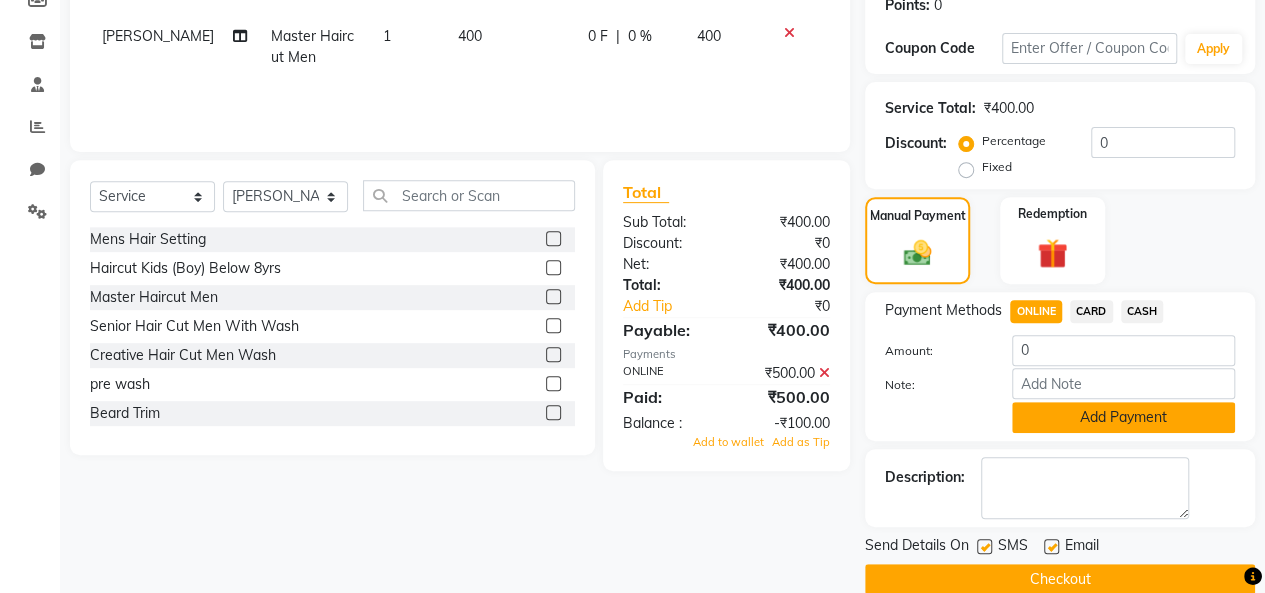 click on "Add Payment" 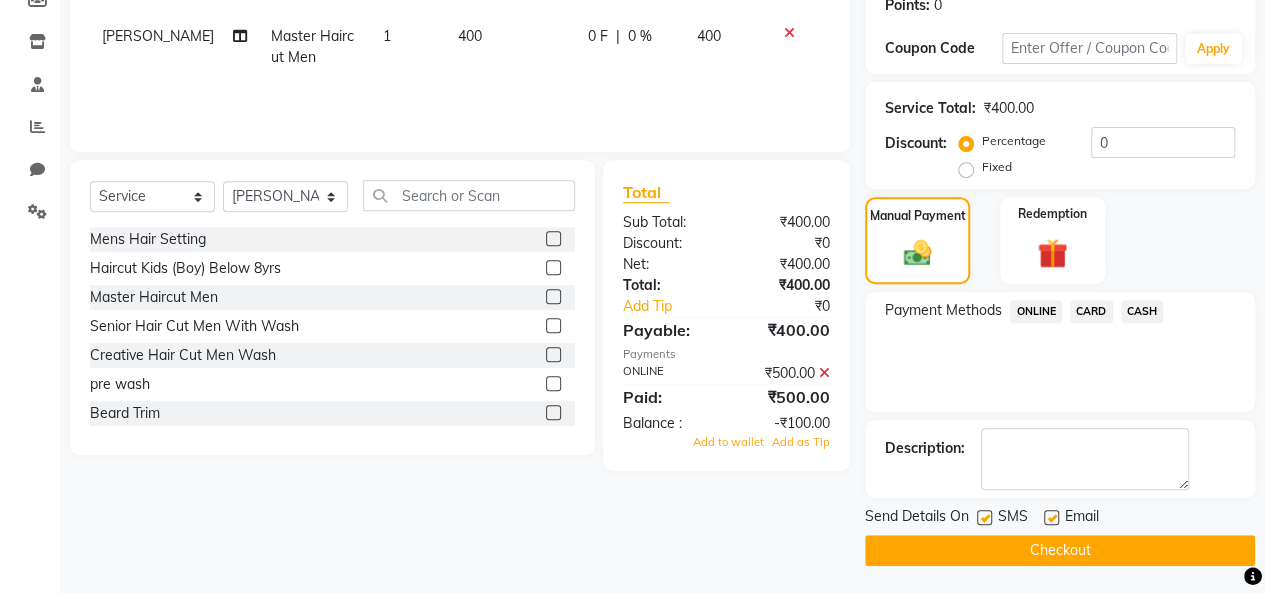click on "ONLINE" 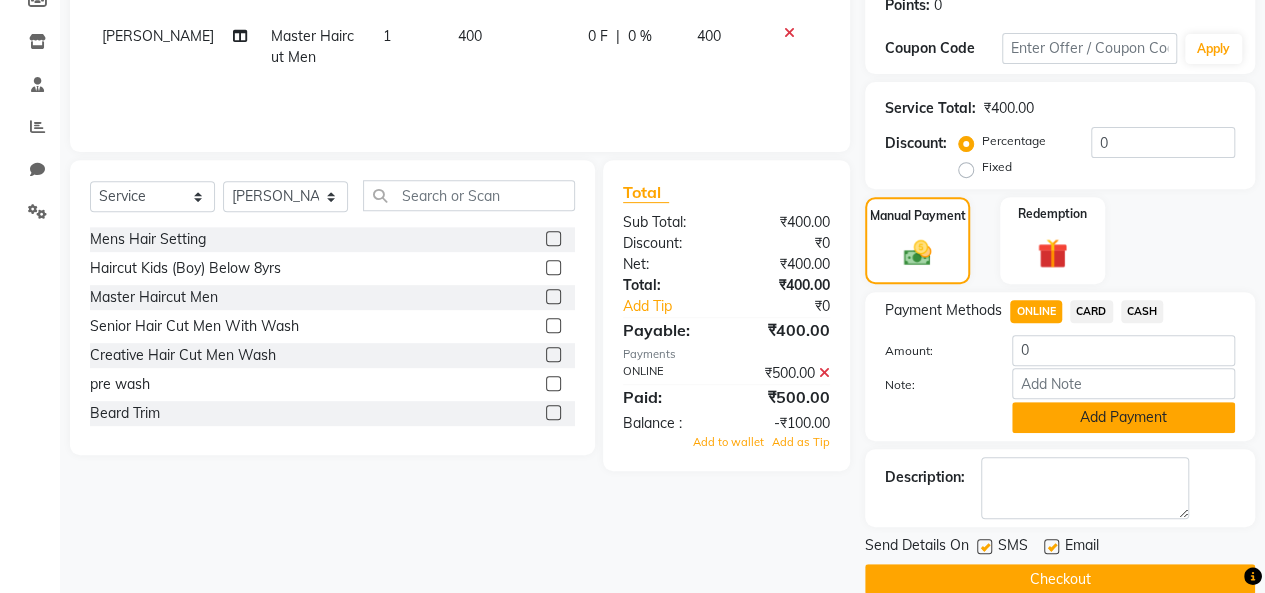 click on "Add Payment" 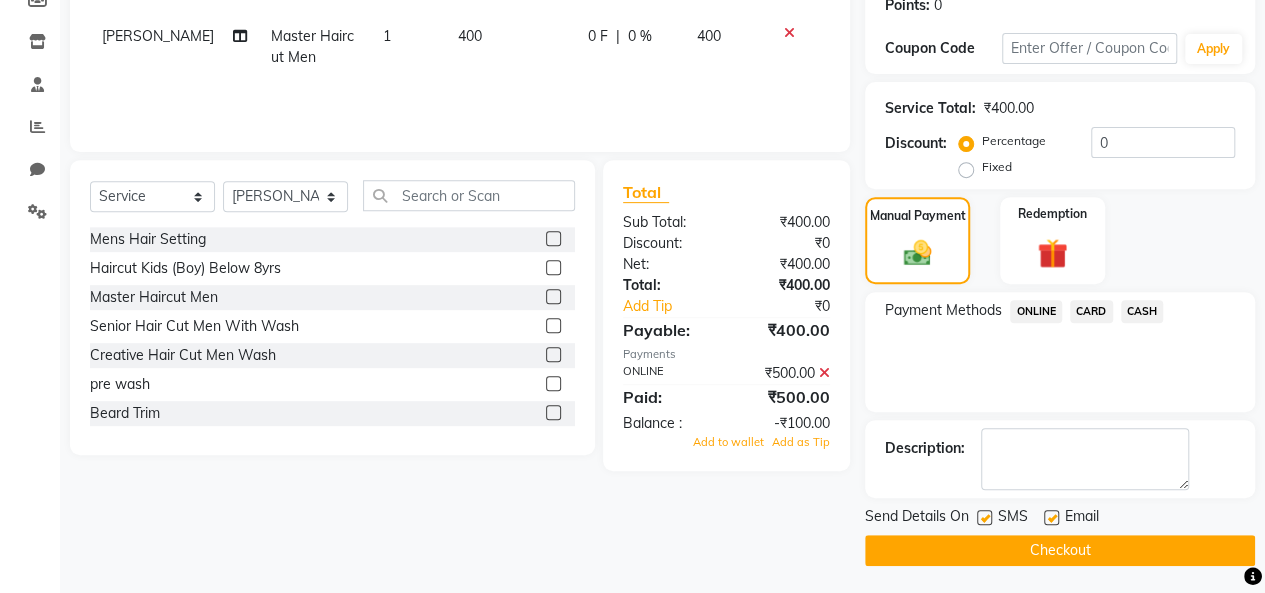 click on "Checkout" 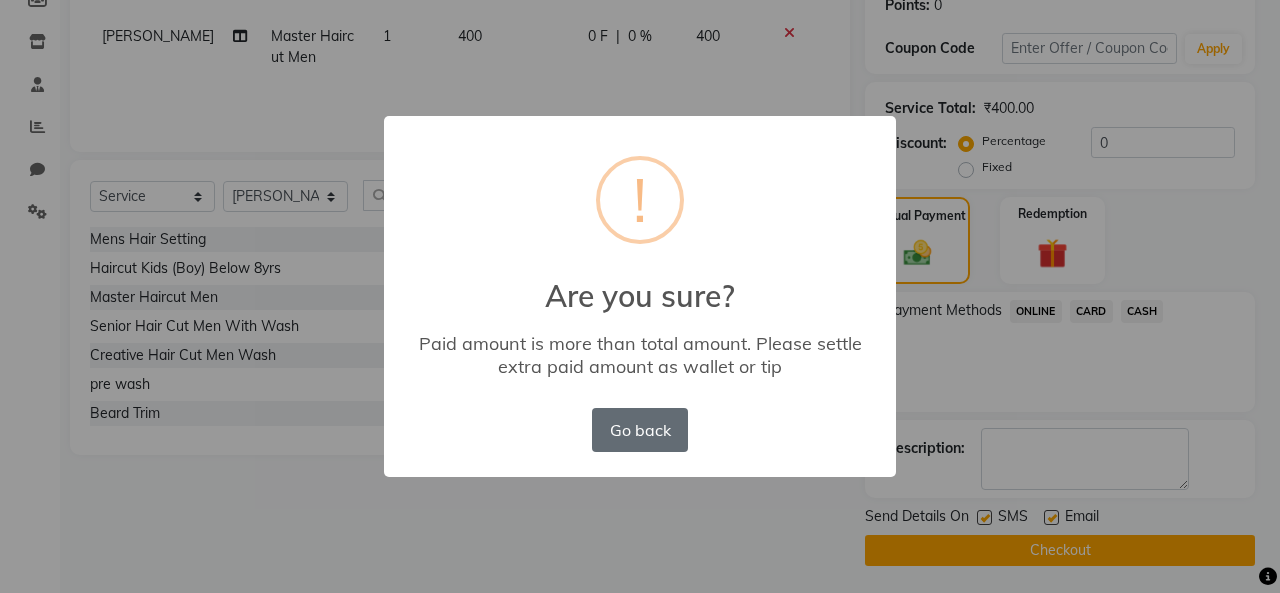click on "Go back" at bounding box center [640, 430] 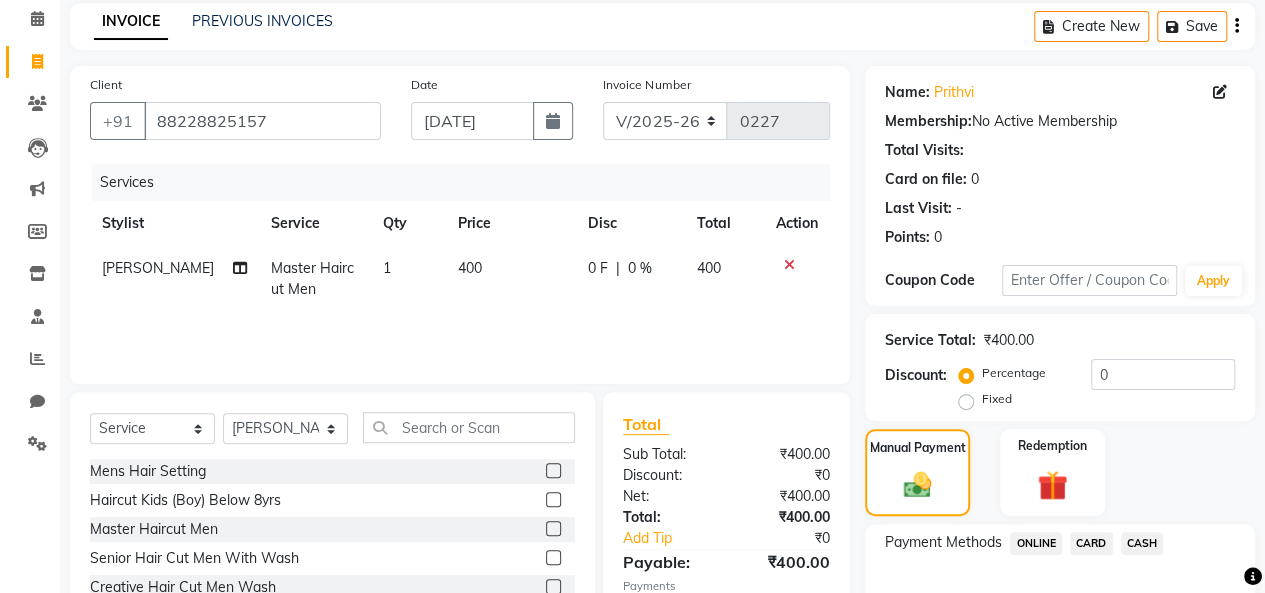 scroll, scrollTop: 16, scrollLeft: 0, axis: vertical 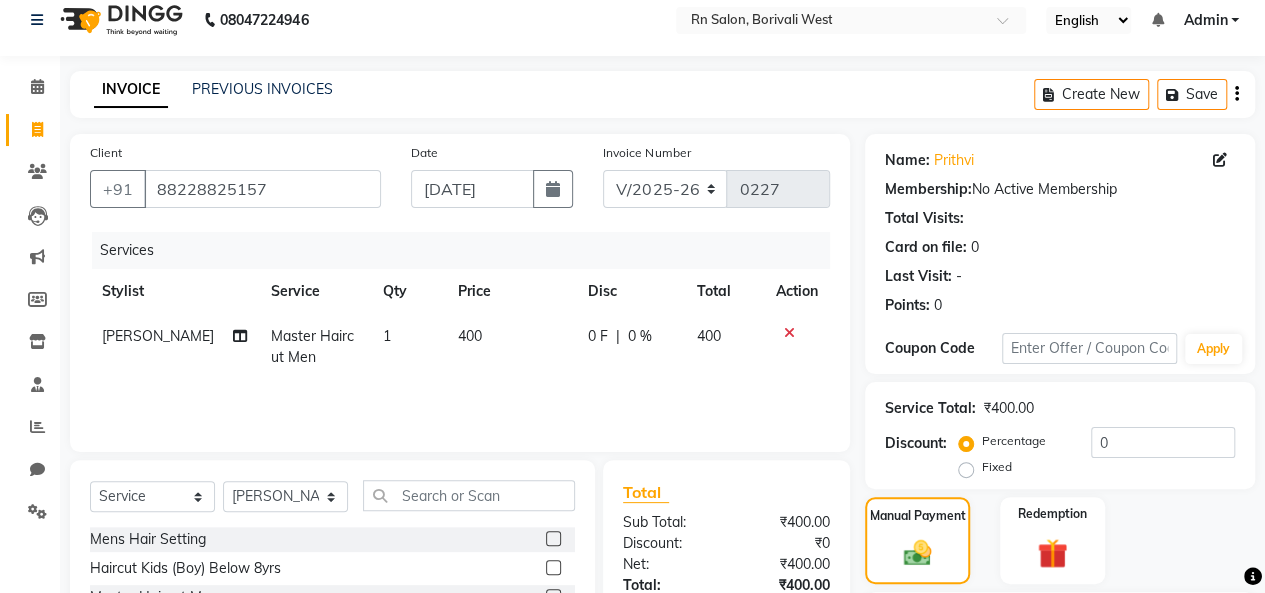click on "400" 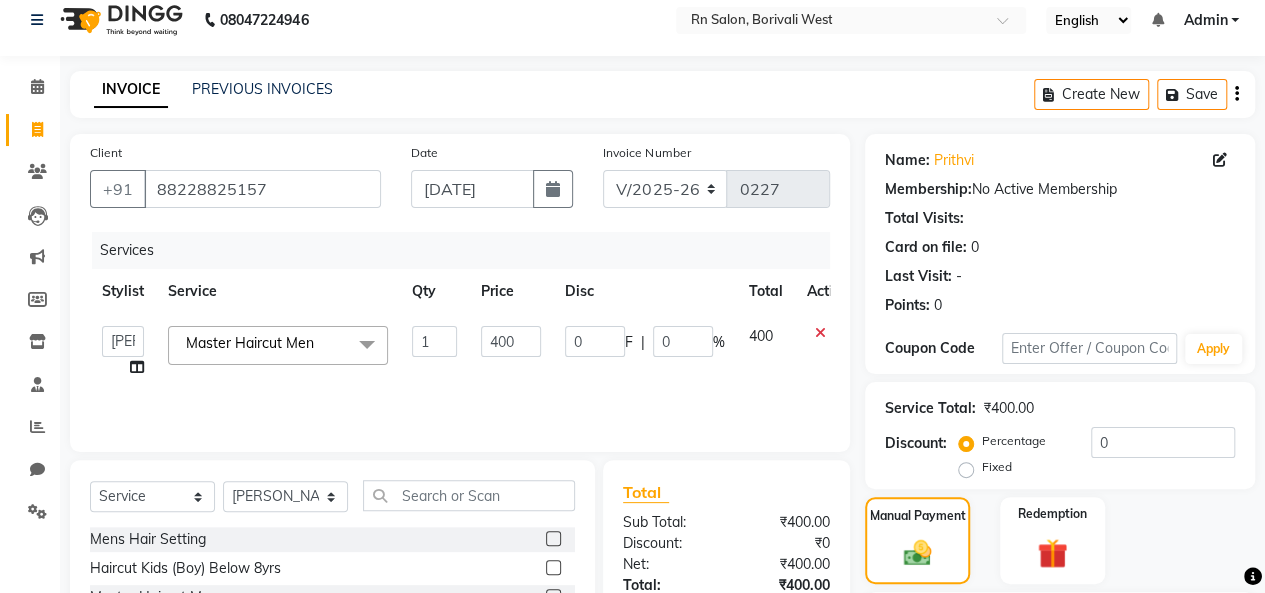 click on "Services Stylist Service Qty Price Disc Total Action  [PERSON_NAME] [PERSON_NAME] parking   [PERSON_NAME] master   Luv kush tripathi   [PERSON_NAME]   [PERSON_NAME]   [PERSON_NAME]   [PERSON_NAME] [PERSON_NAME] Mali   [PERSON_NAME]  Master Haircut Men   x Mens Hair Setting Haircut Kids (Boy) Below 8yrs Master Haircut Men  Senior Hair Cut Men With Wash Creative Hair Cut Men Wash pre wash [PERSON_NAME] Trim [PERSON_NAME] Styling Shave Head Shave Baby Mundan [DEMOGRAPHIC_DATA] Trim Under arm [DEMOGRAPHIC_DATA] Trim Arms [DEMOGRAPHIC_DATA] Trim Half Legs [DEMOGRAPHIC_DATA] Trim Half front/Back Eye Brow Color Streak Men Side Locks Color Moustache Color [PERSON_NAME] Color Global Color (Majirel) Men Global Color (Inoa) Men Pre Lightening Men Highlights Men Fringe [DEMOGRAPHIC_DATA] Haircut (One Length Trim) Haircut Kids (Girl) Below 8yrs [DEMOGRAPHIC_DATA] Haircut (Senior stylist) W/O [DEMOGRAPHIC_DATA] Hair updo [DEMOGRAPHIC_DATA] Haircut (Creative stylist) W/O Per Chunk/Streak Women 440 Root touch up Touch up Majirel Touch up Schwarzkopf  Inoa TOUCH UP CROWN Global Inoa/Majirel/Schwarzkopf Up 3850 Global LOREAL  PIXSI  Global MID LENTH" 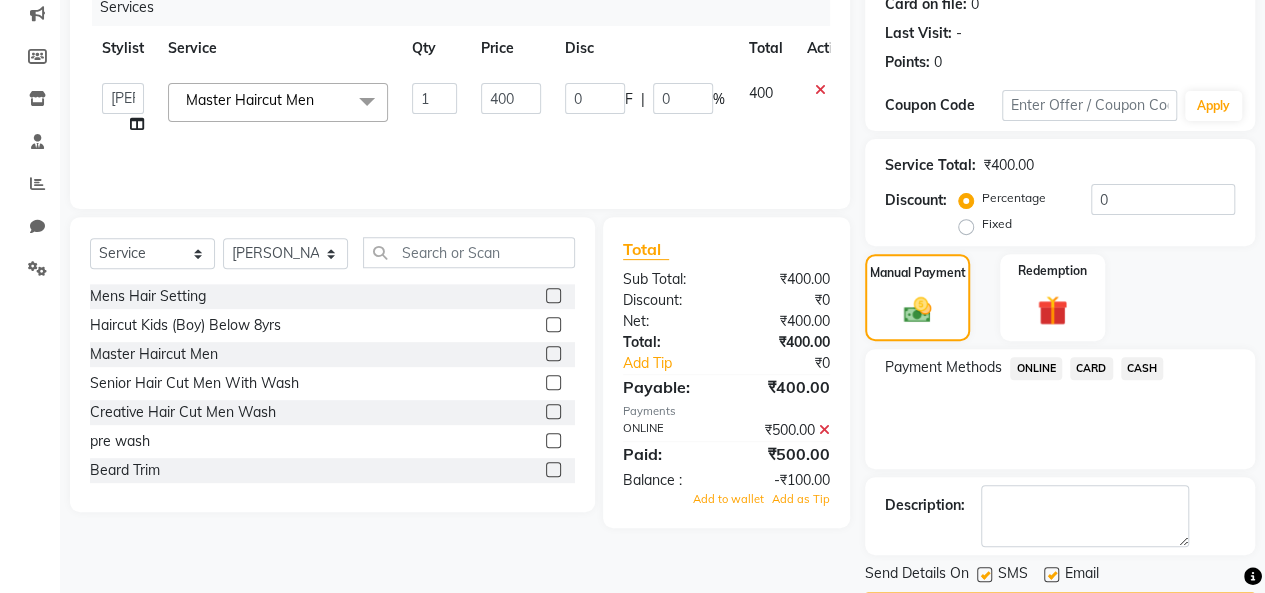 scroll, scrollTop: 316, scrollLeft: 0, axis: vertical 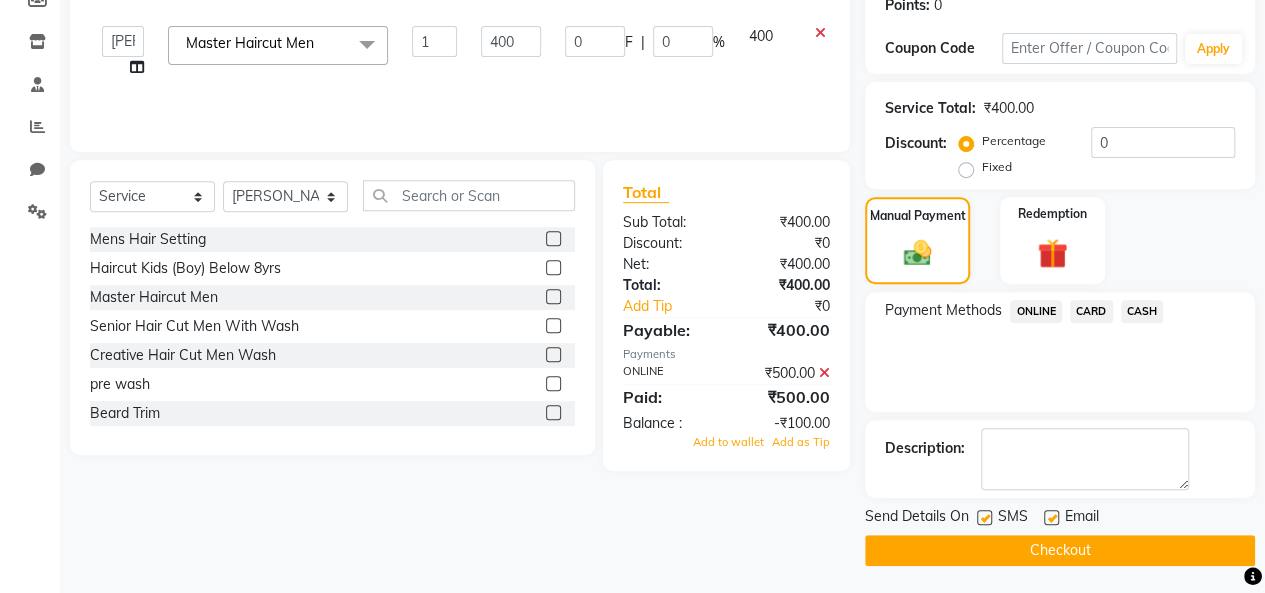 click on "Checkout" 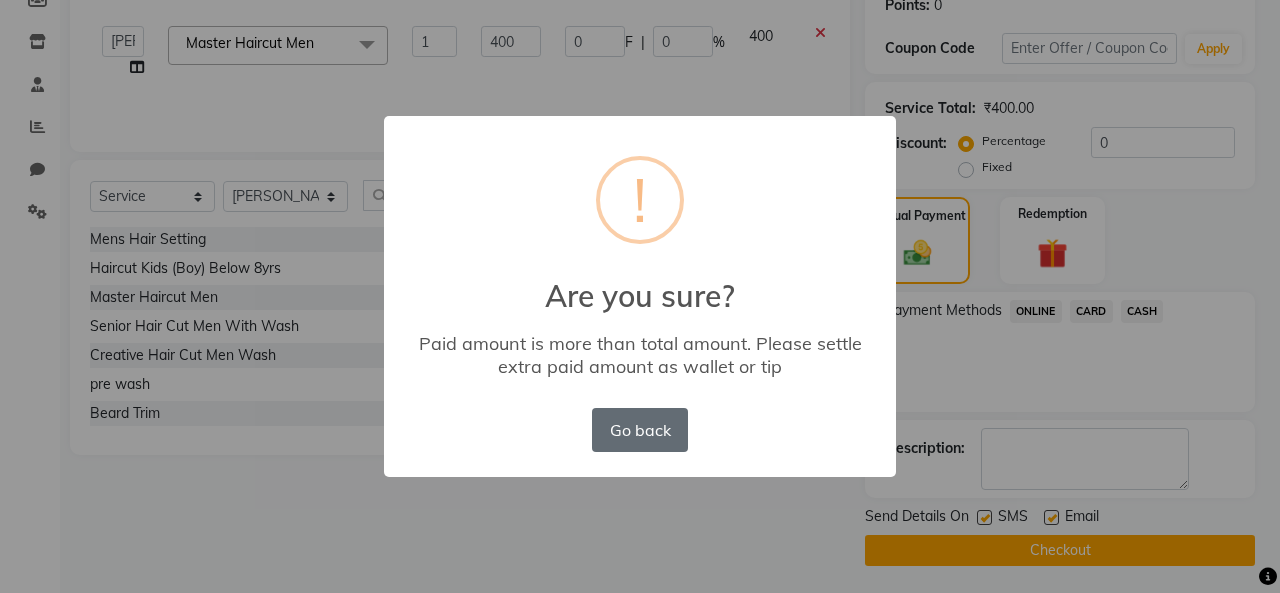 click on "Go back" at bounding box center (640, 430) 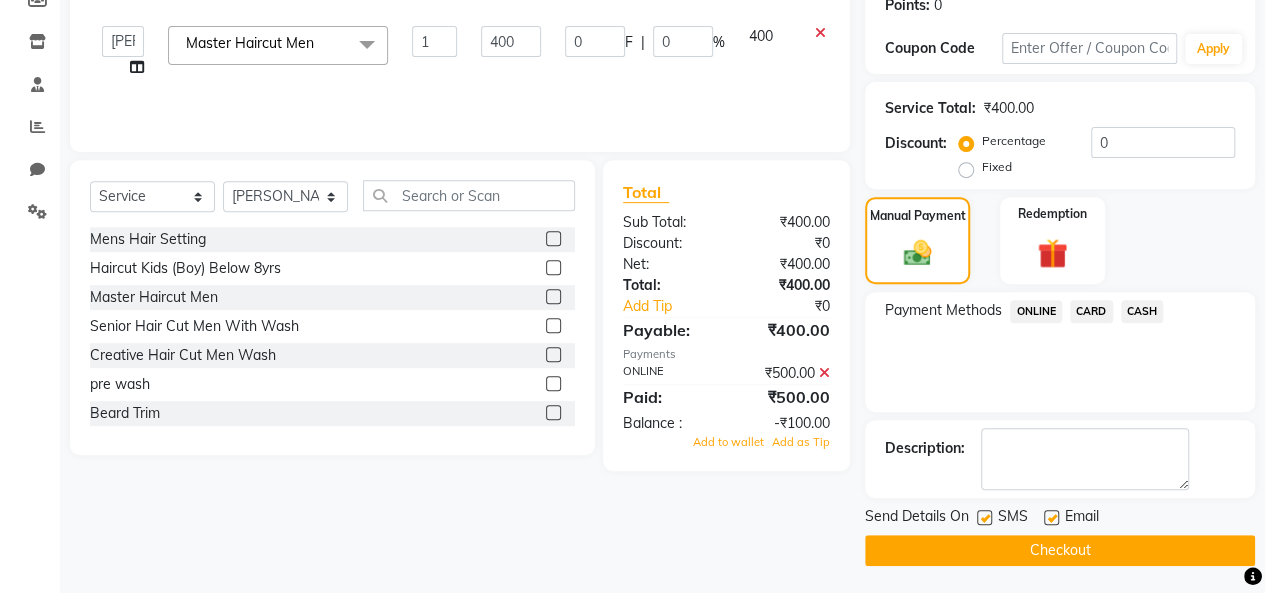 click 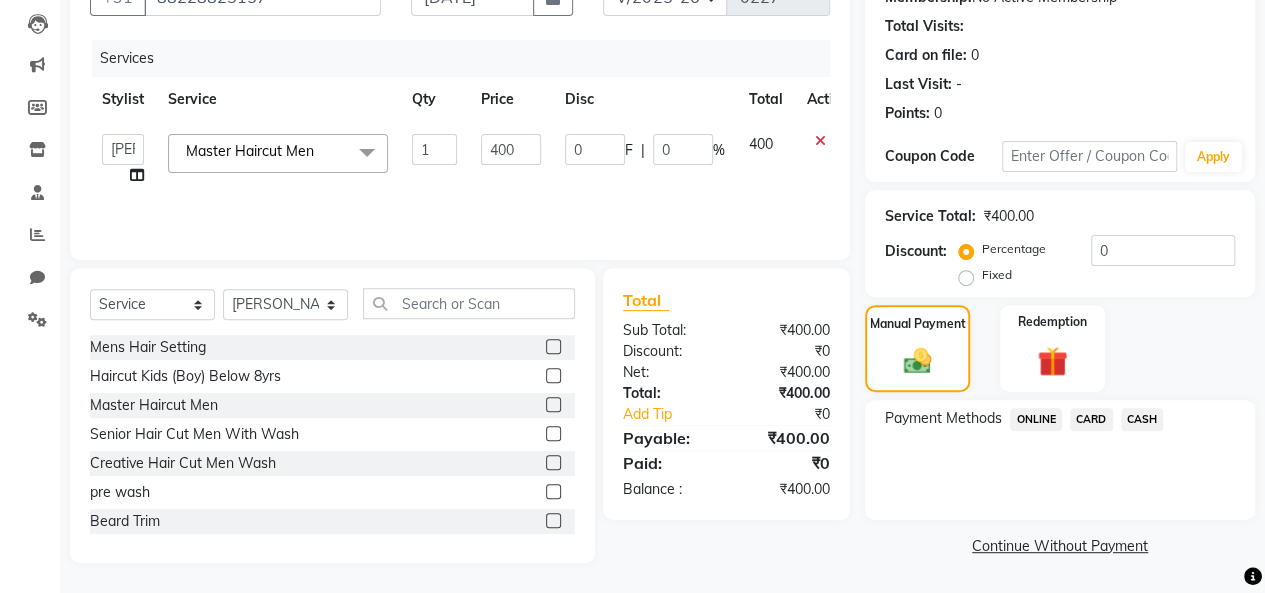 scroll, scrollTop: 207, scrollLeft: 0, axis: vertical 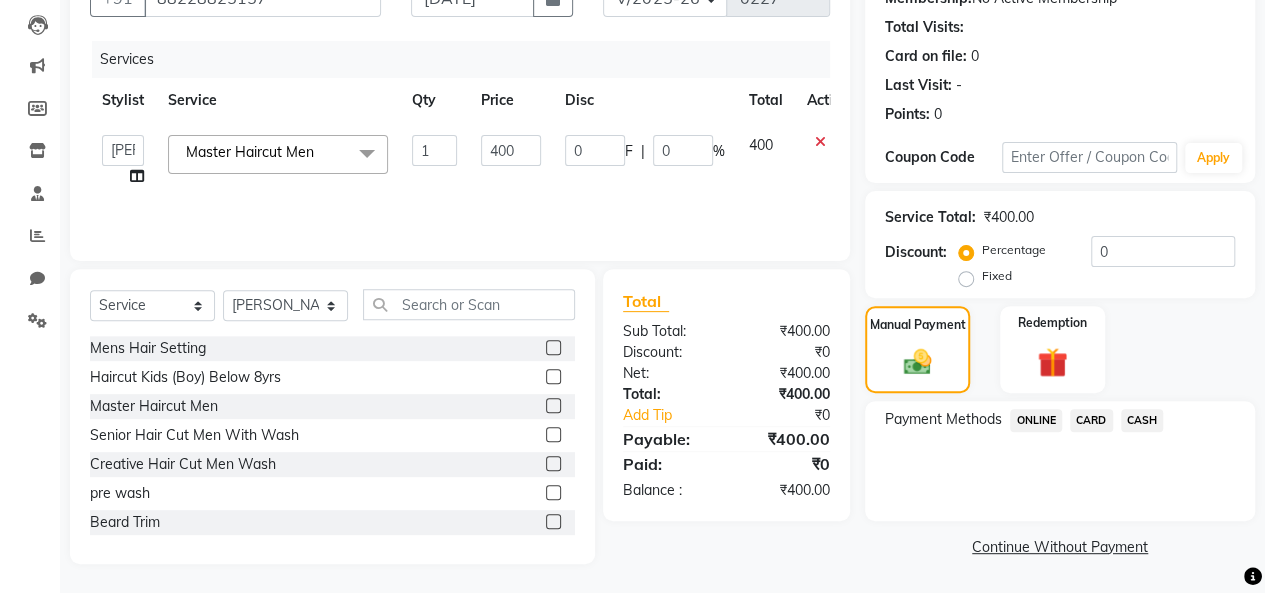 click on "ONLINE" 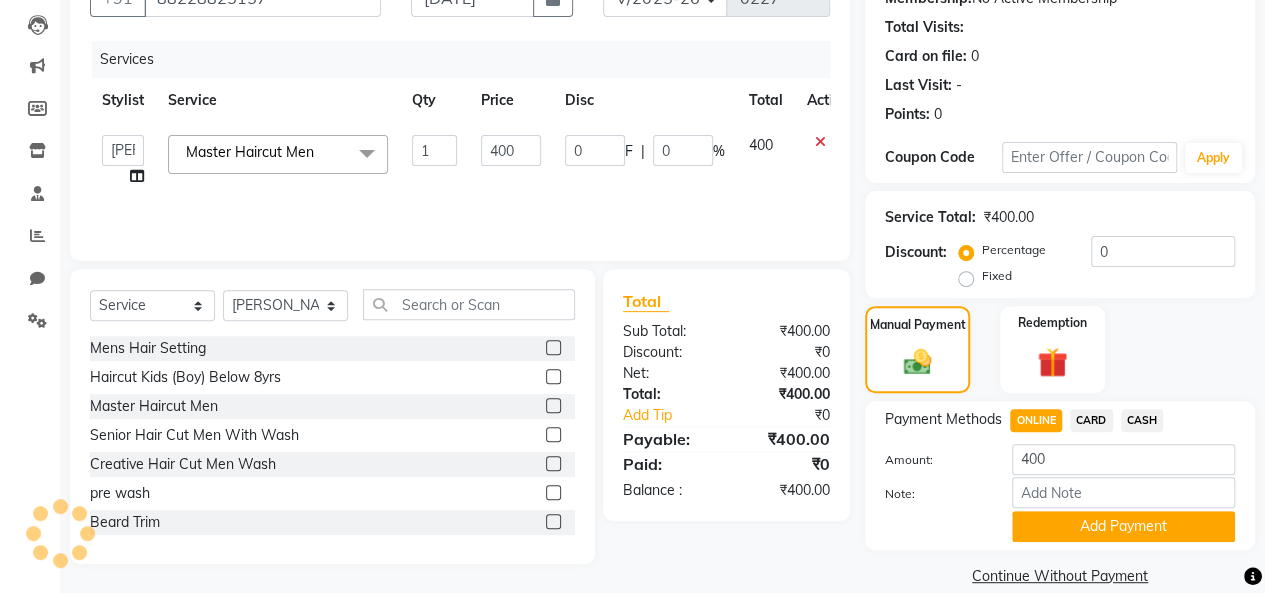 scroll, scrollTop: 234, scrollLeft: 0, axis: vertical 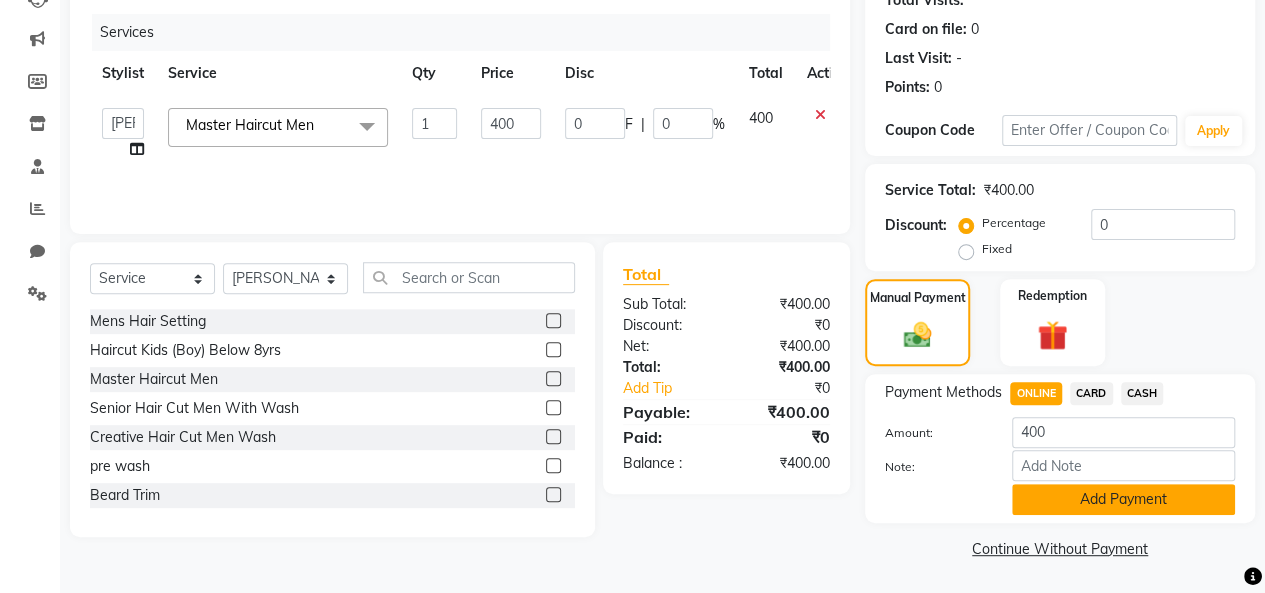 click on "Add Payment" 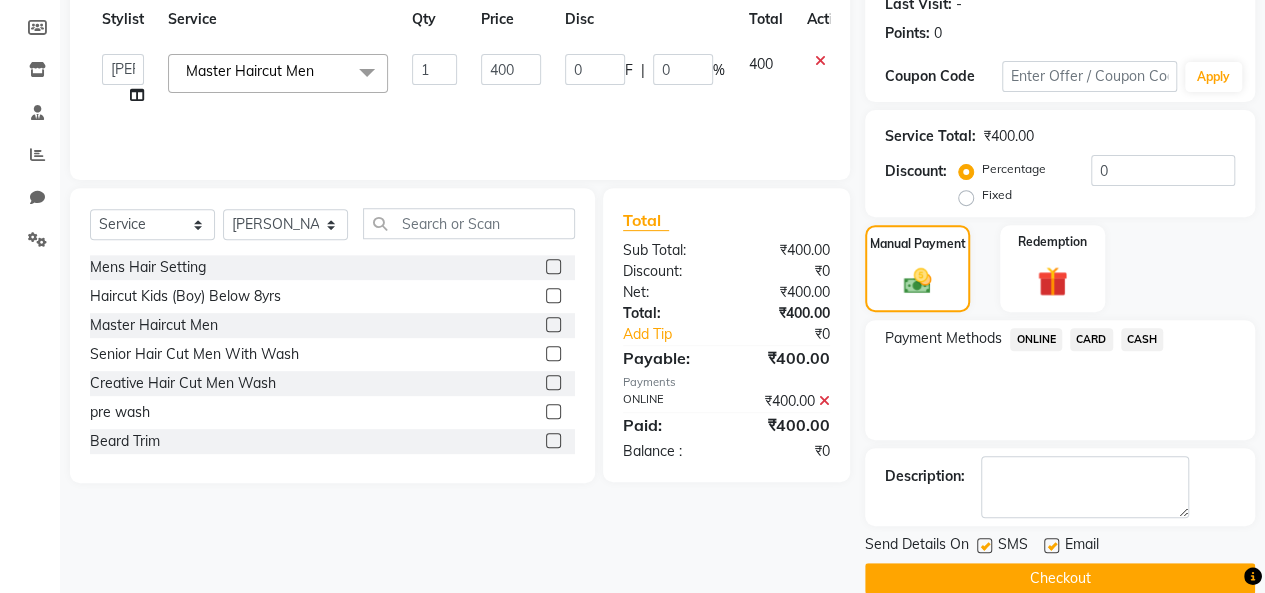 scroll, scrollTop: 316, scrollLeft: 0, axis: vertical 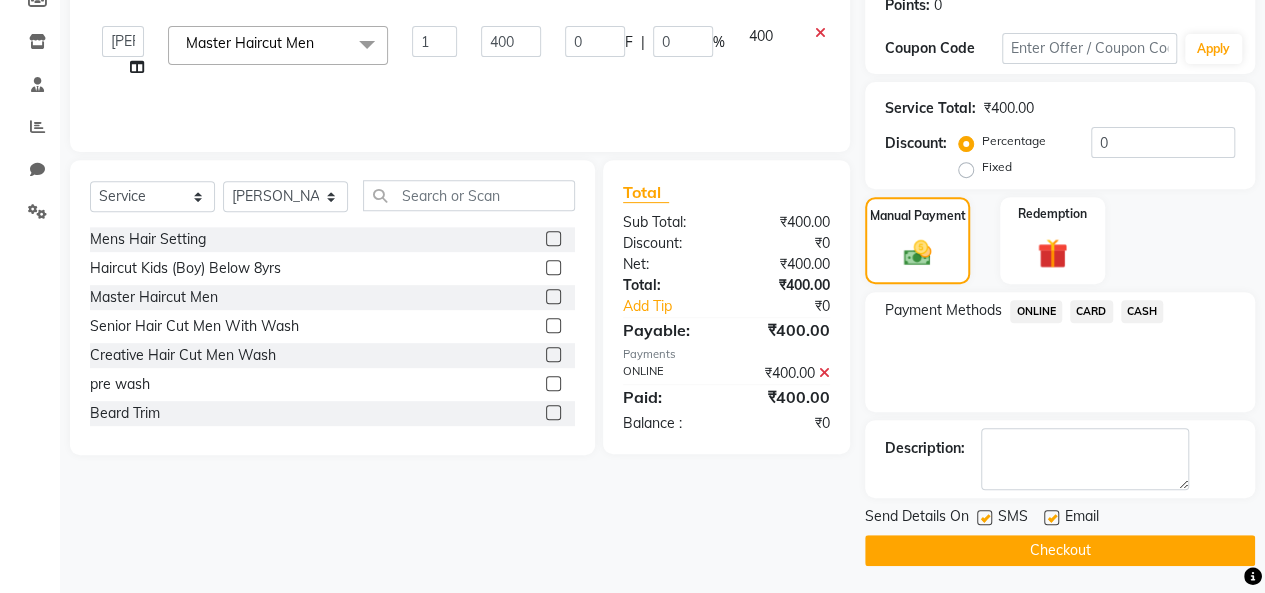 click on "Checkout" 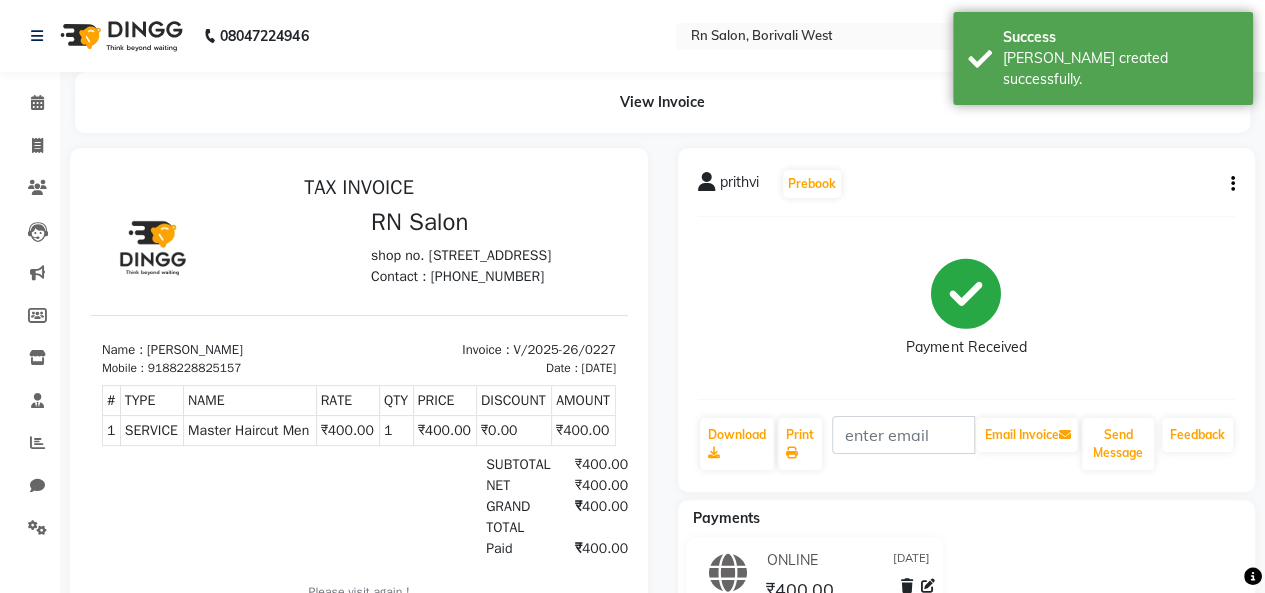 scroll, scrollTop: 0, scrollLeft: 0, axis: both 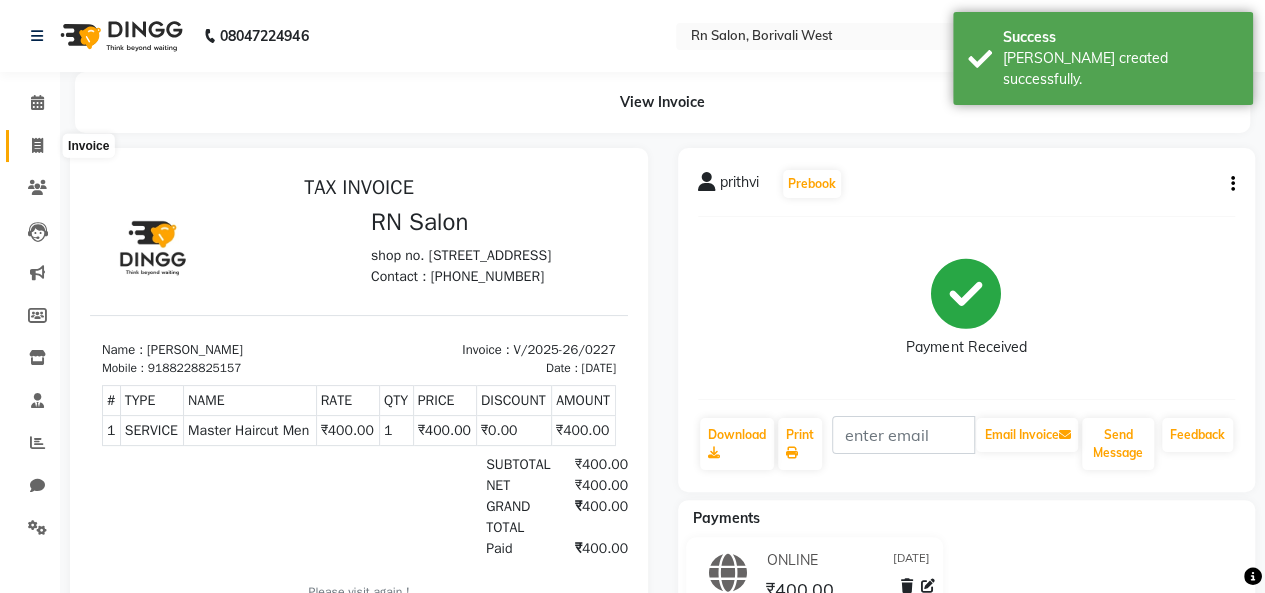 click 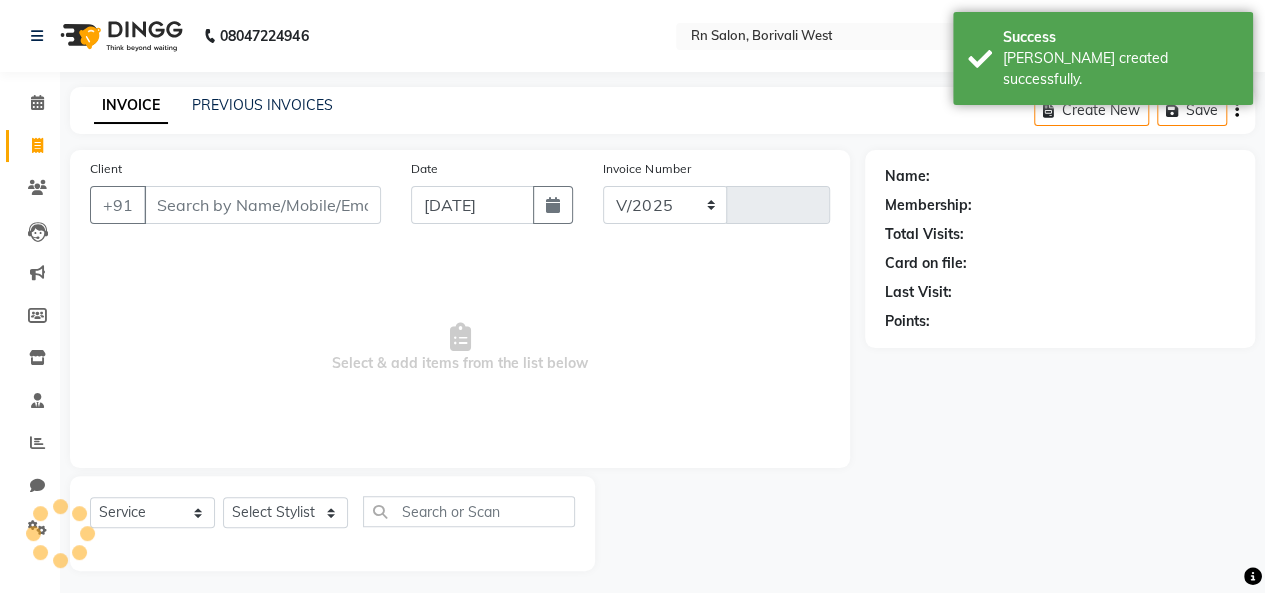 select on "8515" 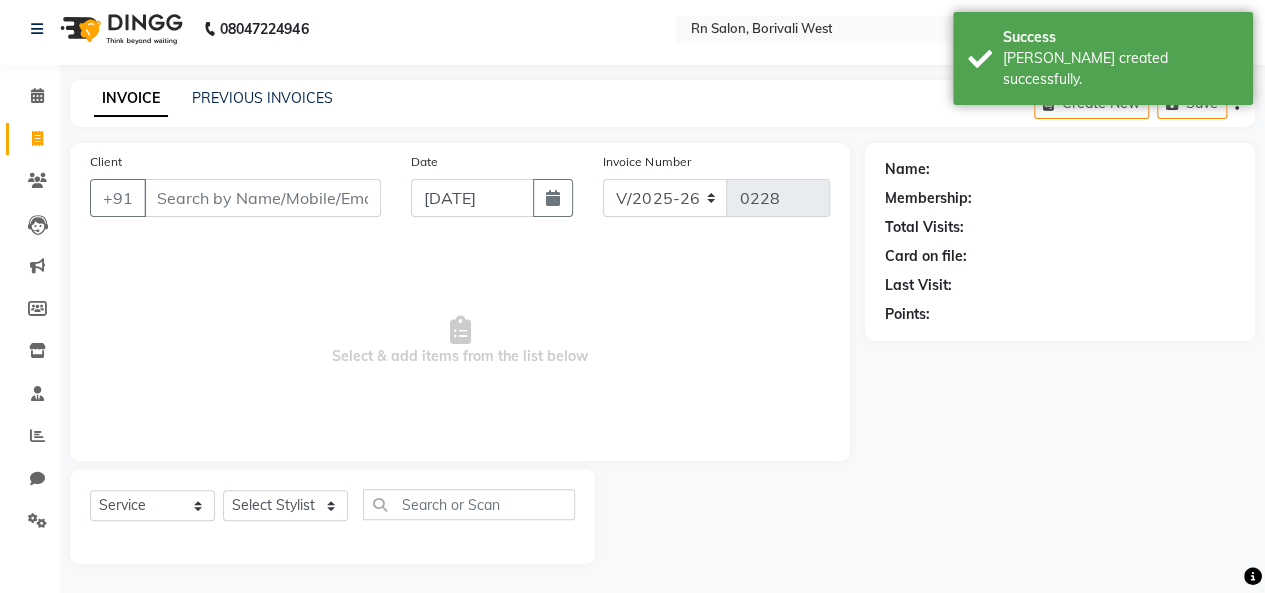 scroll, scrollTop: 0, scrollLeft: 0, axis: both 